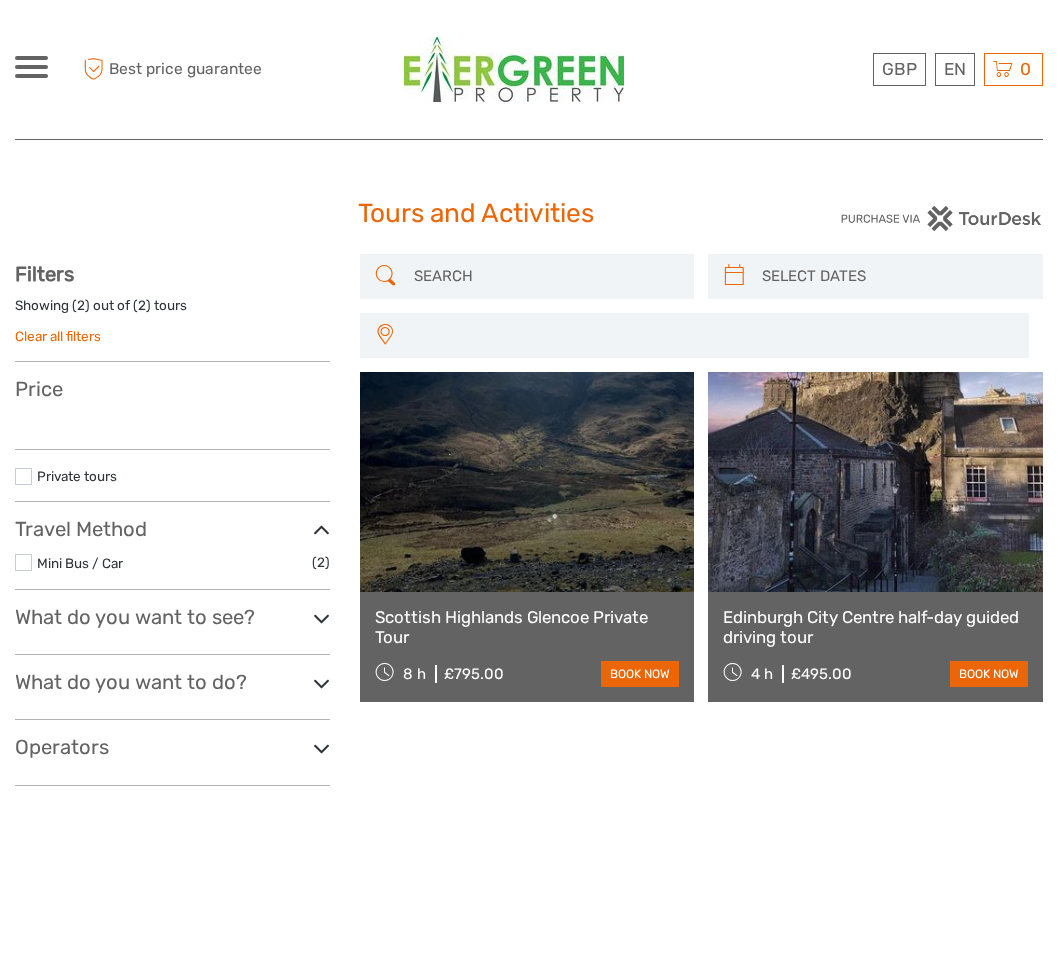 select 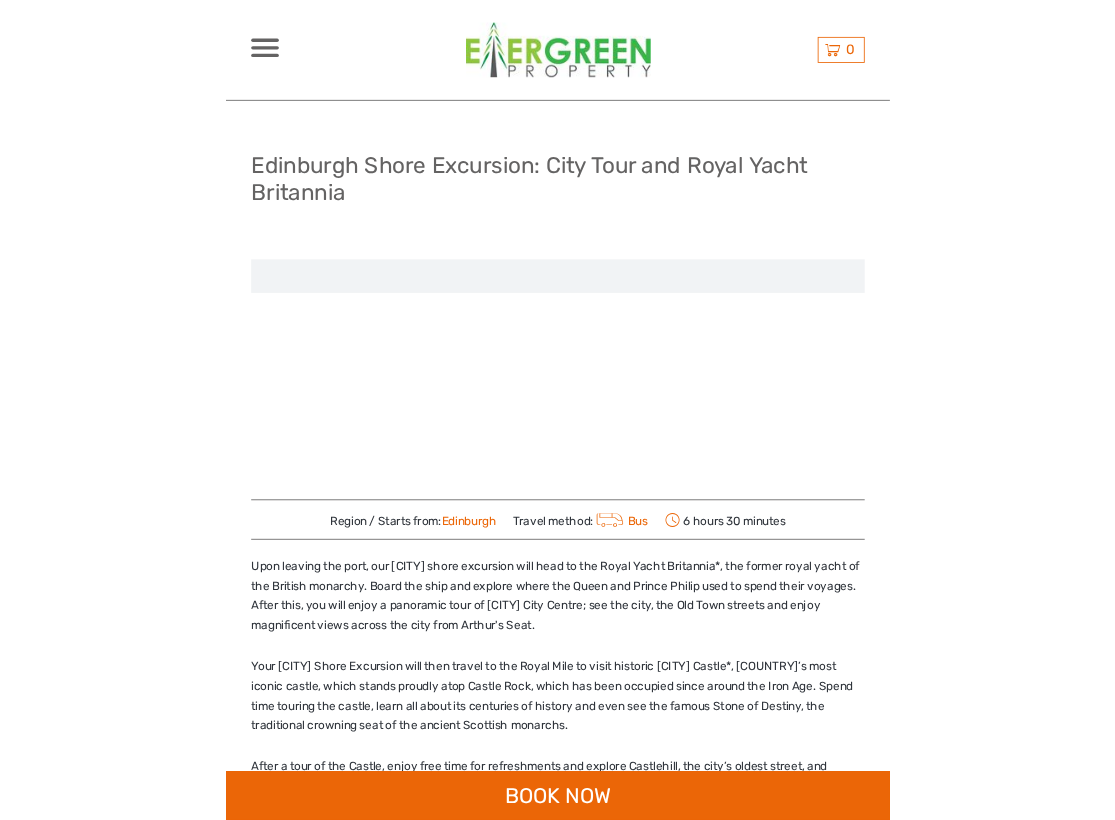 scroll, scrollTop: 0, scrollLeft: 0, axis: both 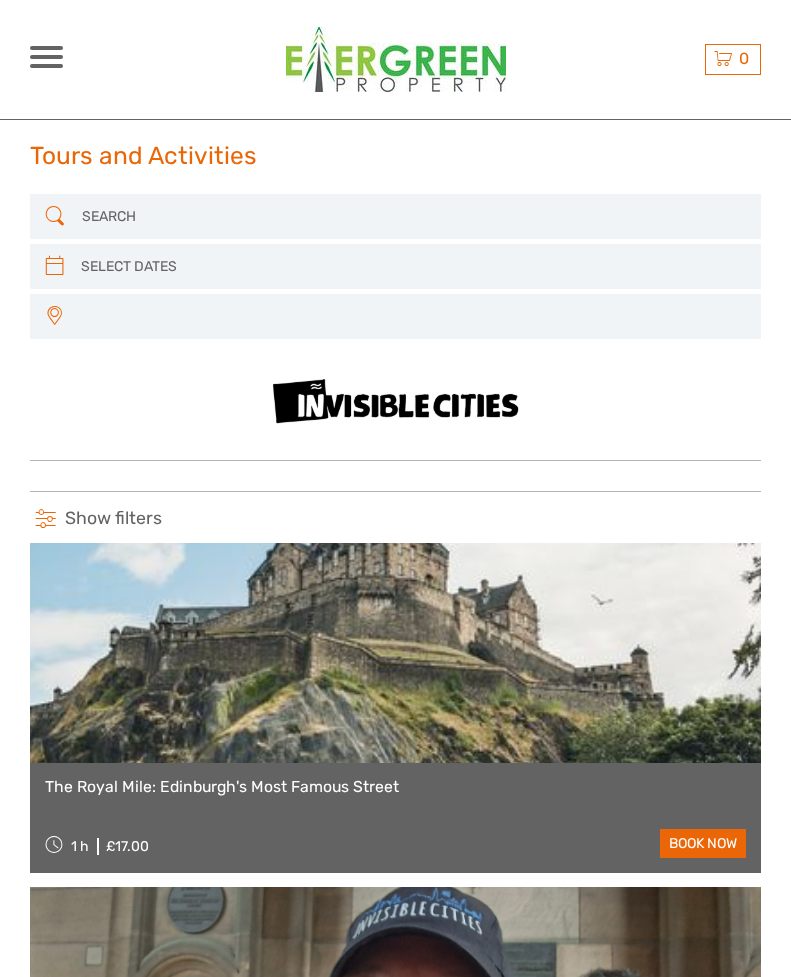 select 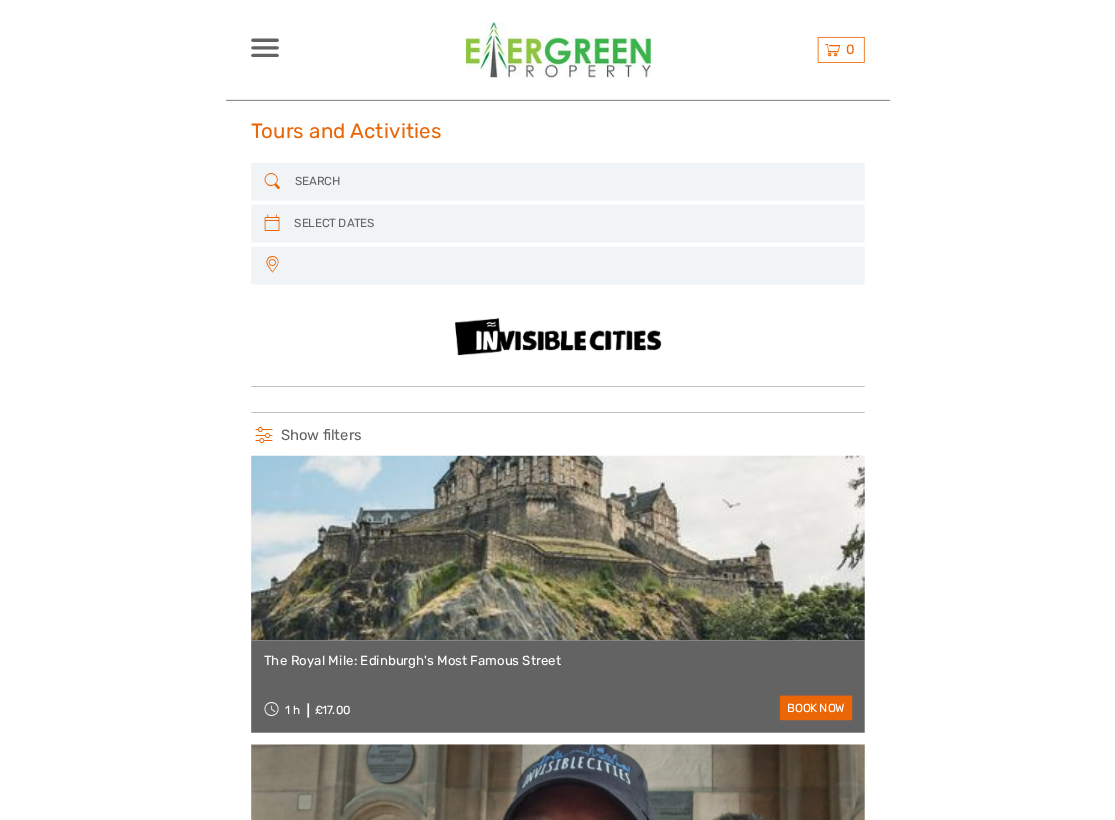 scroll, scrollTop: 0, scrollLeft: 0, axis: both 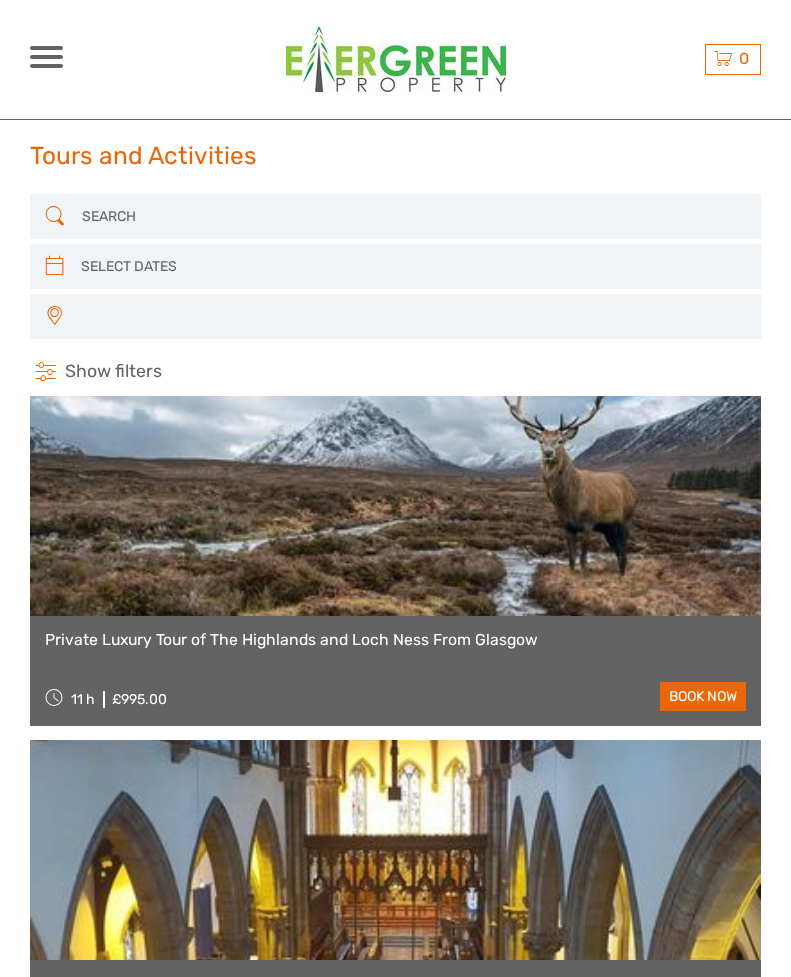 select 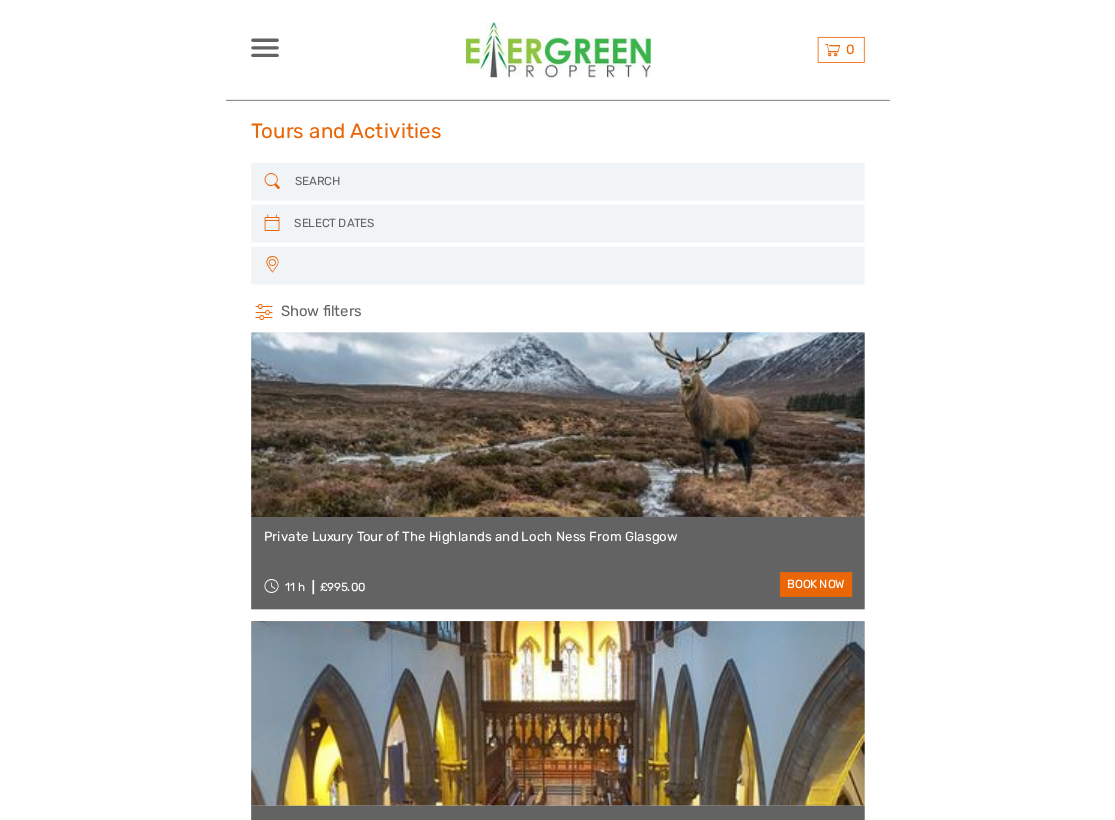 scroll, scrollTop: 0, scrollLeft: 0, axis: both 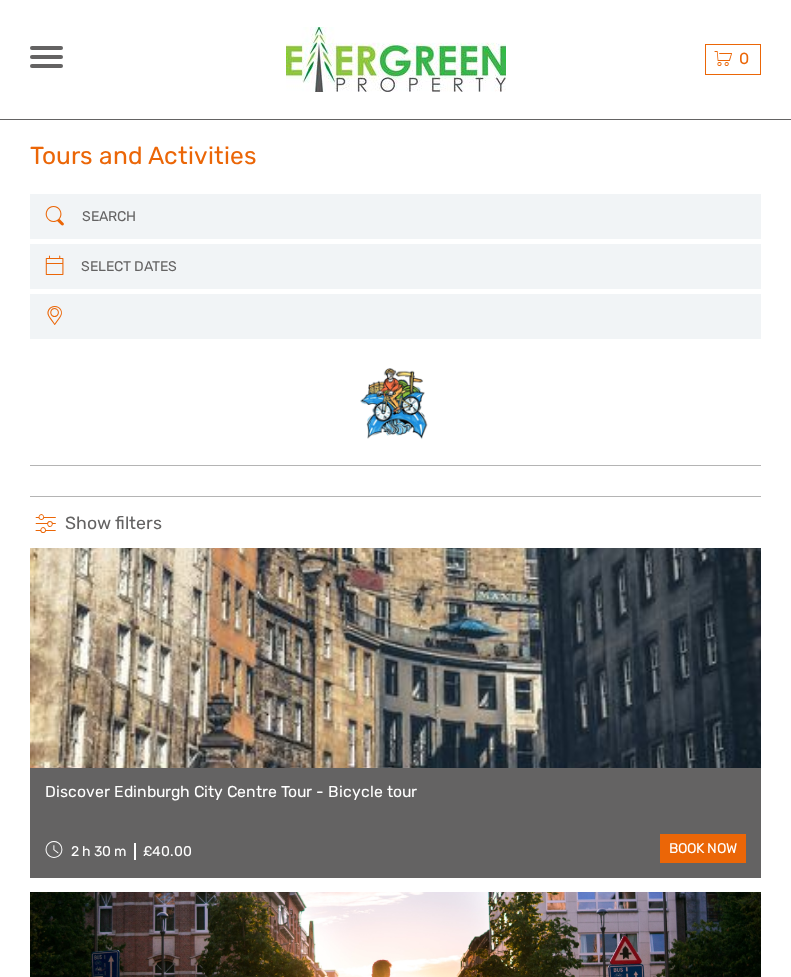 select 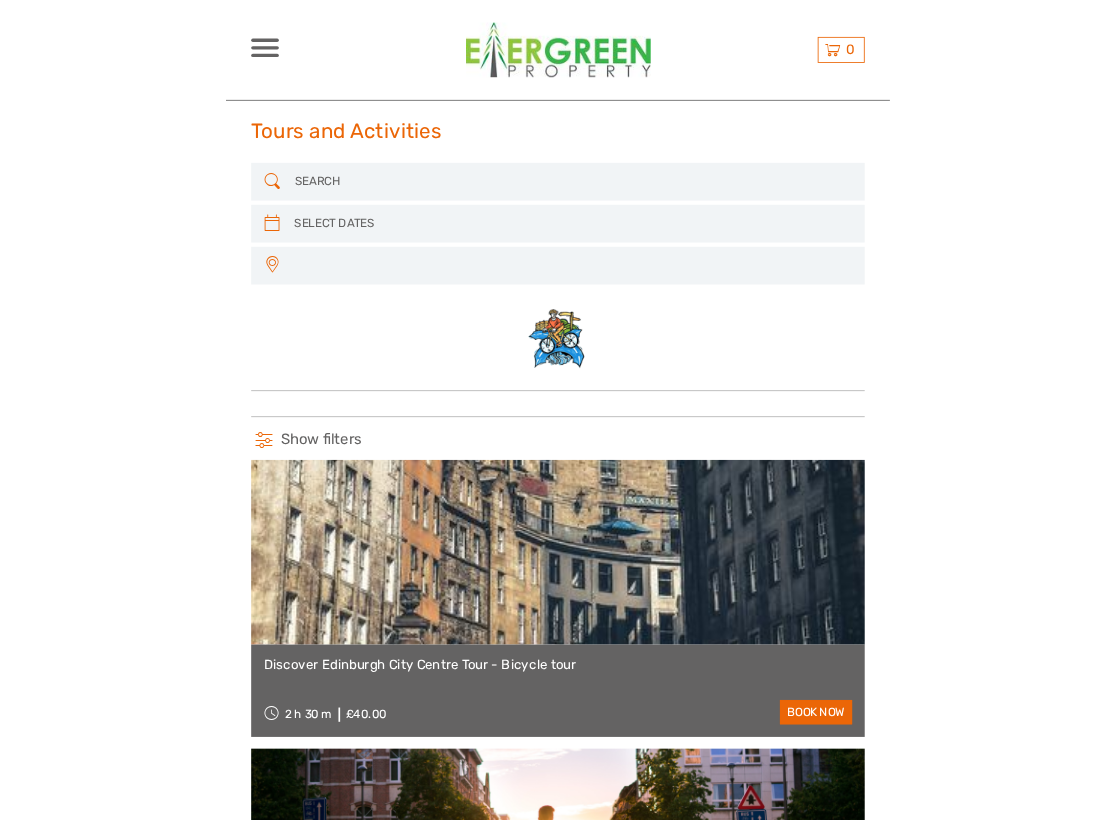 scroll, scrollTop: 0, scrollLeft: 0, axis: both 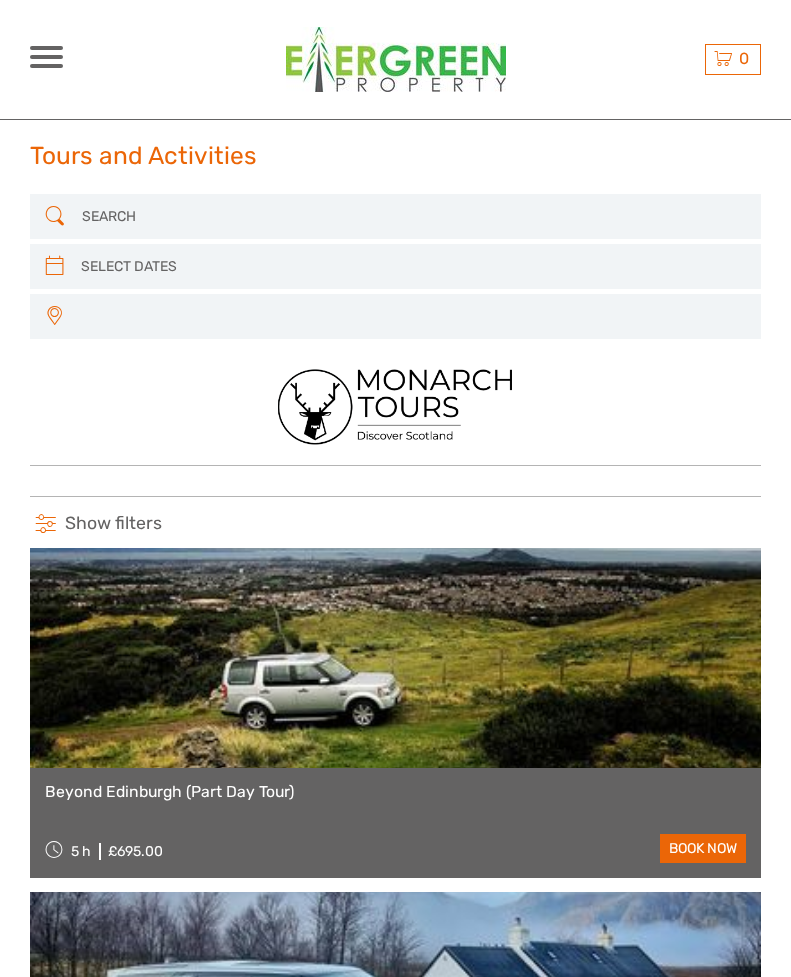 select 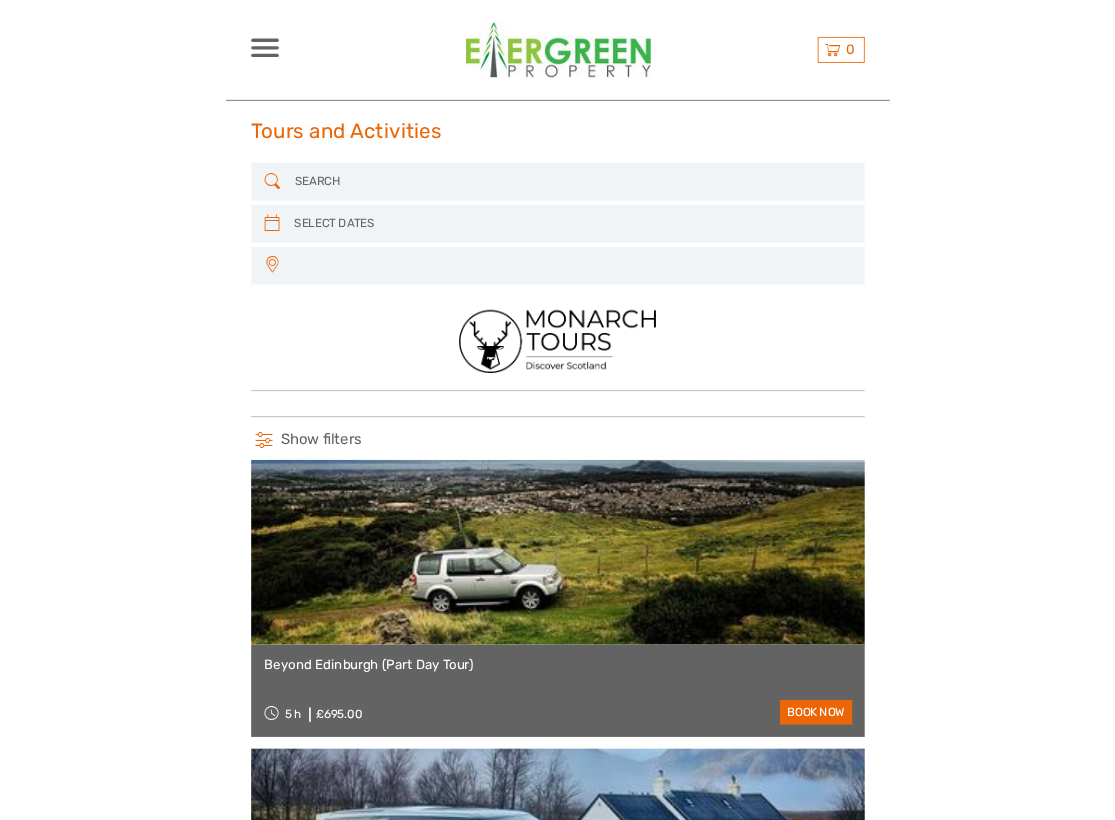 scroll, scrollTop: 0, scrollLeft: 0, axis: both 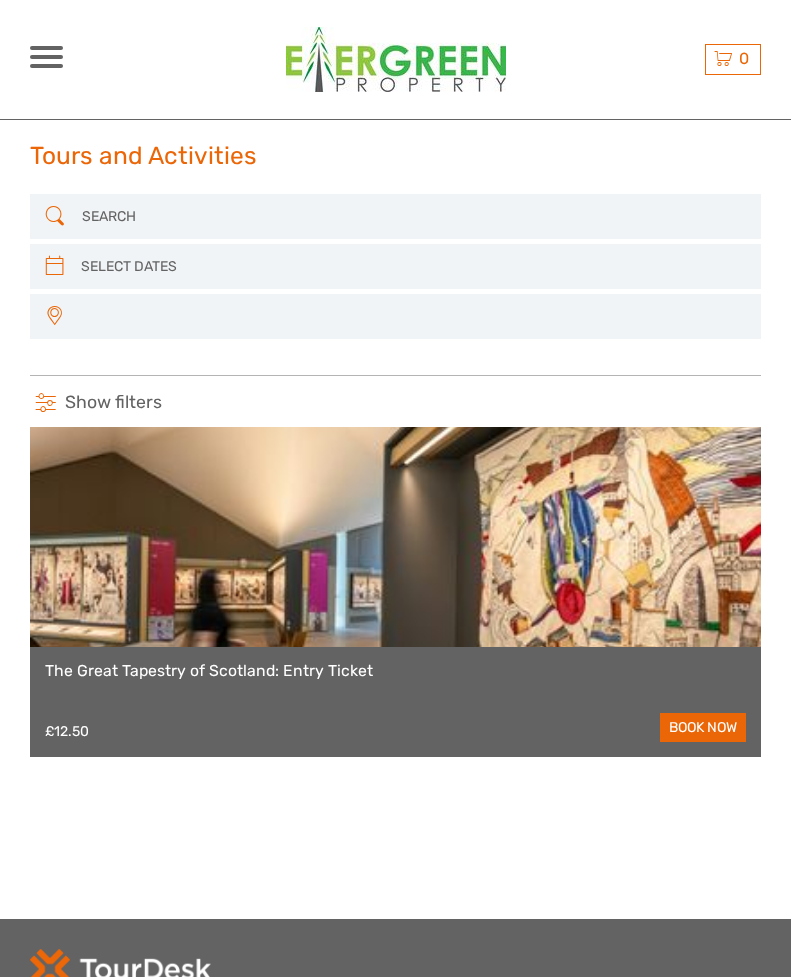 select 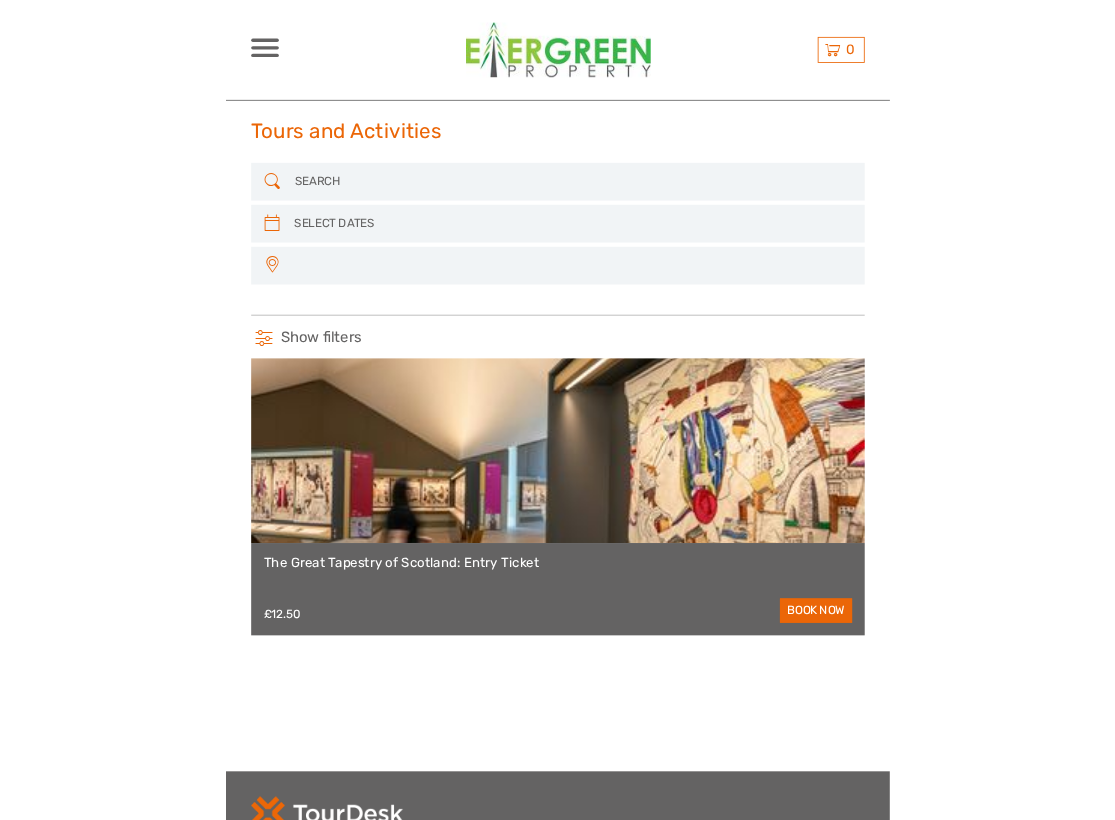 scroll, scrollTop: 0, scrollLeft: 0, axis: both 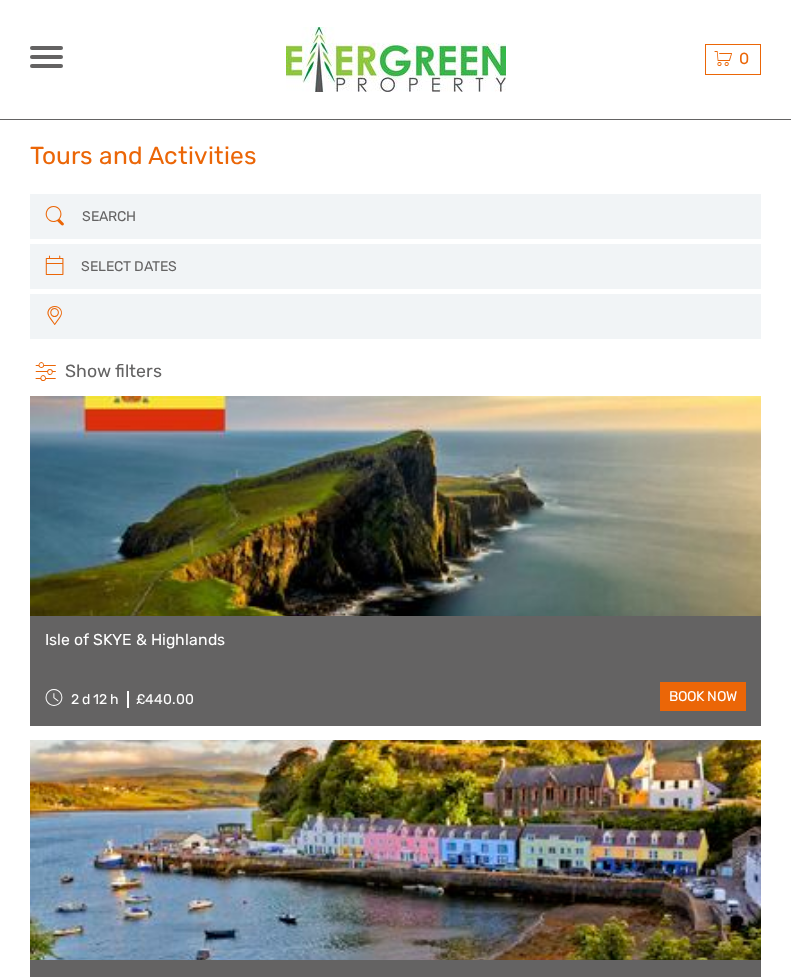 select 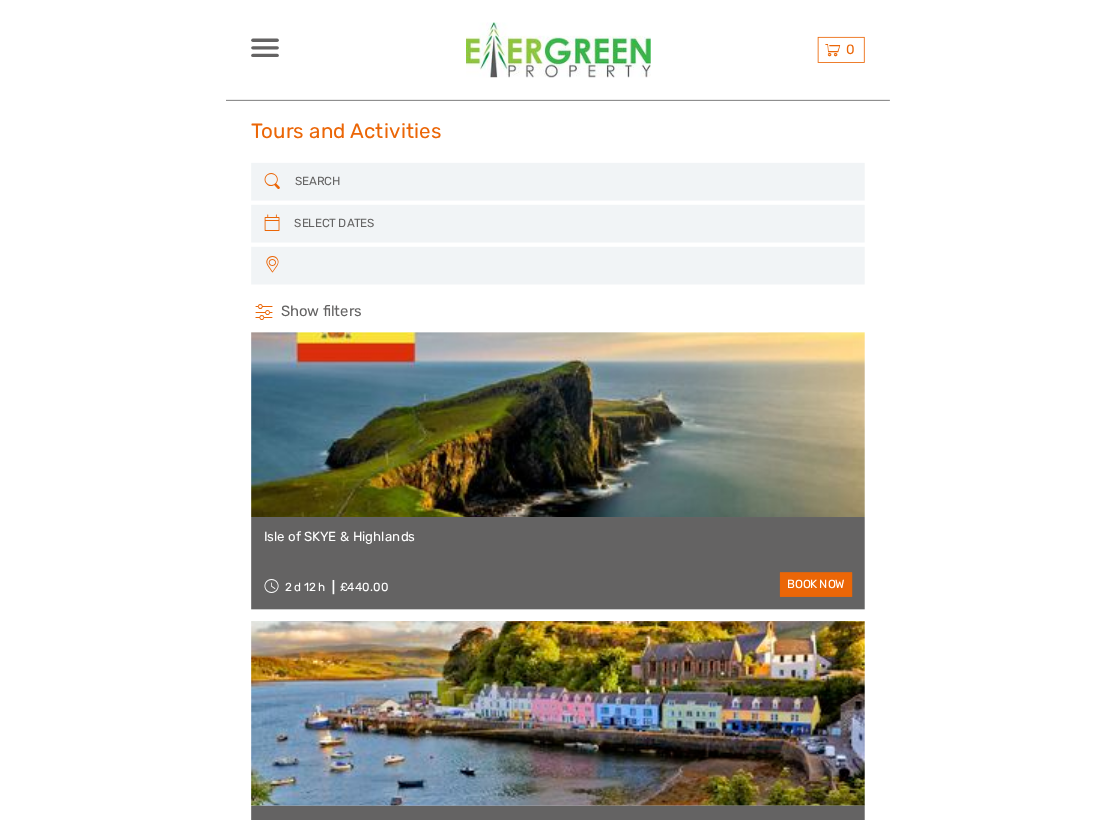 scroll, scrollTop: 0, scrollLeft: 0, axis: both 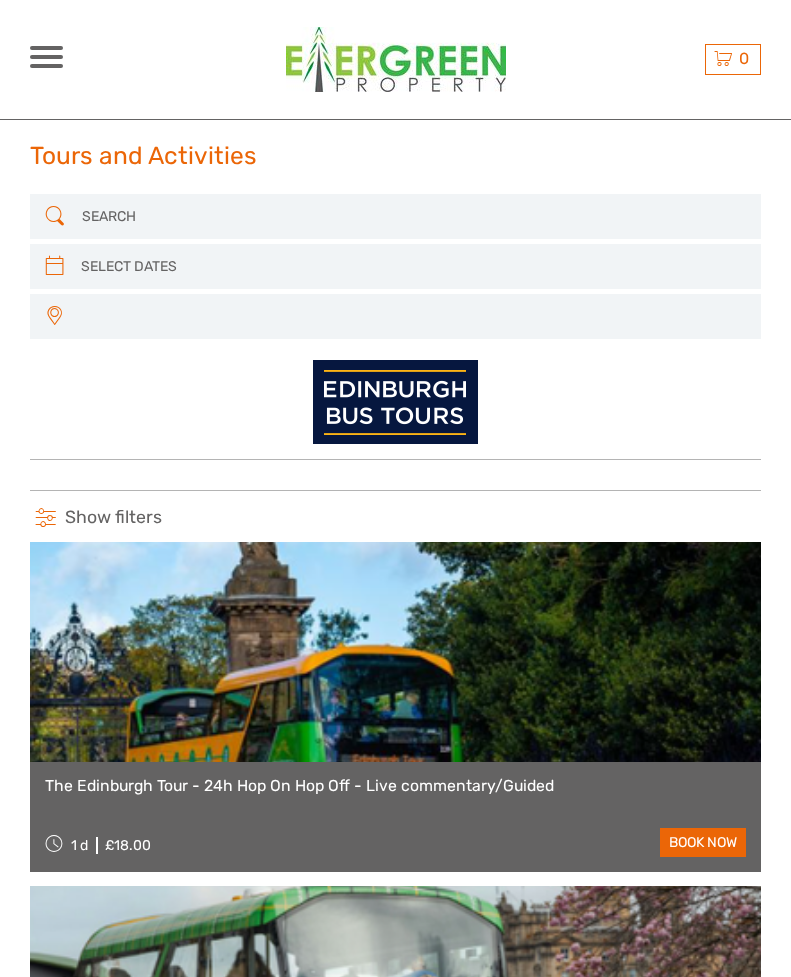 select 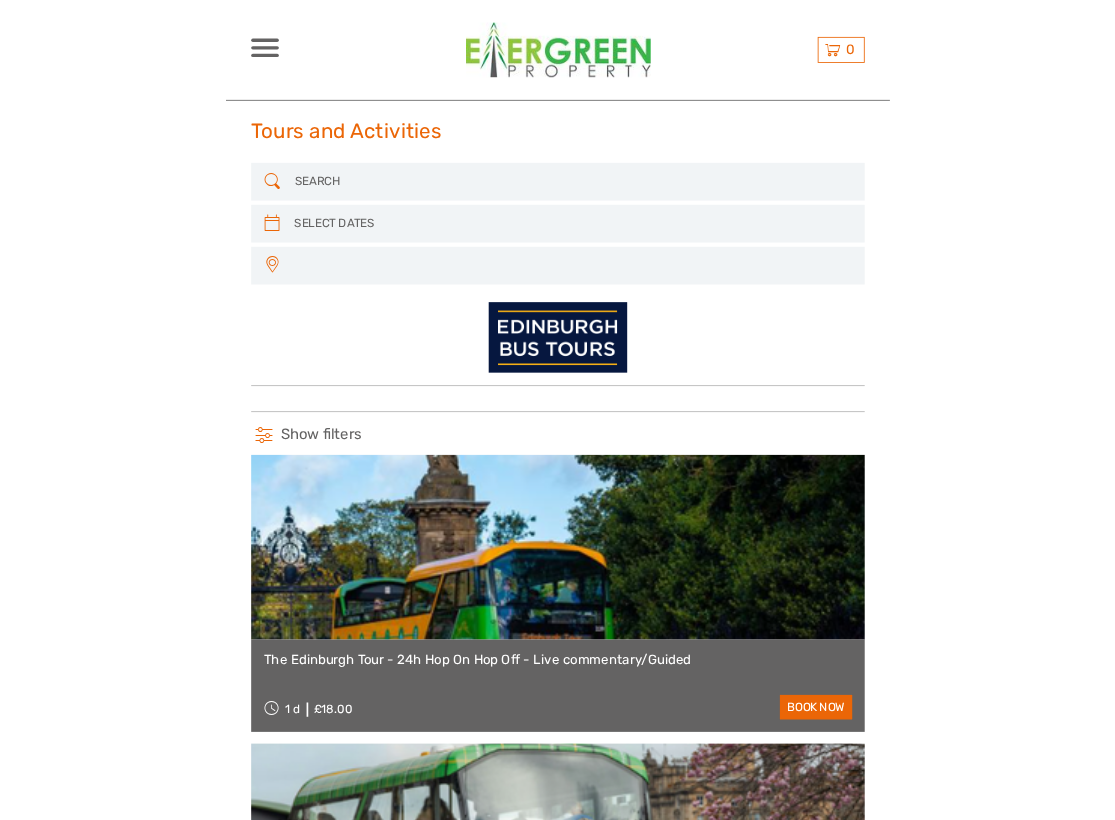 scroll, scrollTop: 0, scrollLeft: 0, axis: both 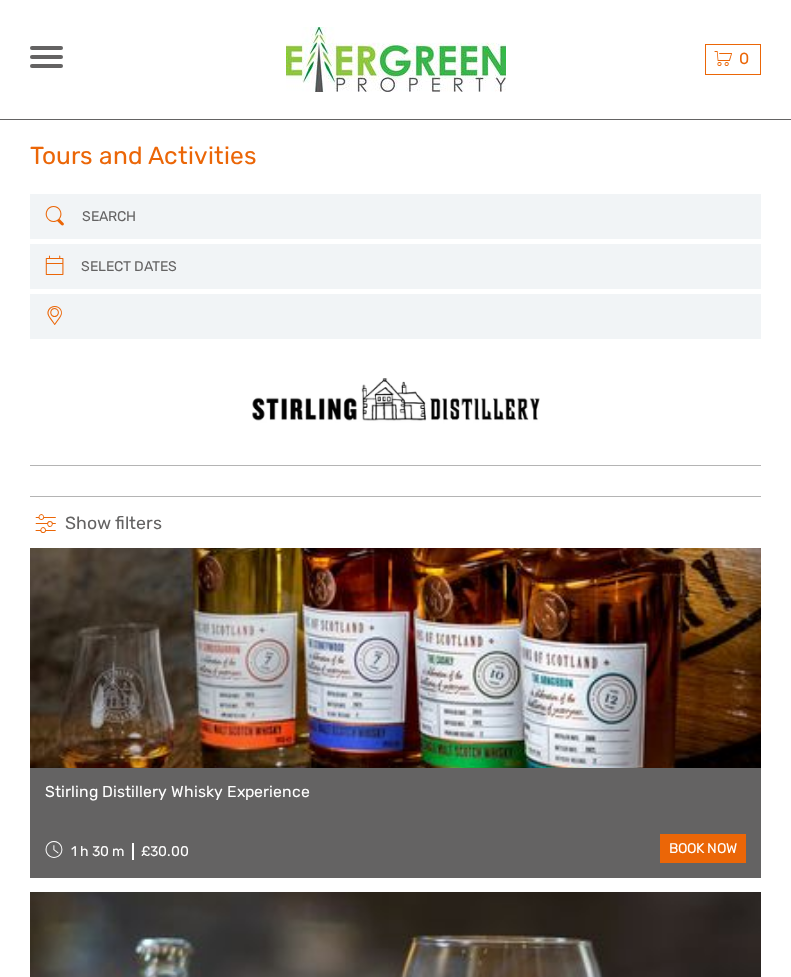 select 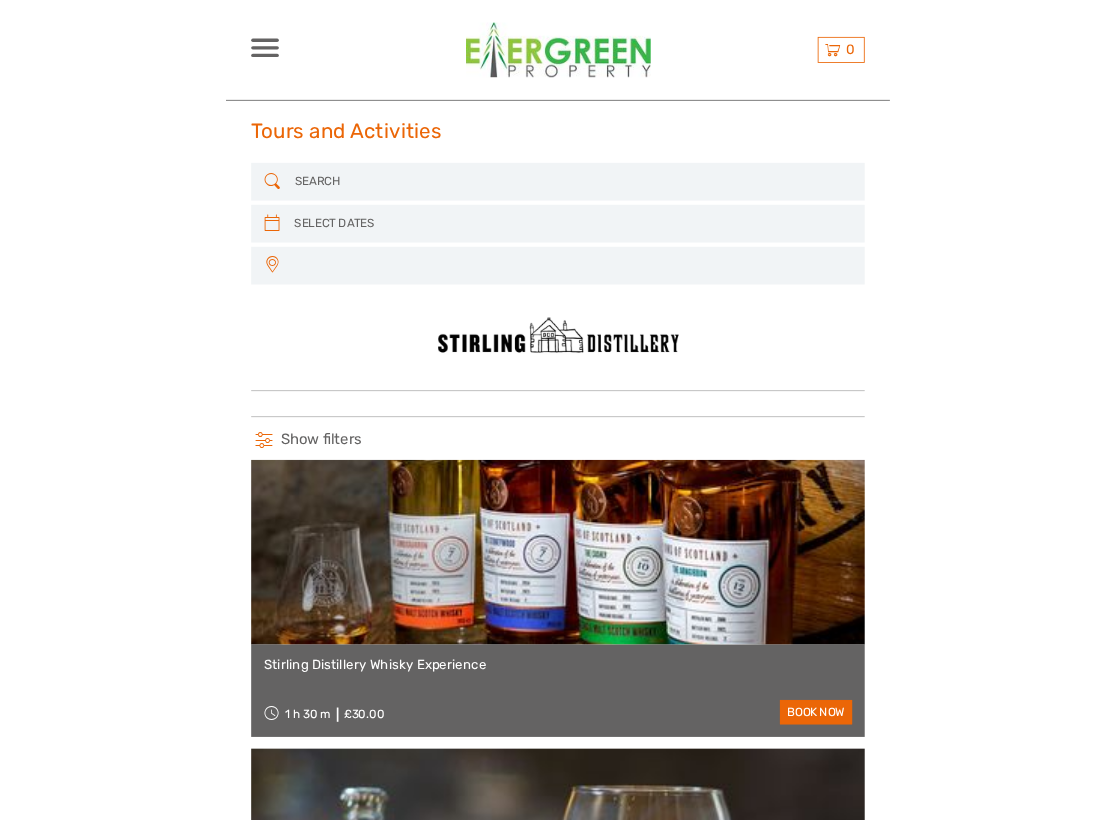 scroll, scrollTop: 0, scrollLeft: 0, axis: both 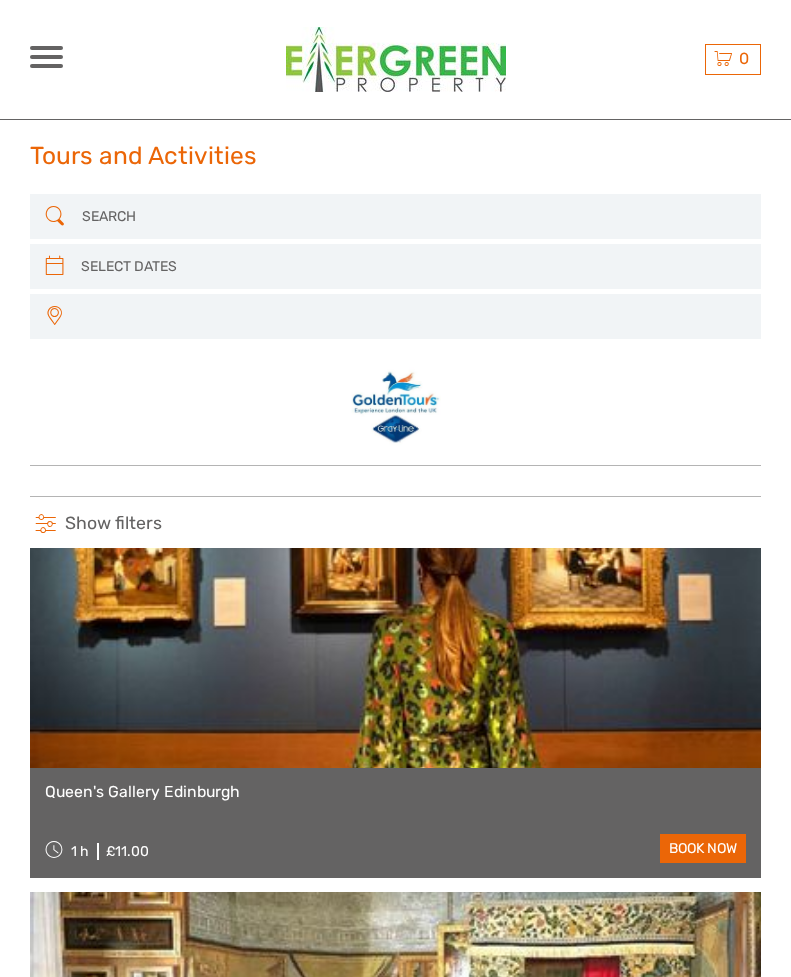 select 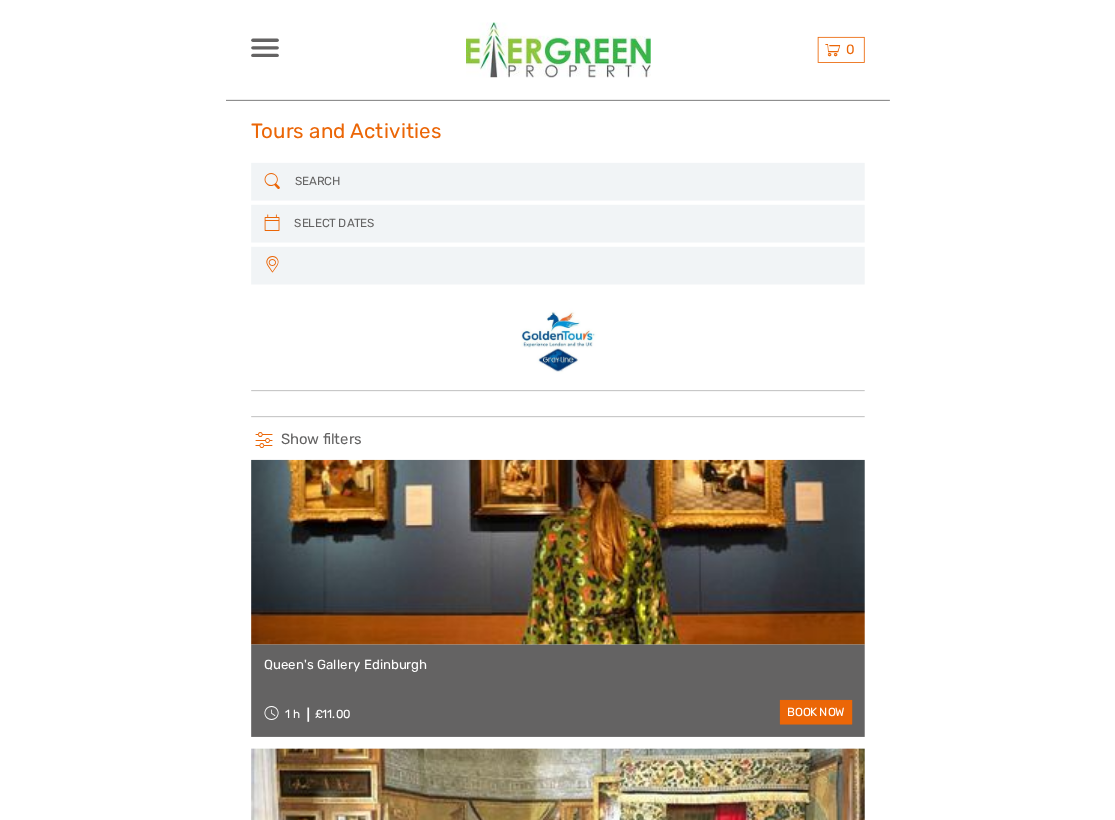 scroll, scrollTop: 0, scrollLeft: 0, axis: both 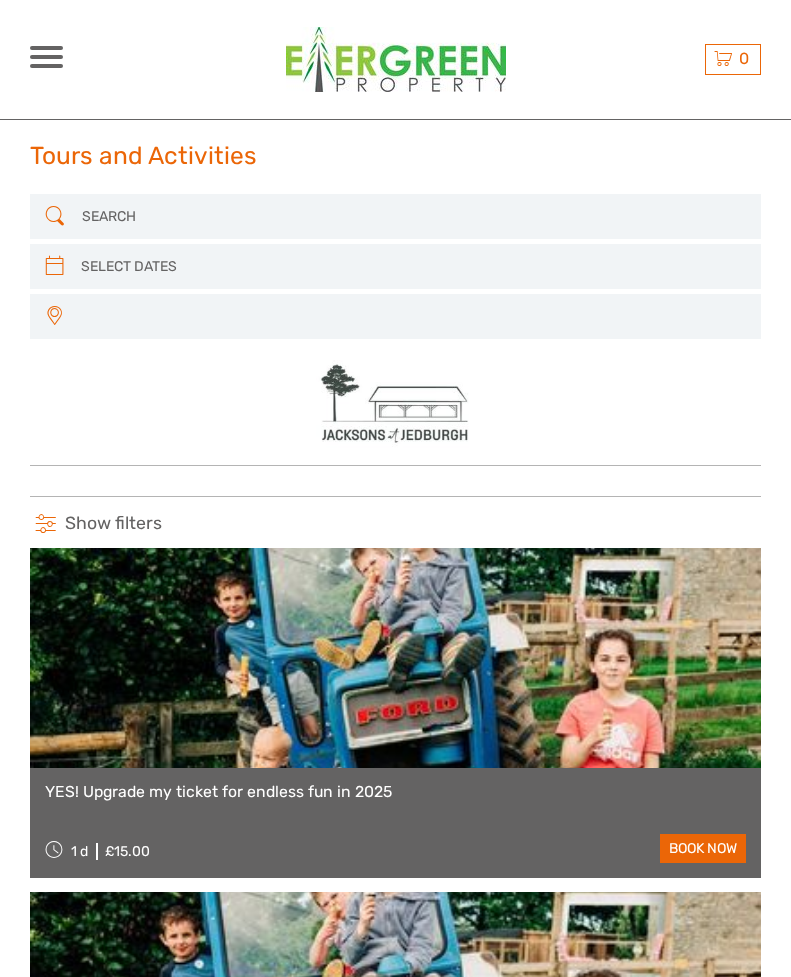 select 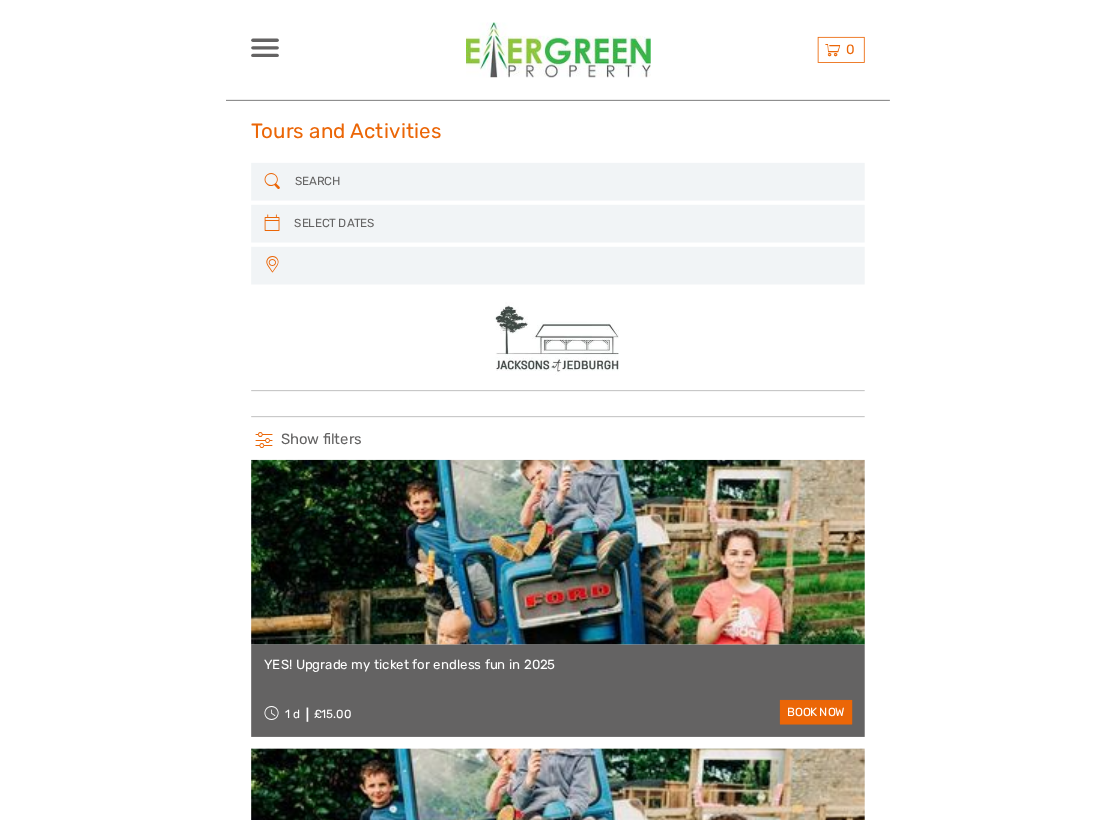 scroll, scrollTop: 0, scrollLeft: 0, axis: both 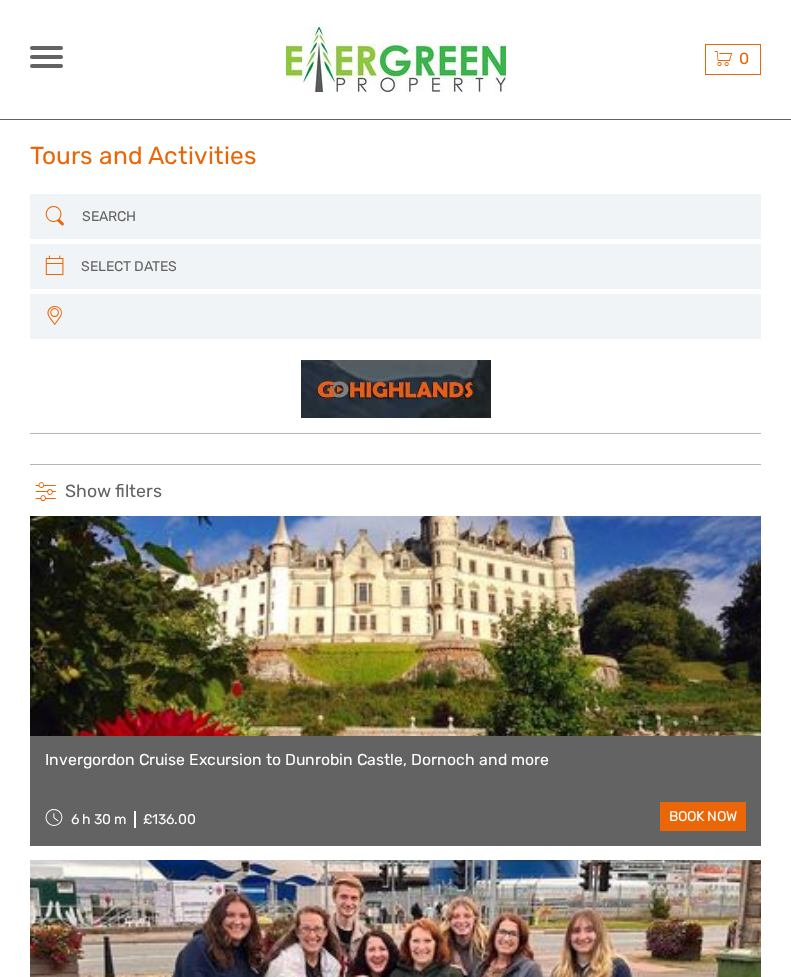 select 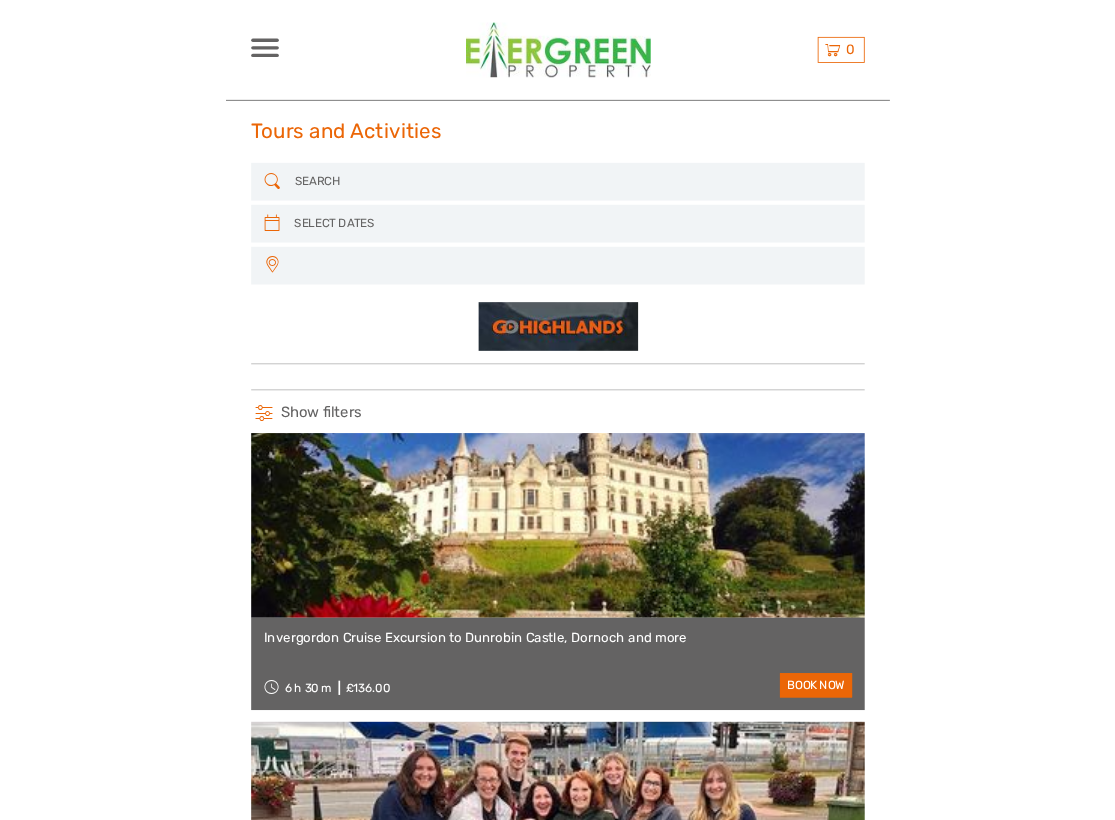 scroll, scrollTop: 0, scrollLeft: 0, axis: both 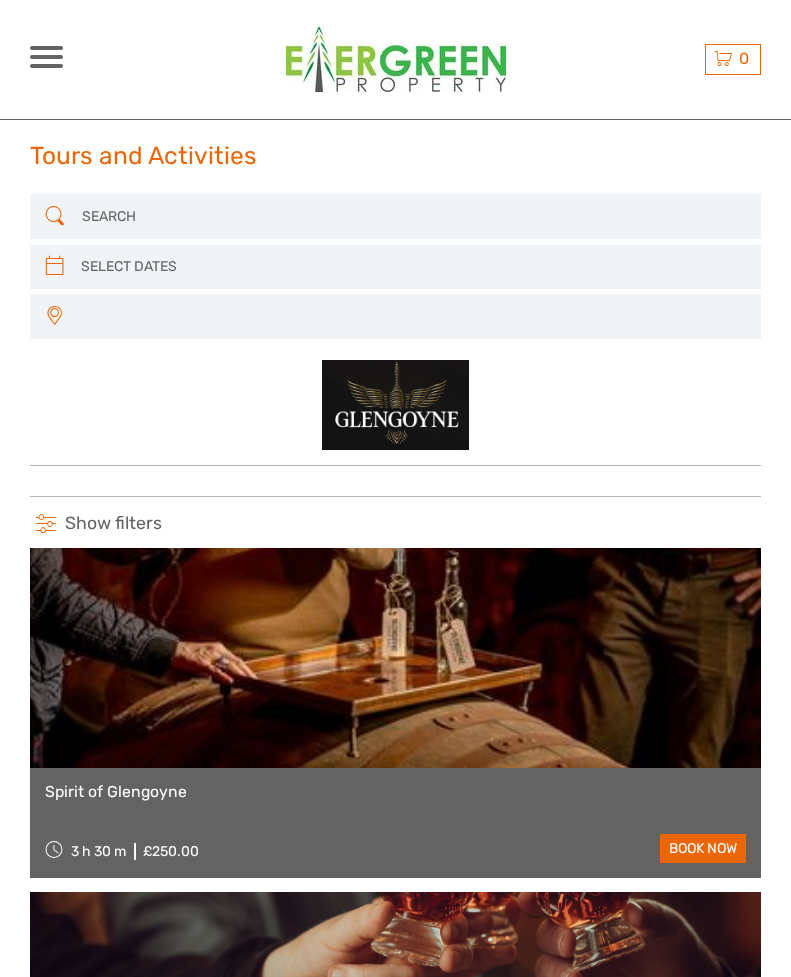 select 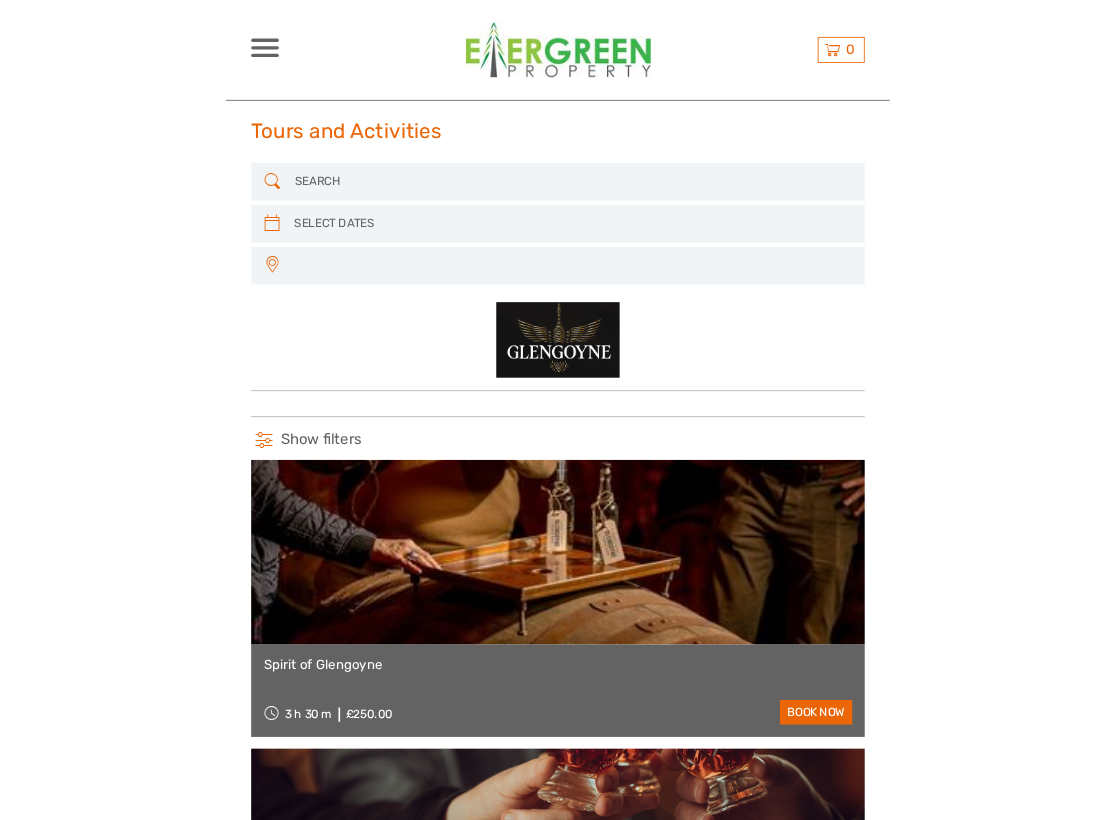 scroll, scrollTop: 0, scrollLeft: 0, axis: both 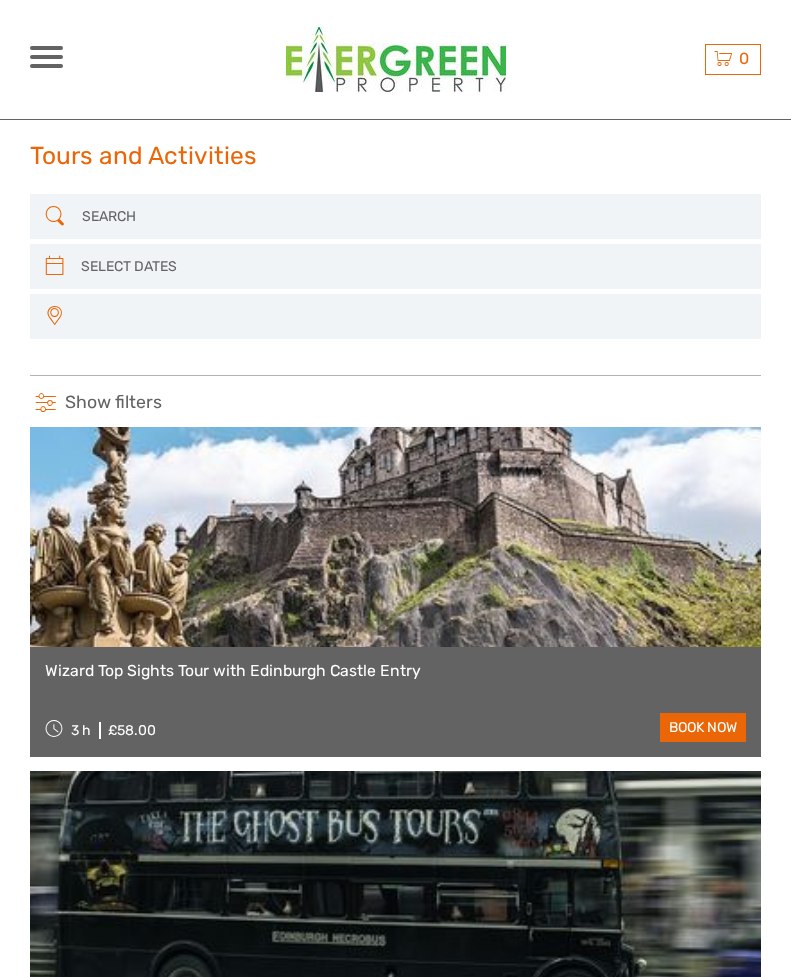 select 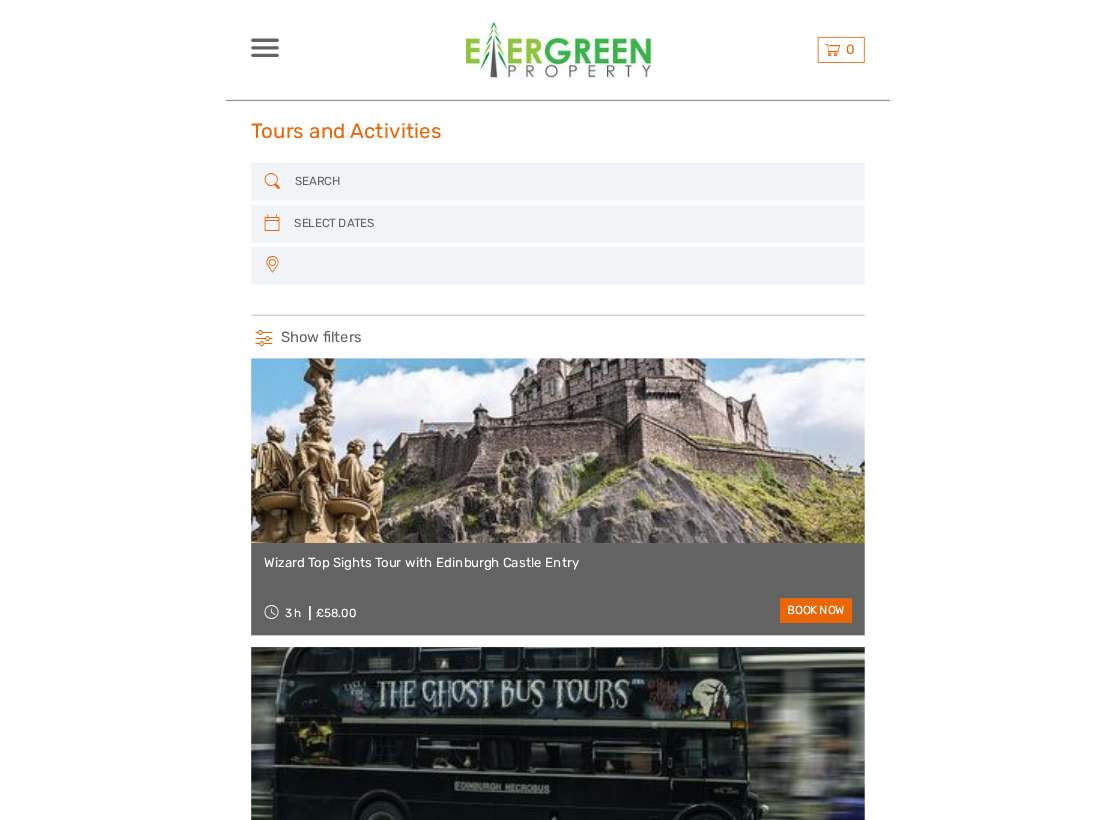 scroll, scrollTop: 0, scrollLeft: 0, axis: both 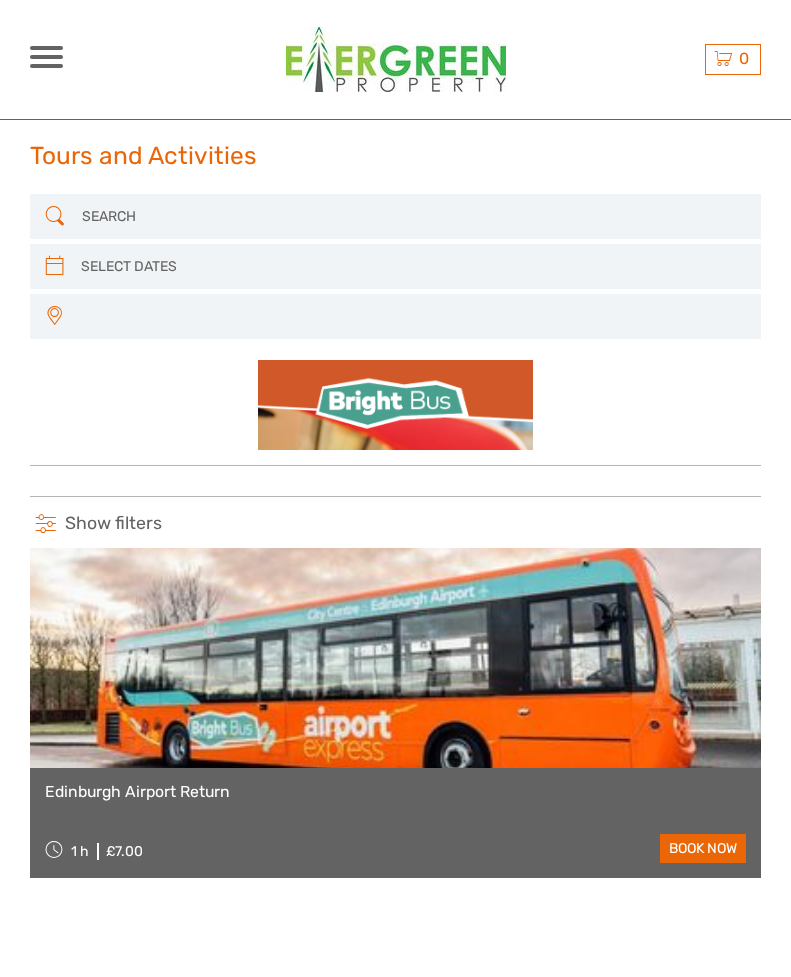 select 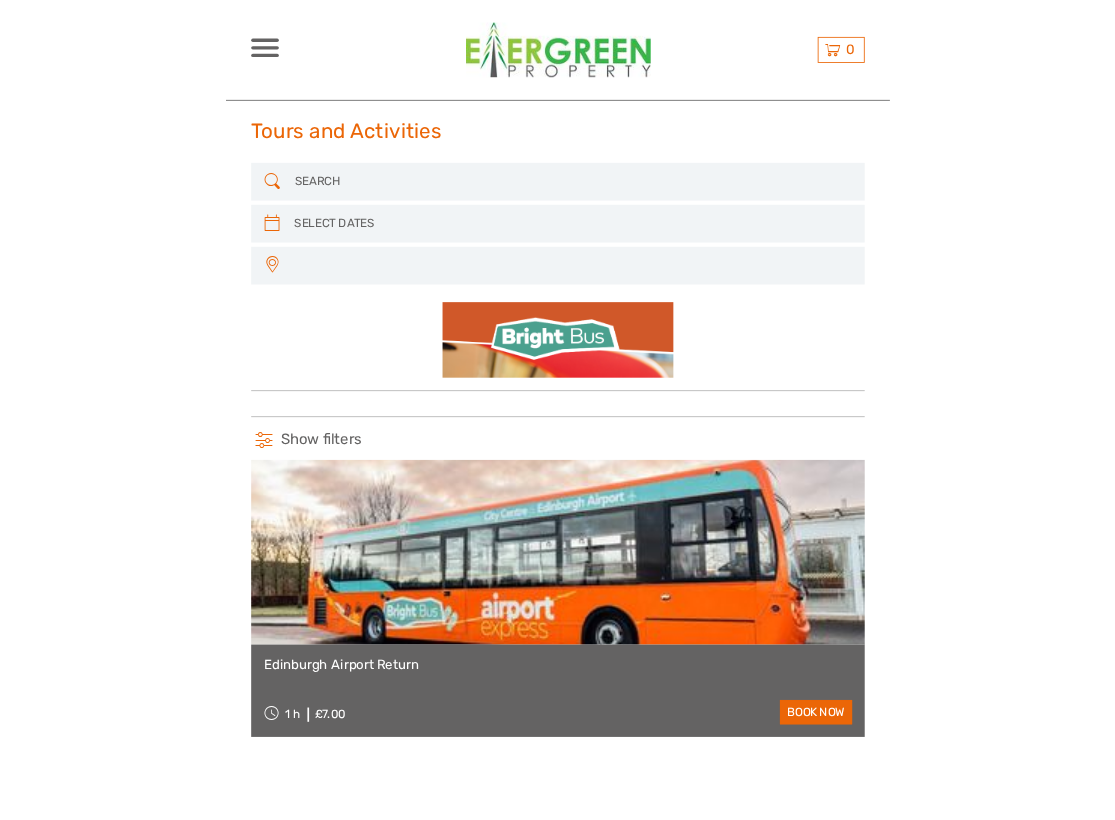 scroll, scrollTop: 0, scrollLeft: 0, axis: both 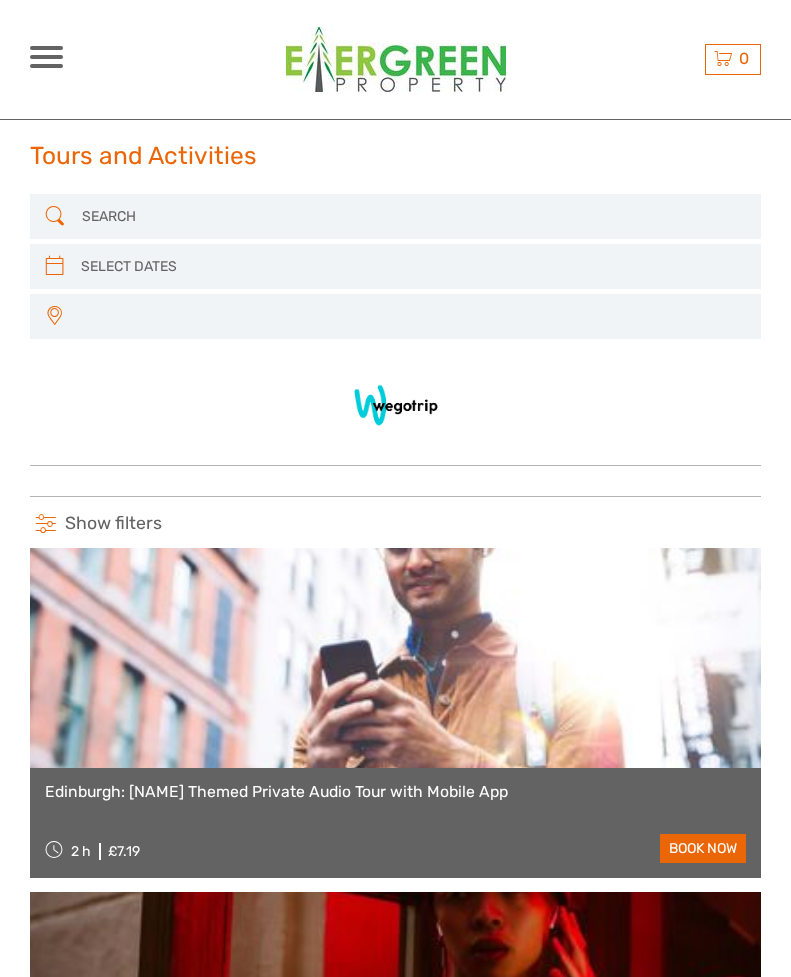 select 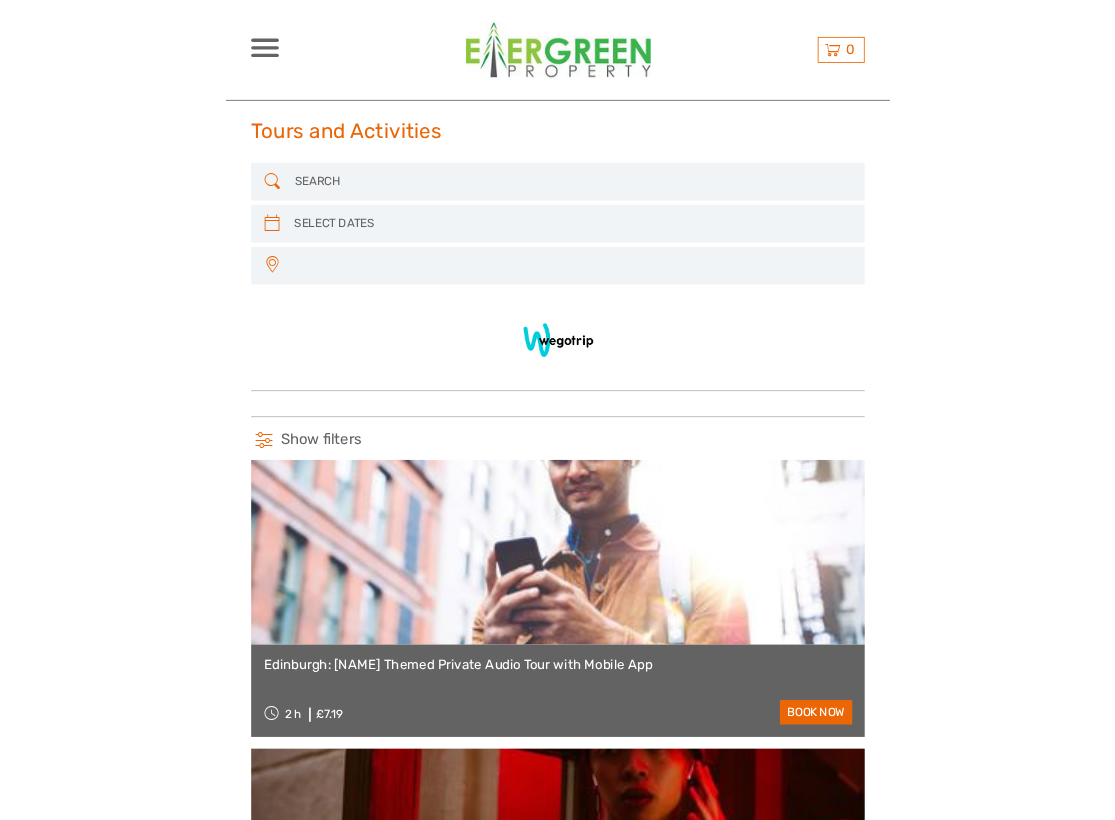 scroll, scrollTop: 0, scrollLeft: 0, axis: both 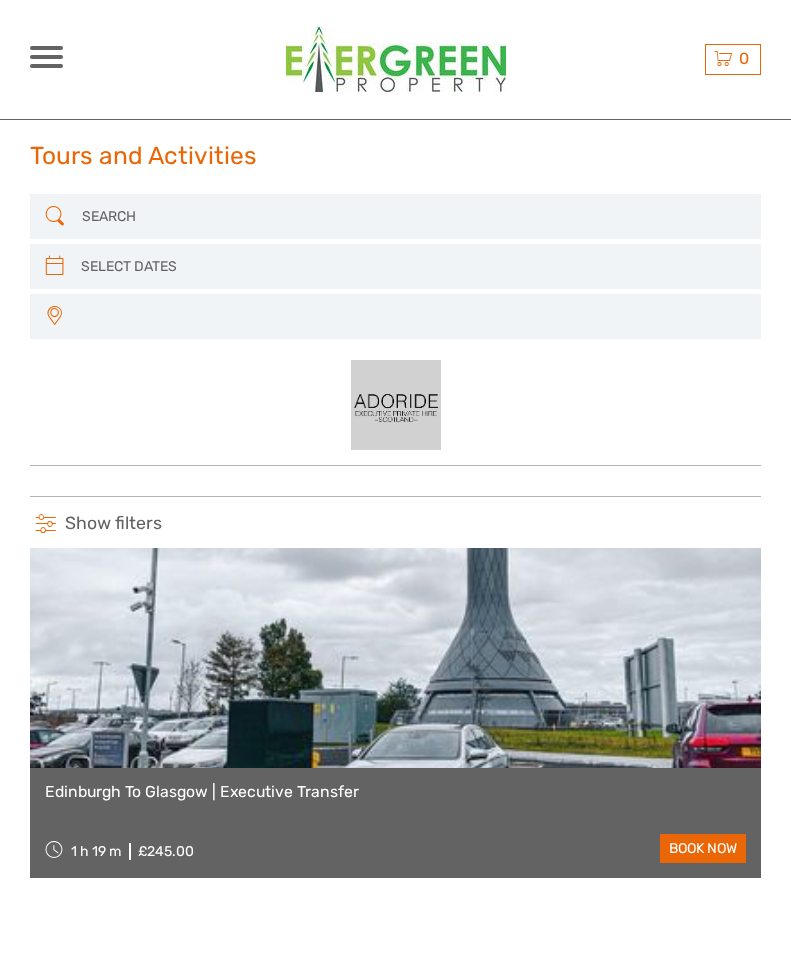 select 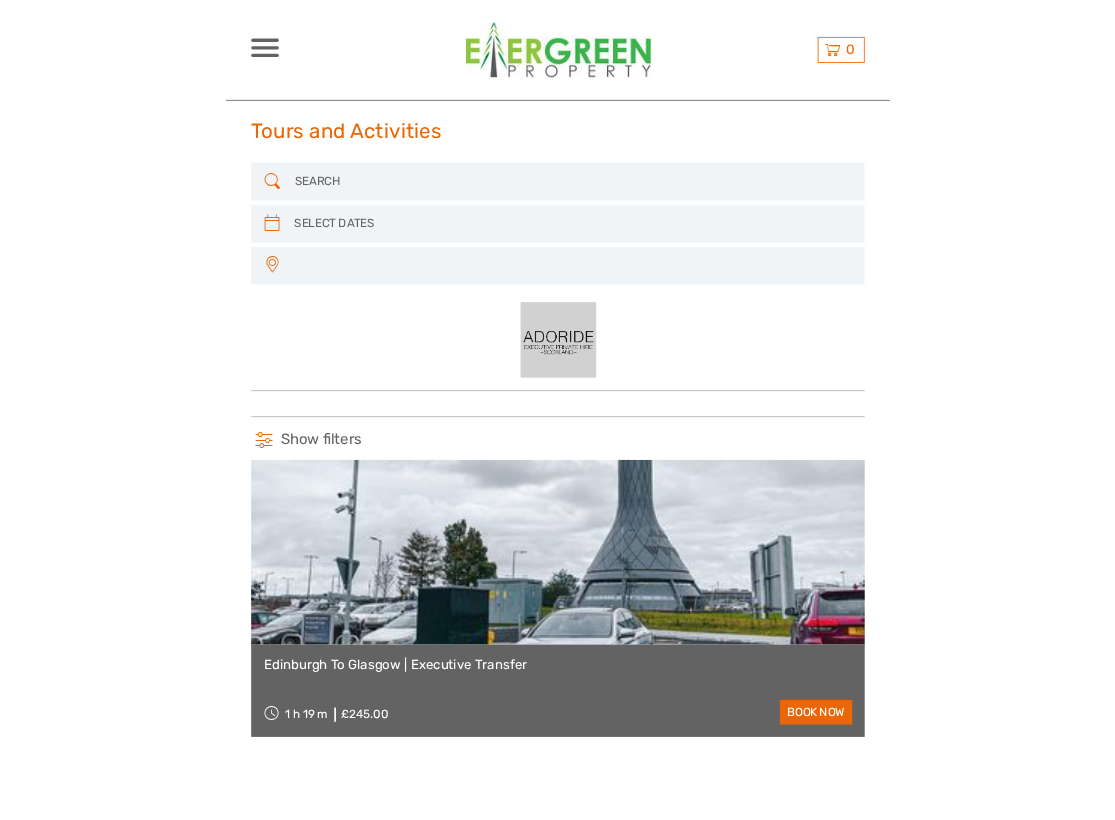 scroll, scrollTop: 0, scrollLeft: 0, axis: both 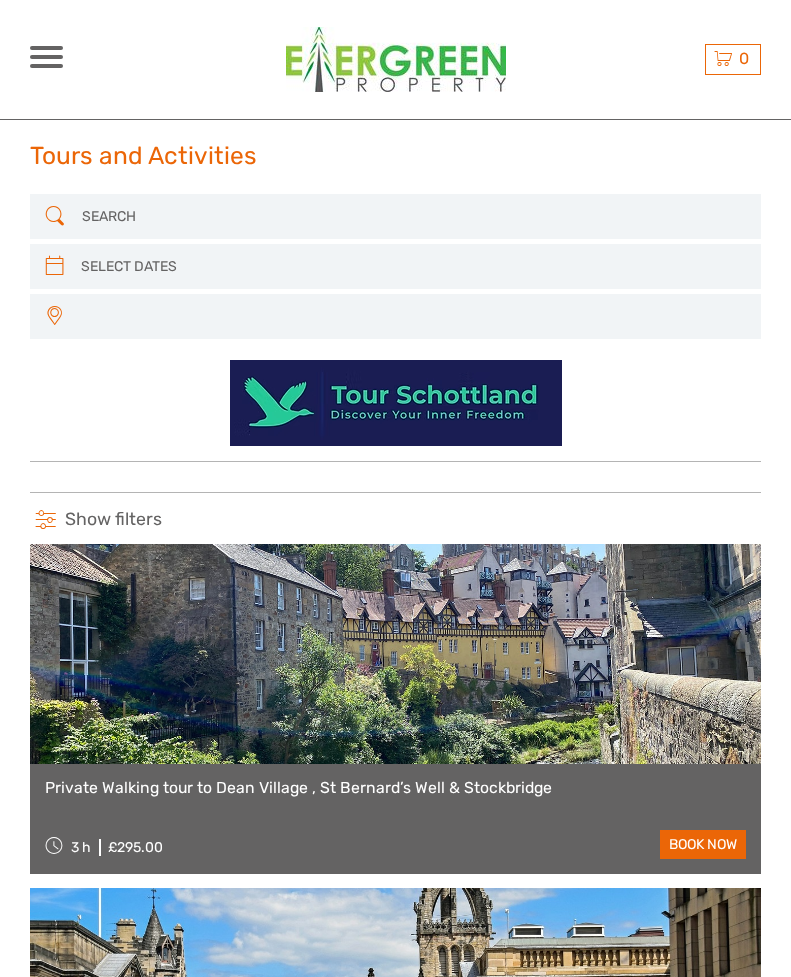 select 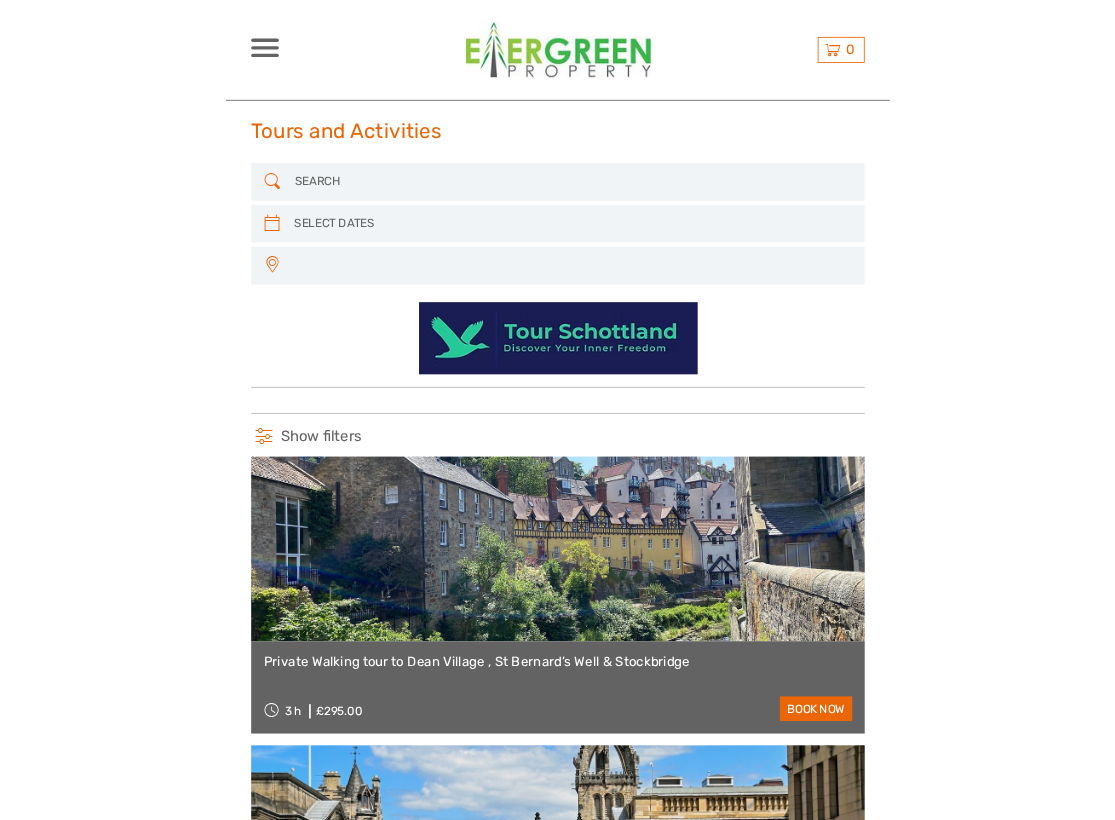 scroll, scrollTop: 0, scrollLeft: 0, axis: both 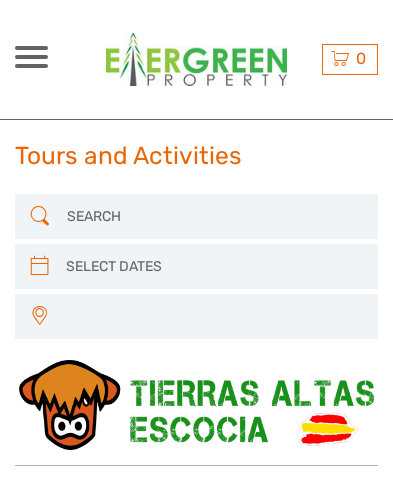 select 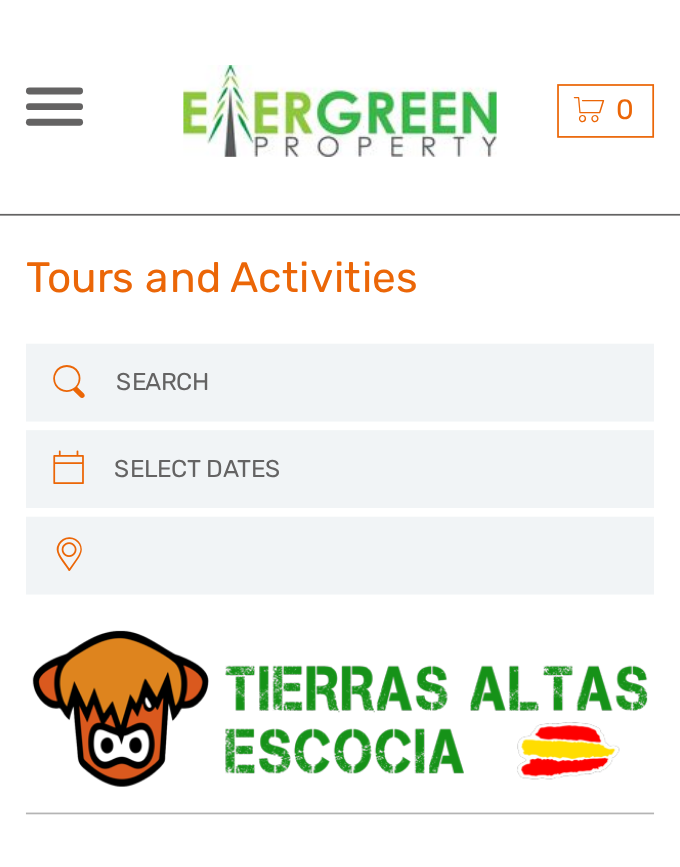 scroll, scrollTop: 0, scrollLeft: 0, axis: both 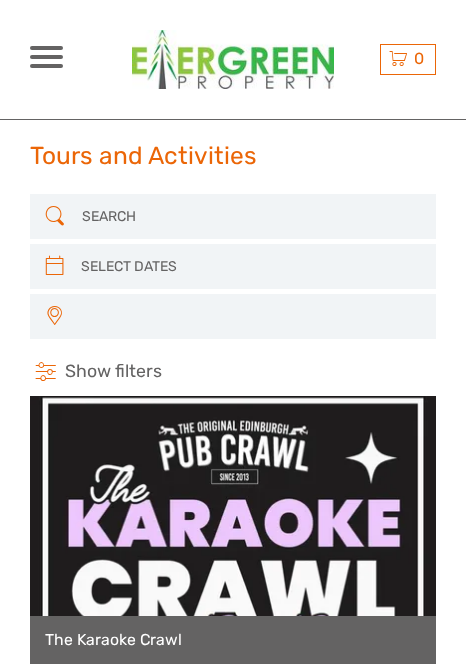 select 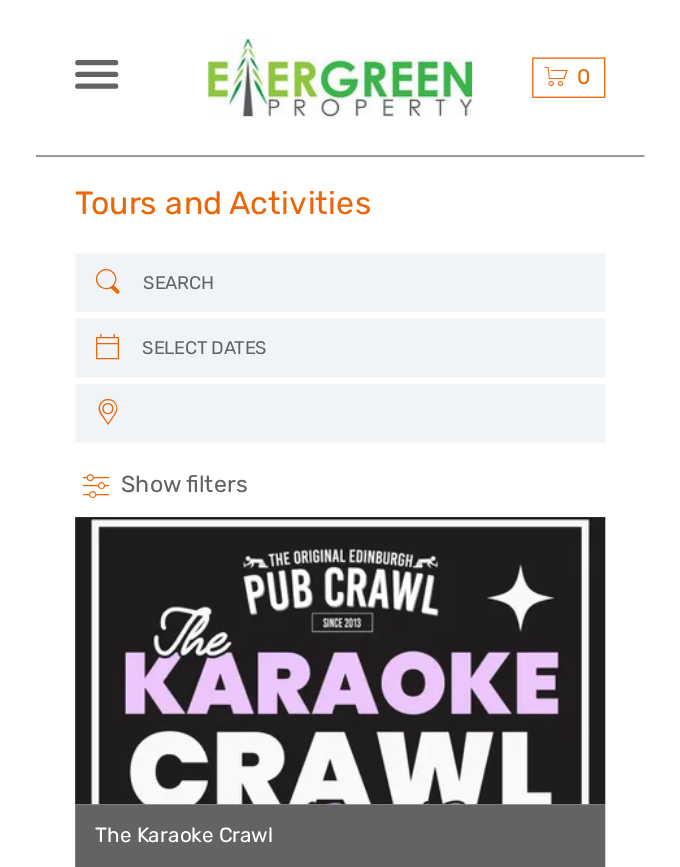 scroll, scrollTop: 0, scrollLeft: 0, axis: both 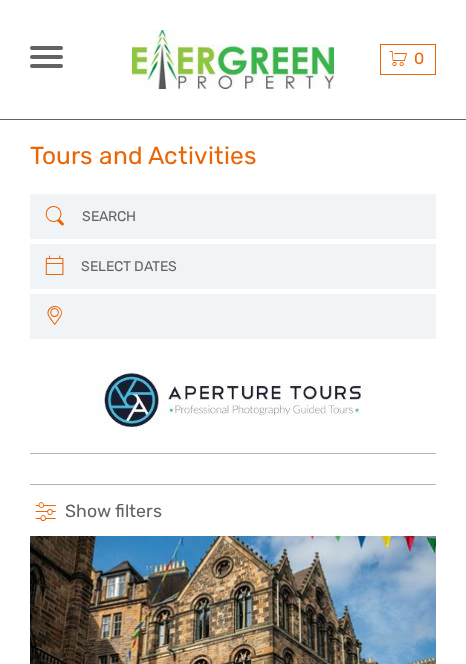 select 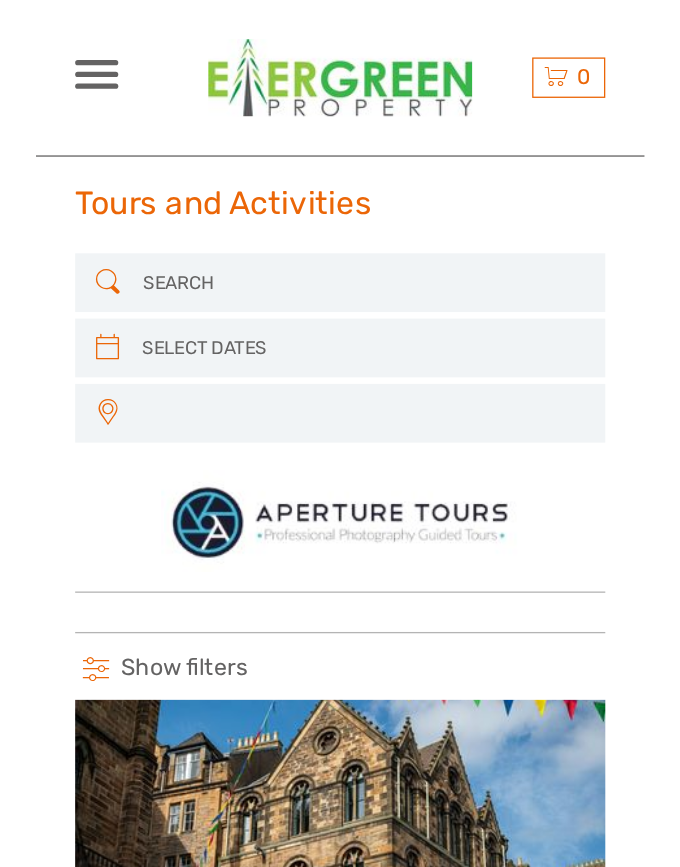 scroll, scrollTop: 0, scrollLeft: 0, axis: both 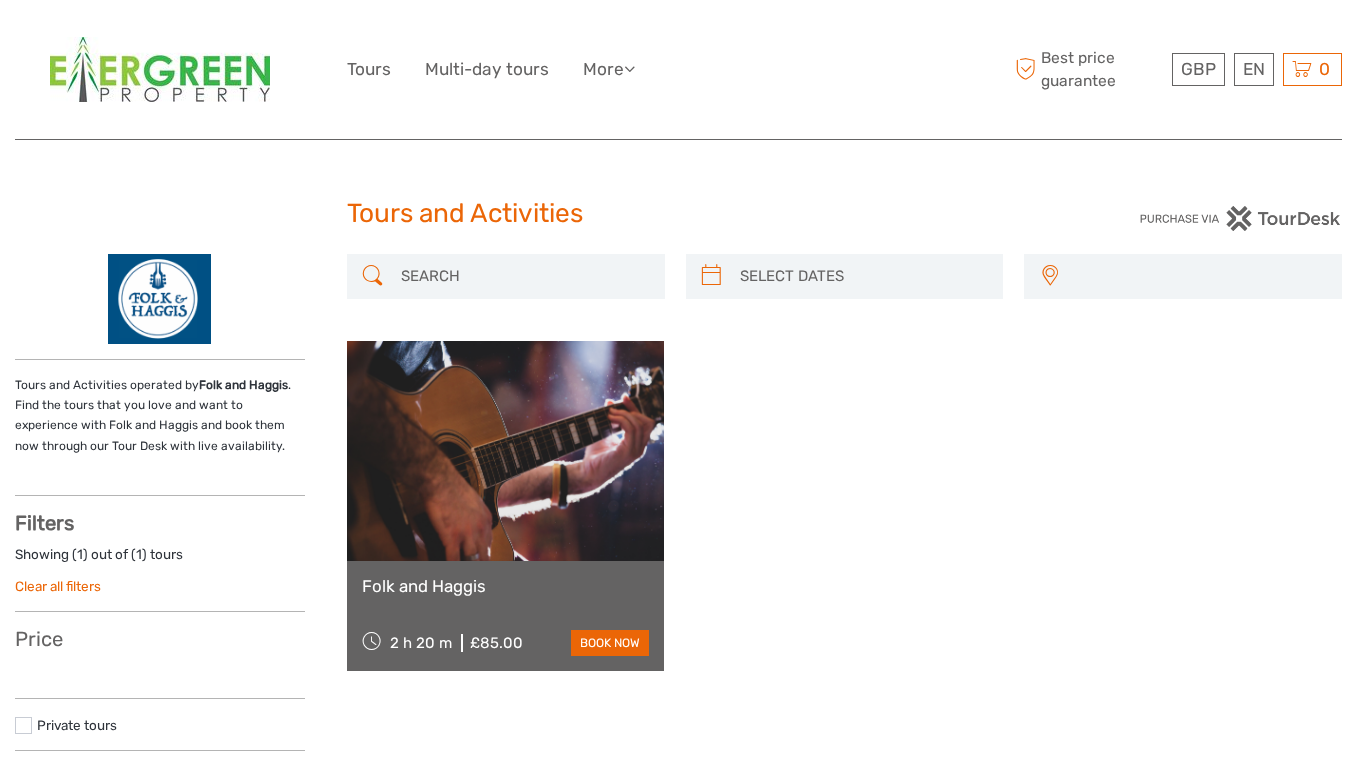 select 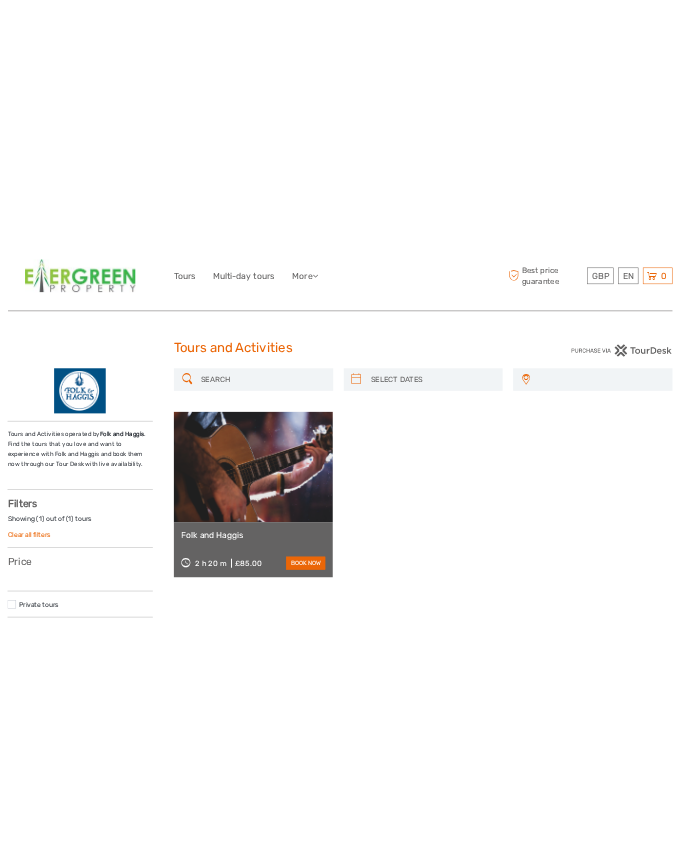 scroll, scrollTop: 0, scrollLeft: 0, axis: both 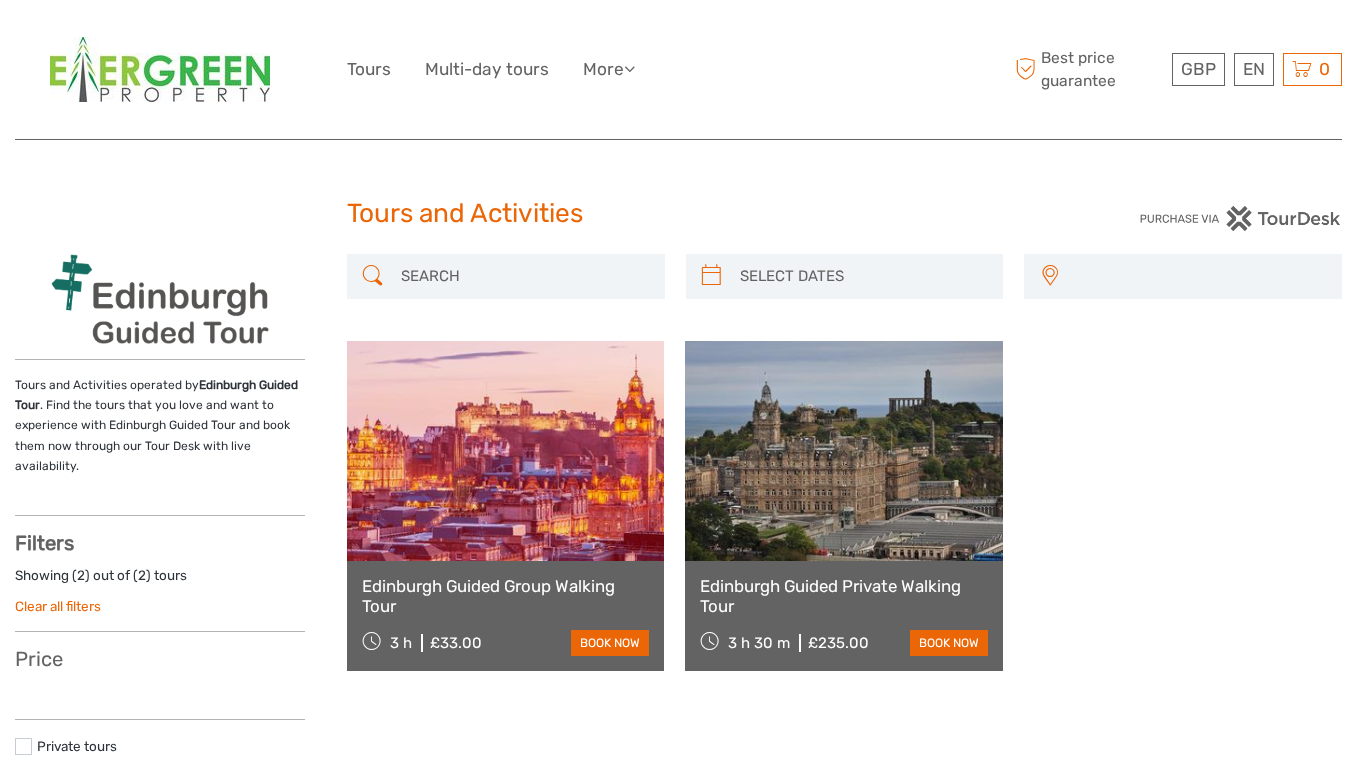 select 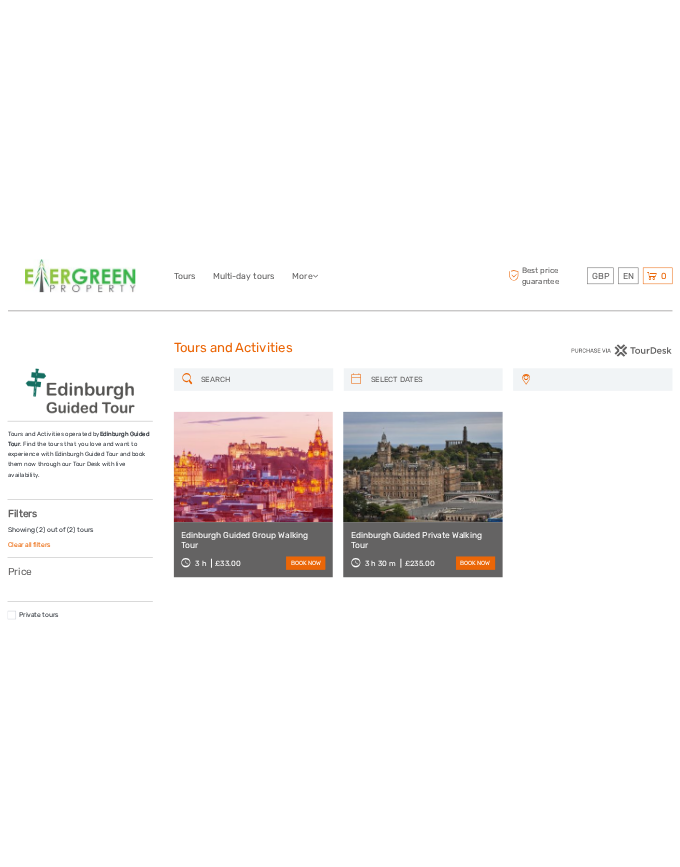 scroll, scrollTop: 0, scrollLeft: 0, axis: both 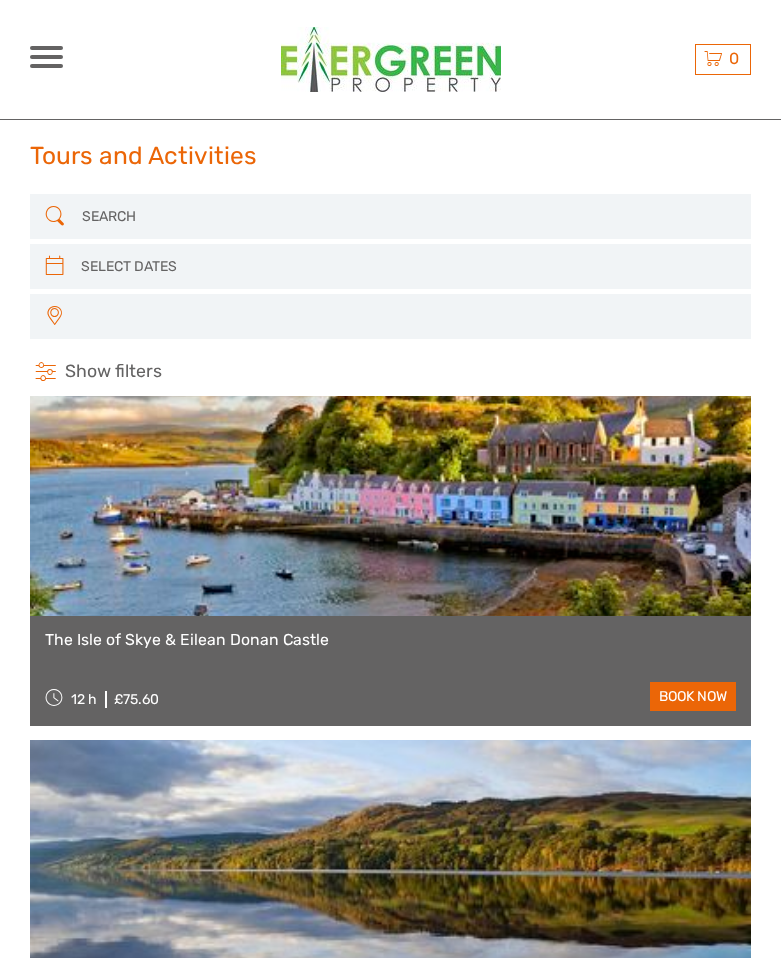select 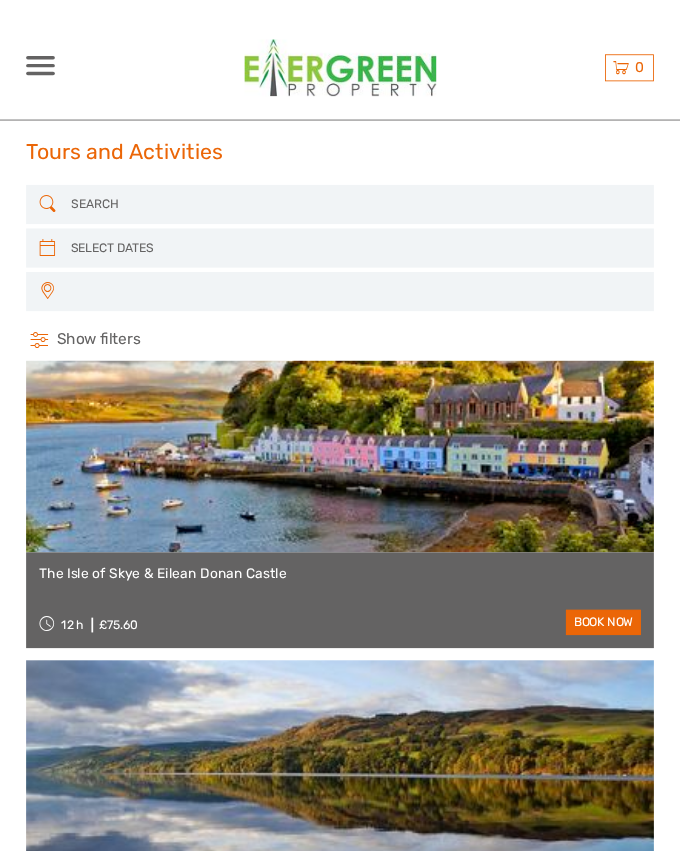 scroll, scrollTop: 0, scrollLeft: 0, axis: both 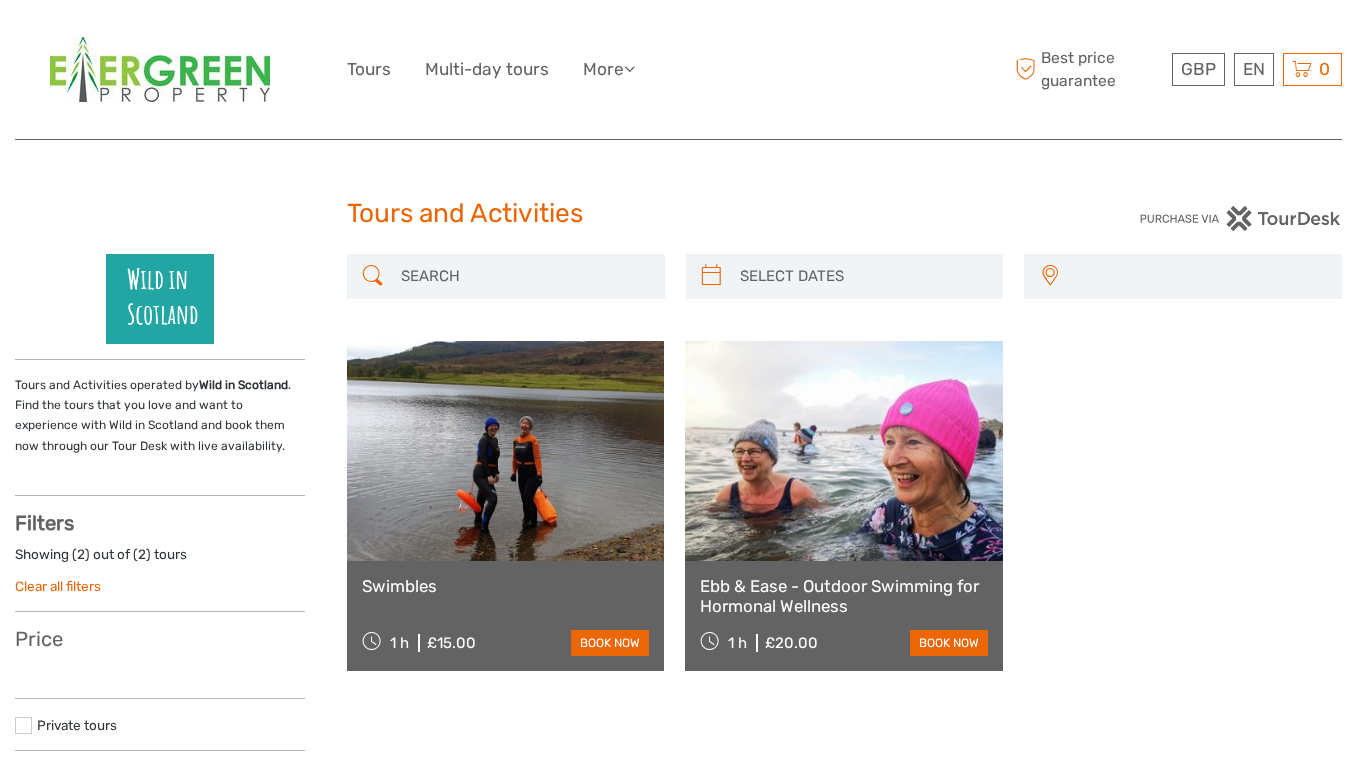 select 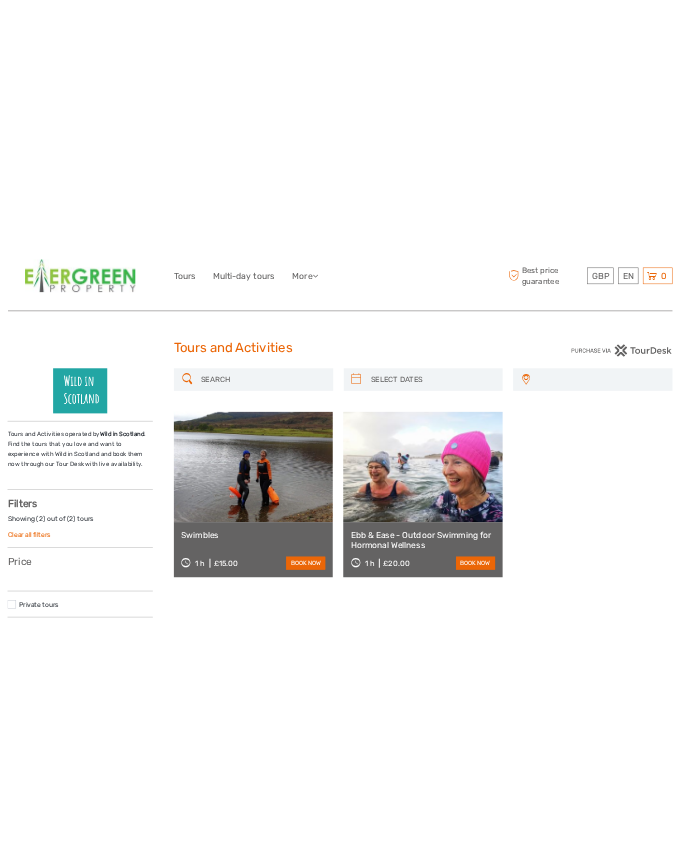 scroll, scrollTop: 0, scrollLeft: 0, axis: both 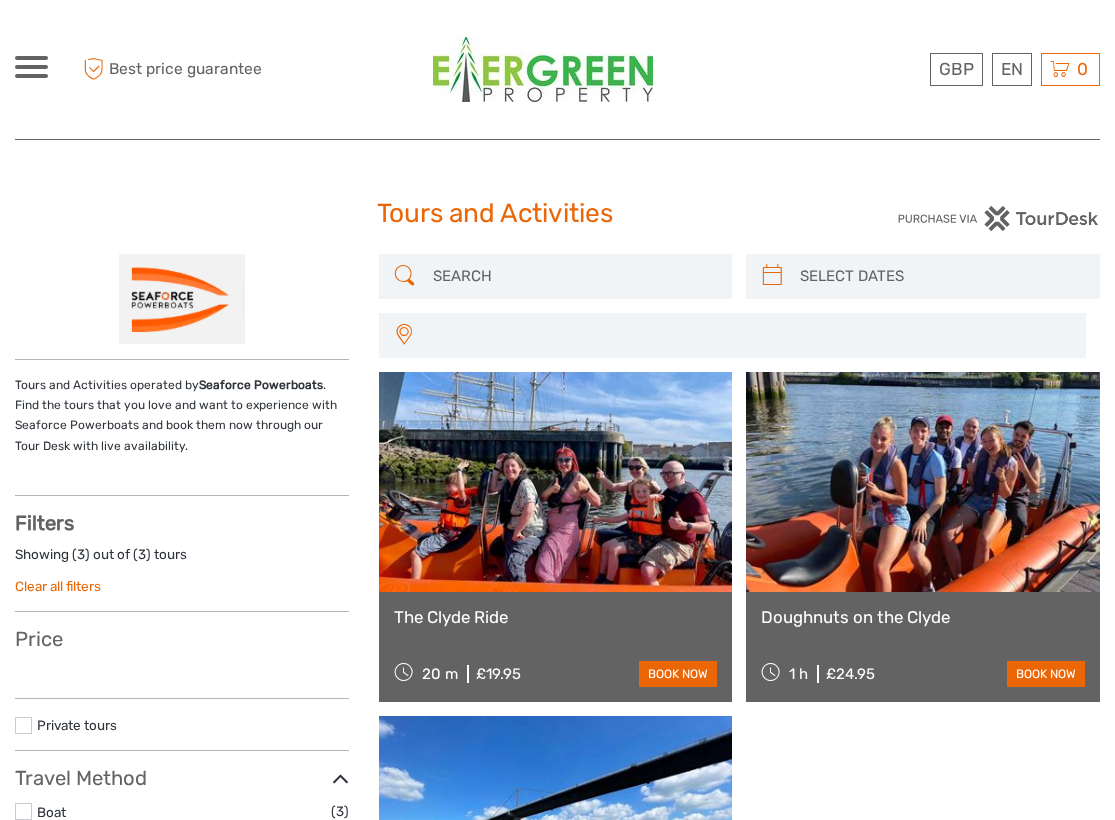 select 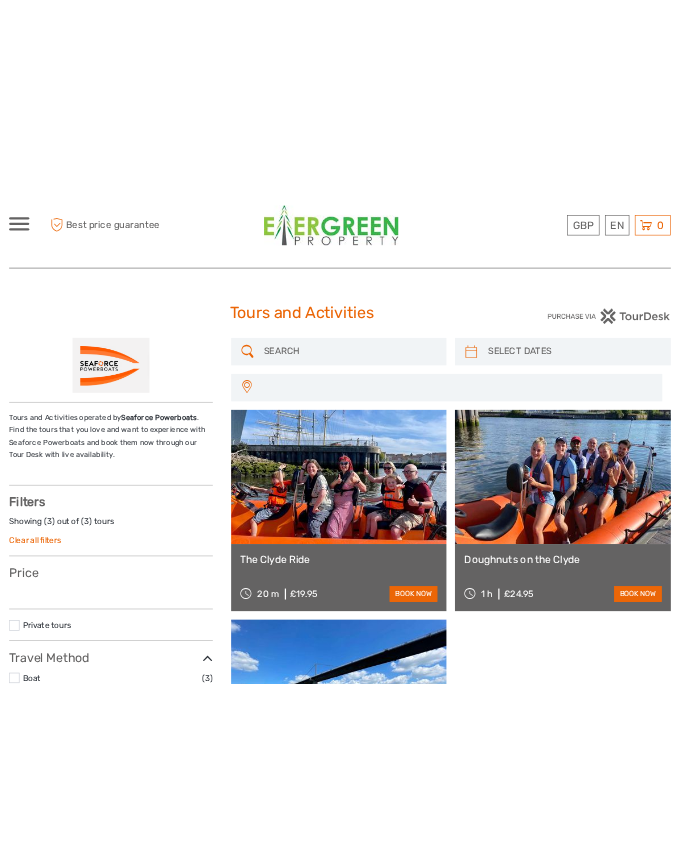 scroll, scrollTop: 0, scrollLeft: 0, axis: both 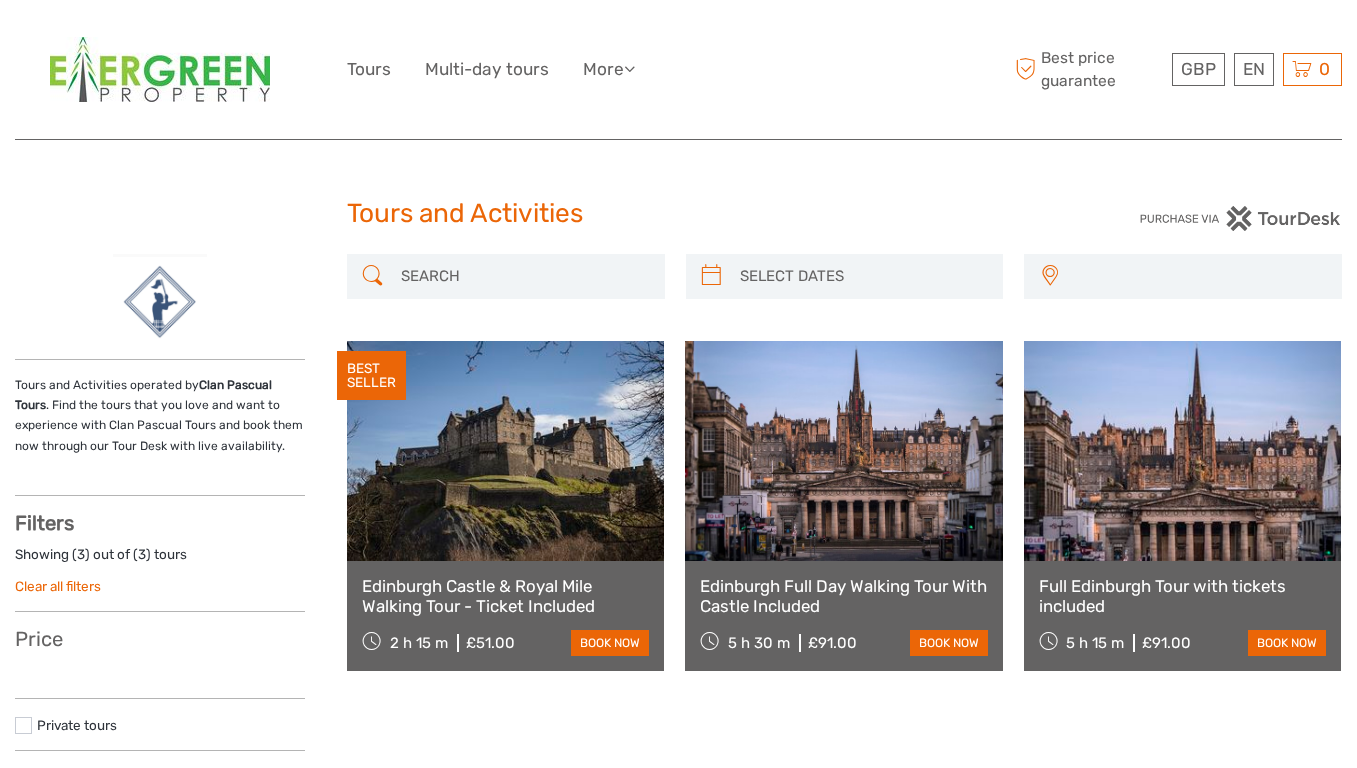 select 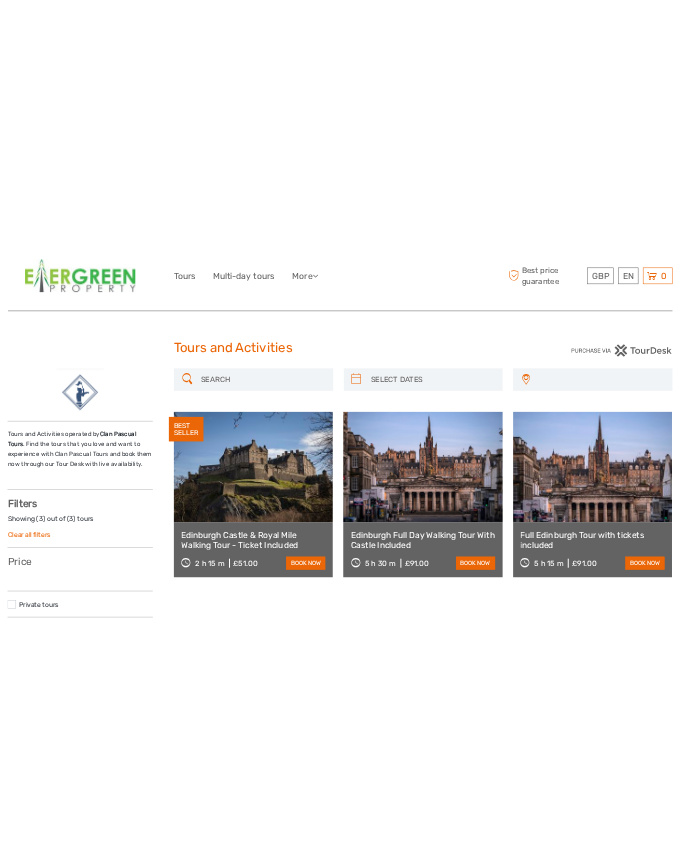 scroll, scrollTop: 0, scrollLeft: 0, axis: both 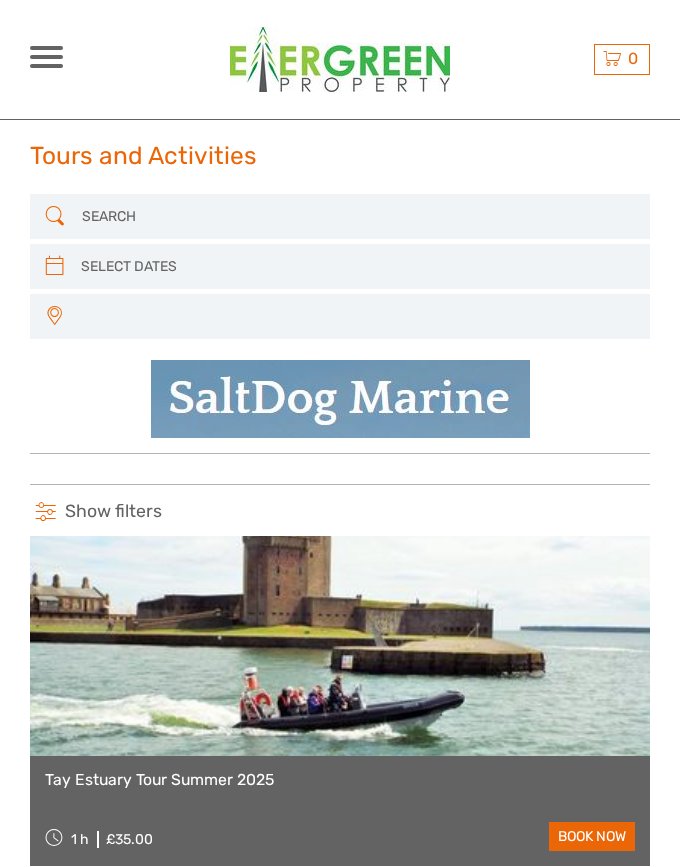 select 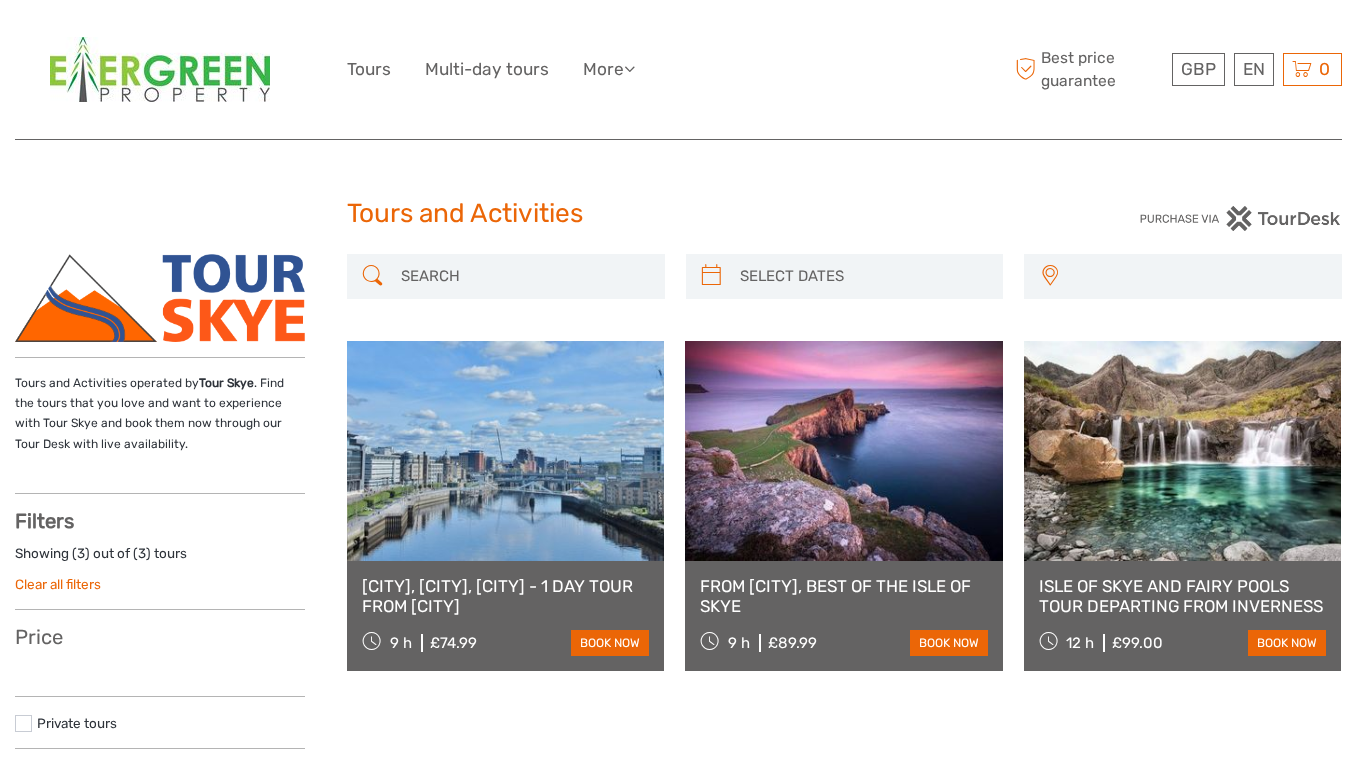 select 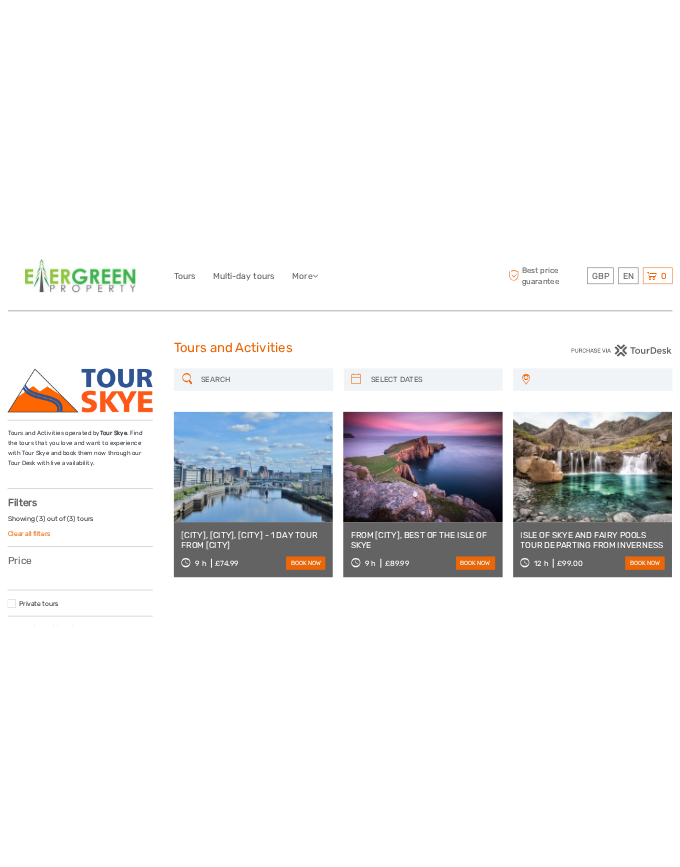 scroll, scrollTop: 0, scrollLeft: 0, axis: both 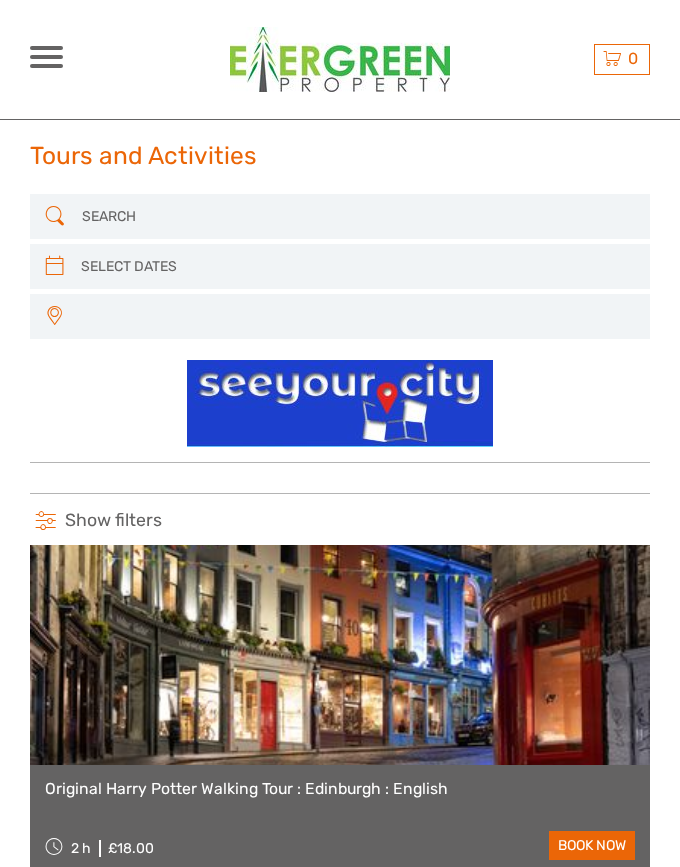 select 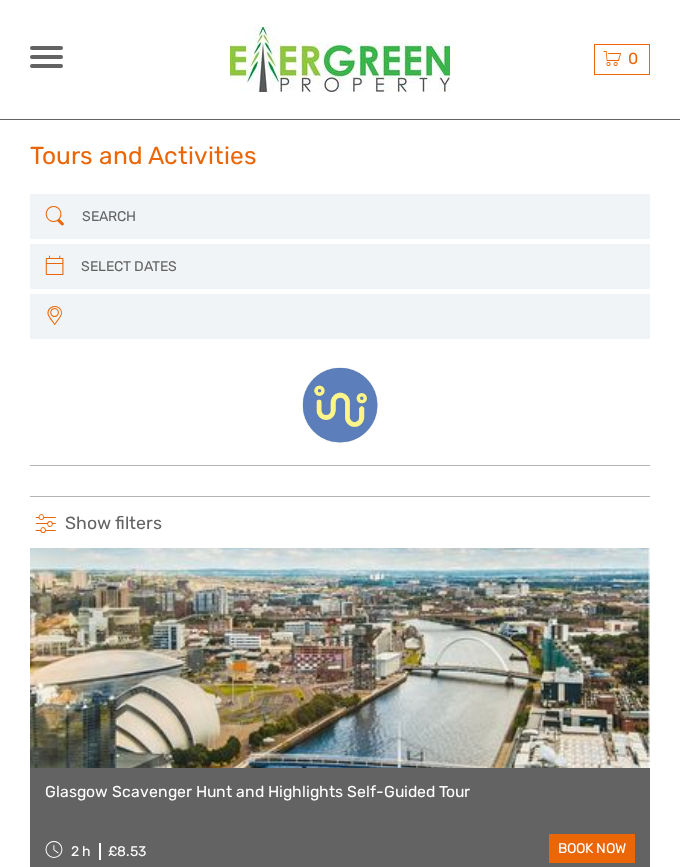 select 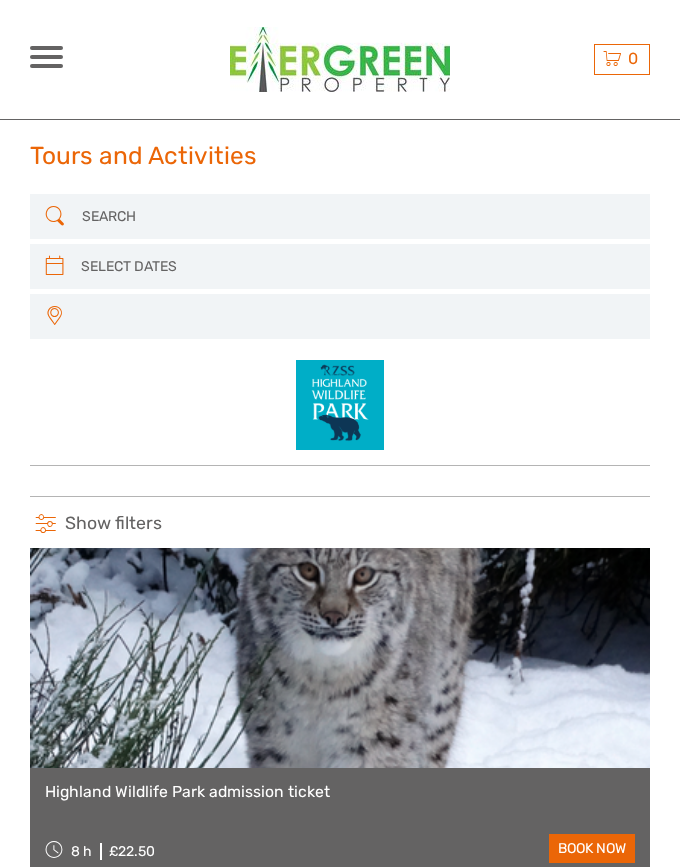 select 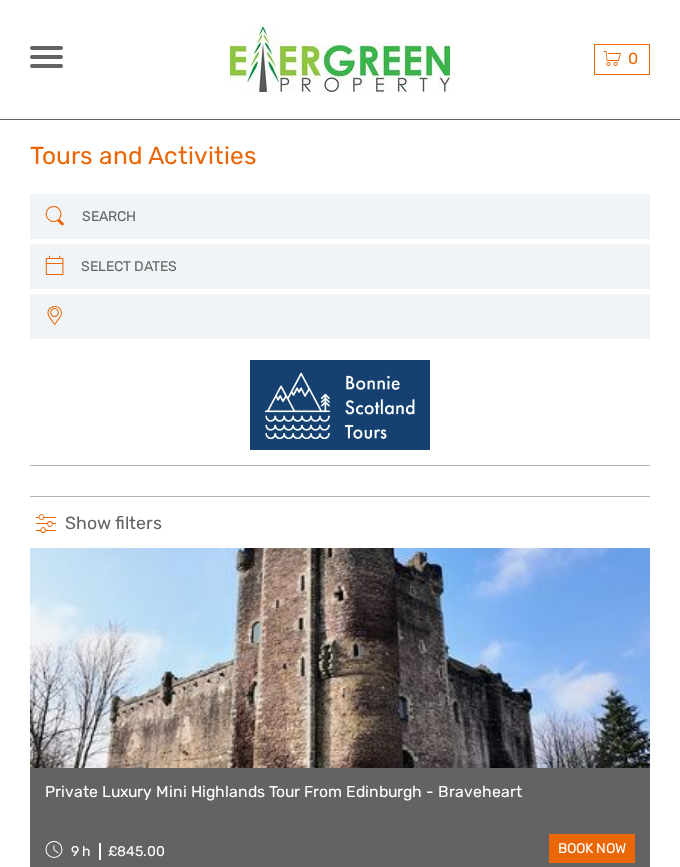 select 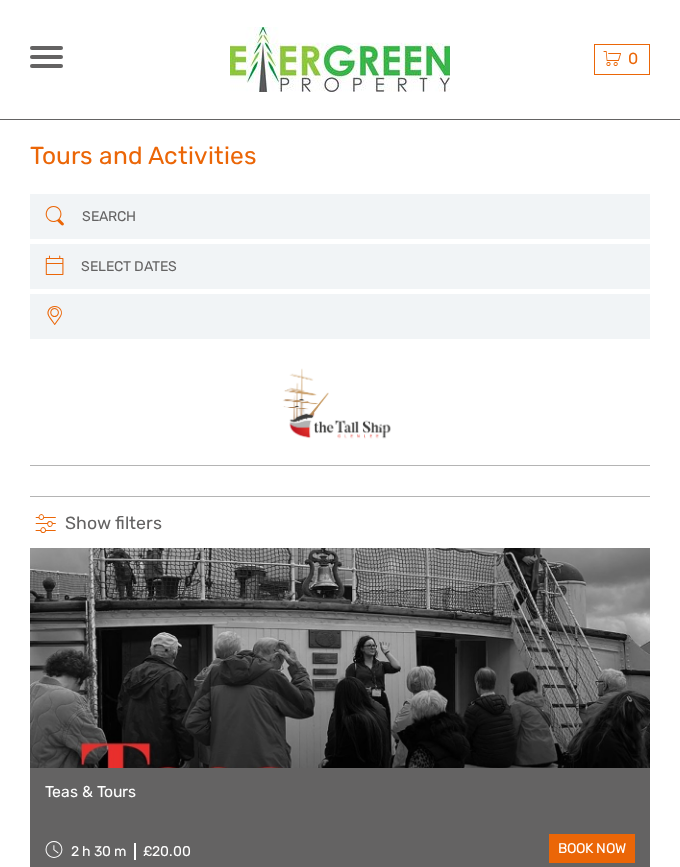 select 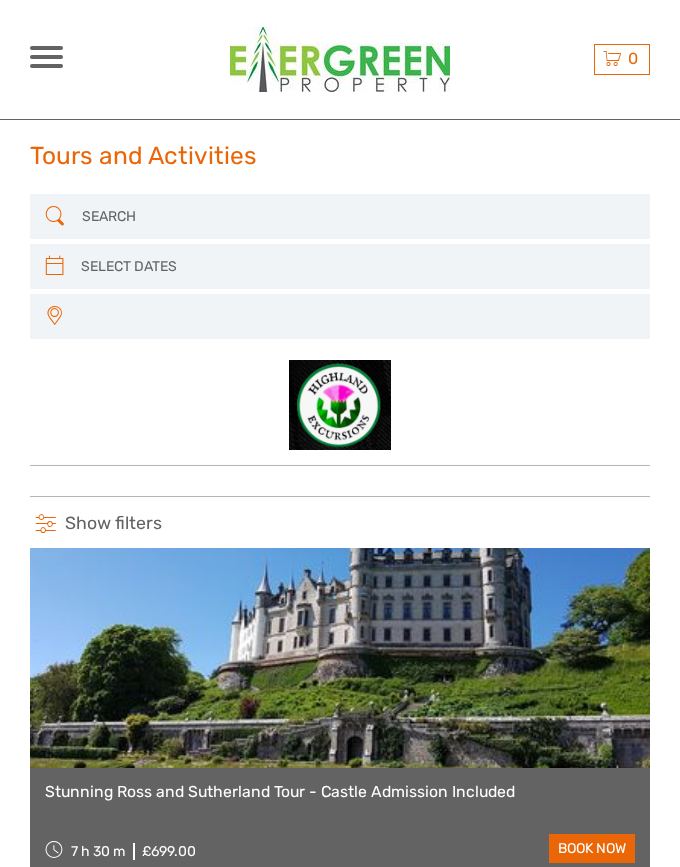 select 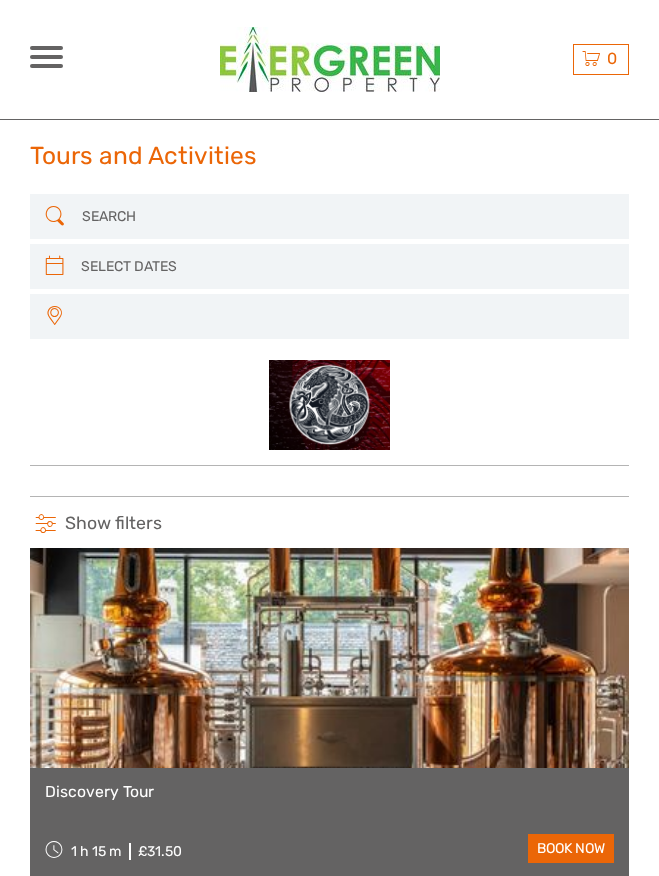 select 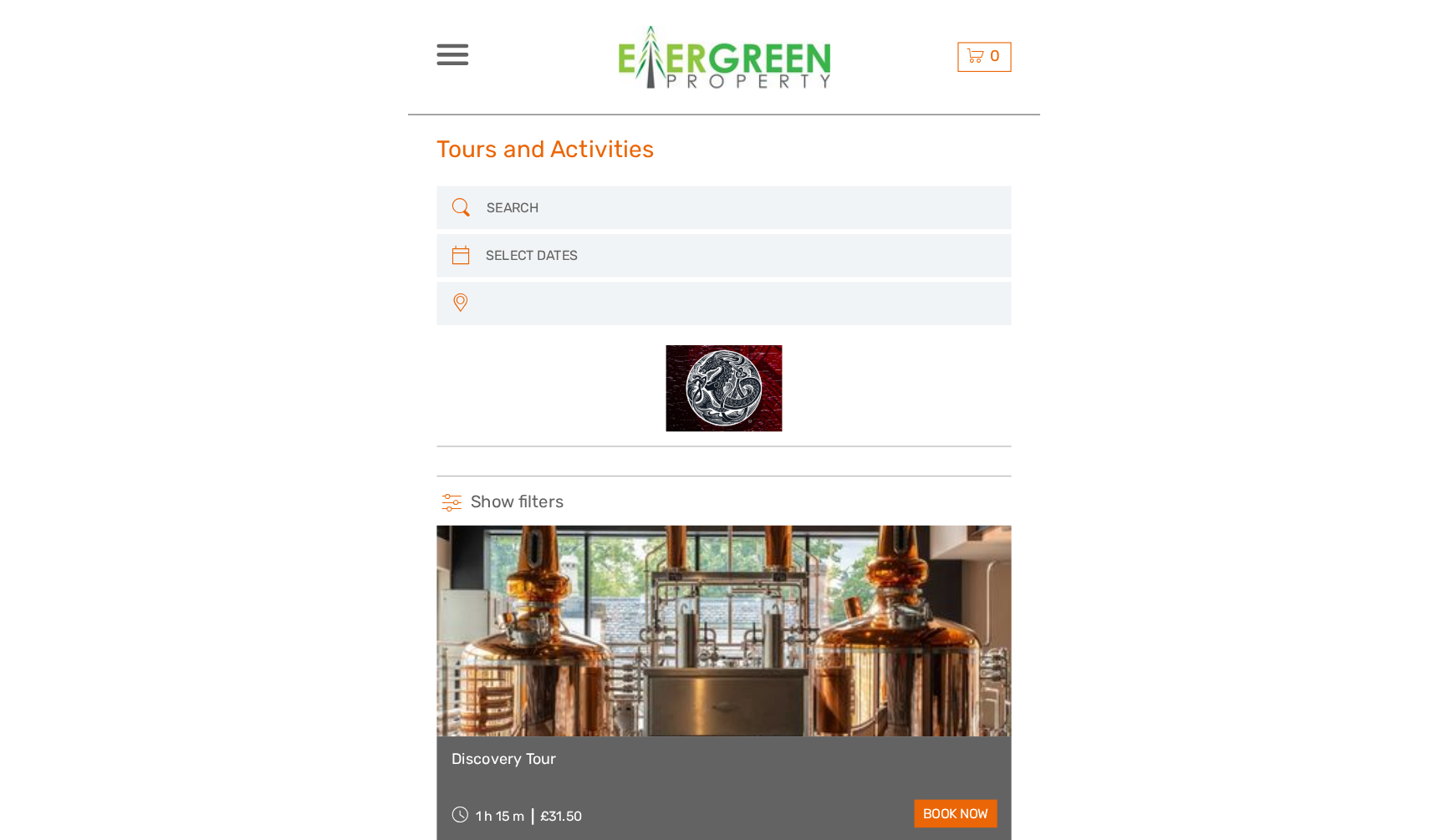 scroll, scrollTop: 0, scrollLeft: 0, axis: both 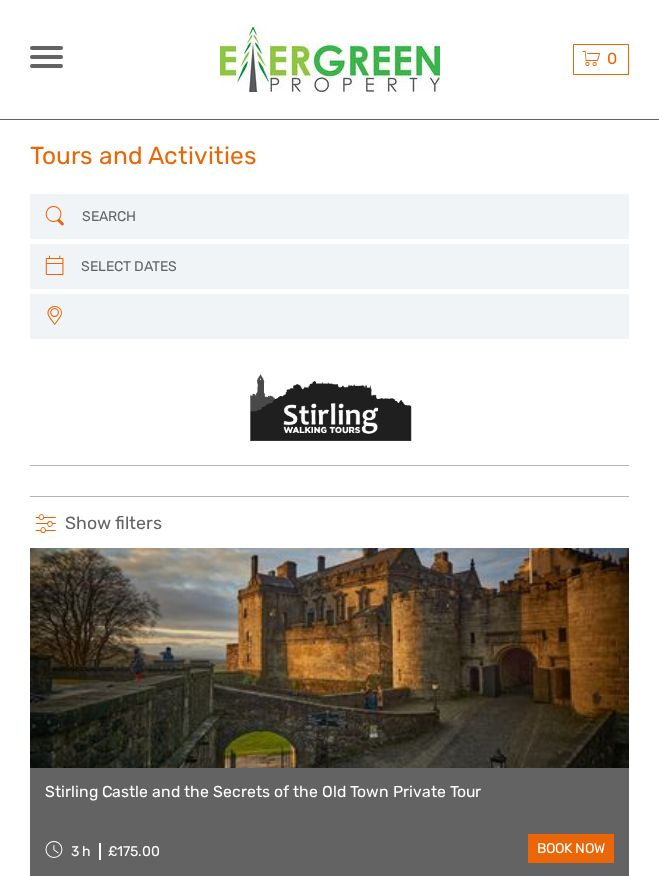 select 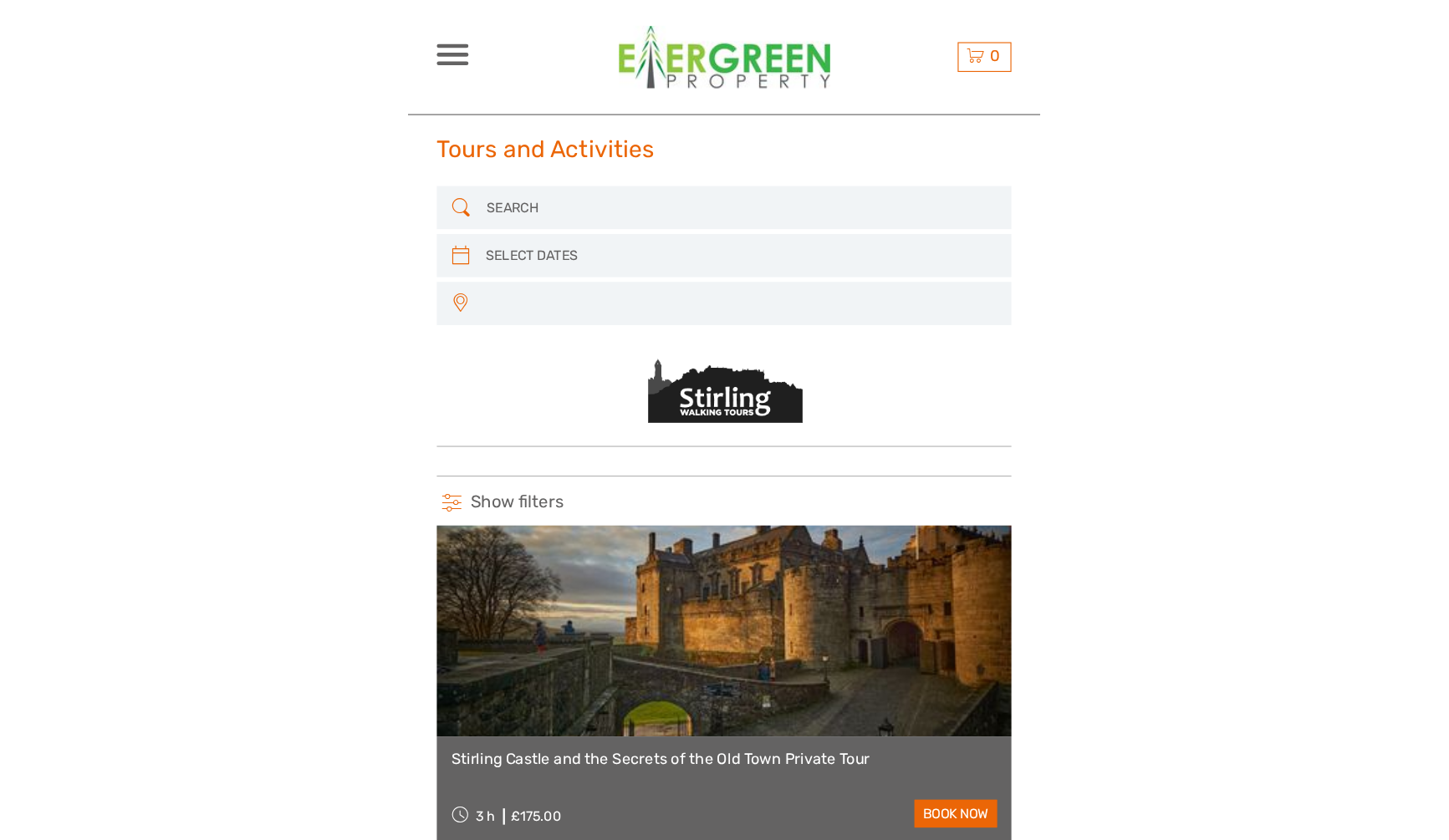 scroll, scrollTop: 0, scrollLeft: 0, axis: both 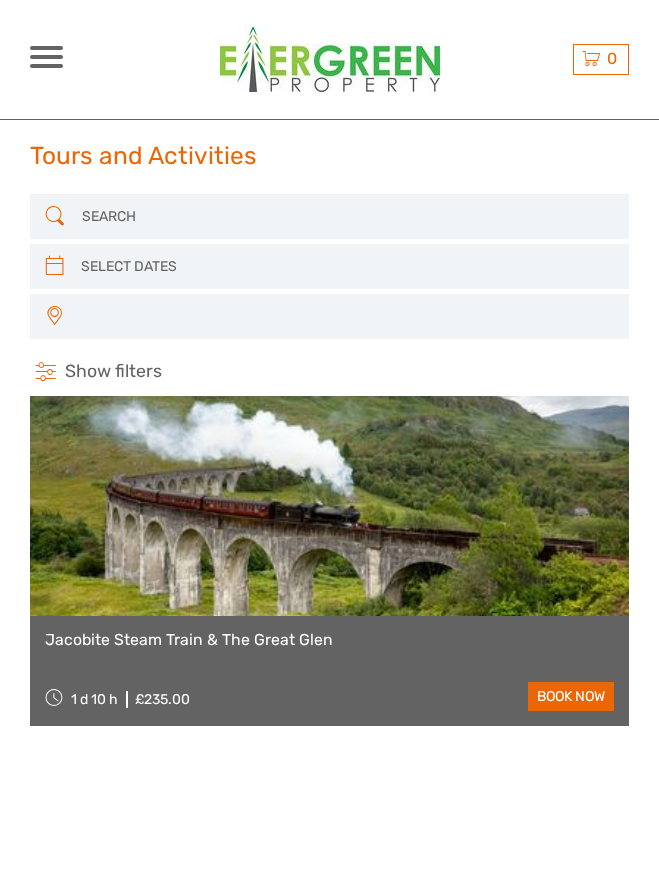 select 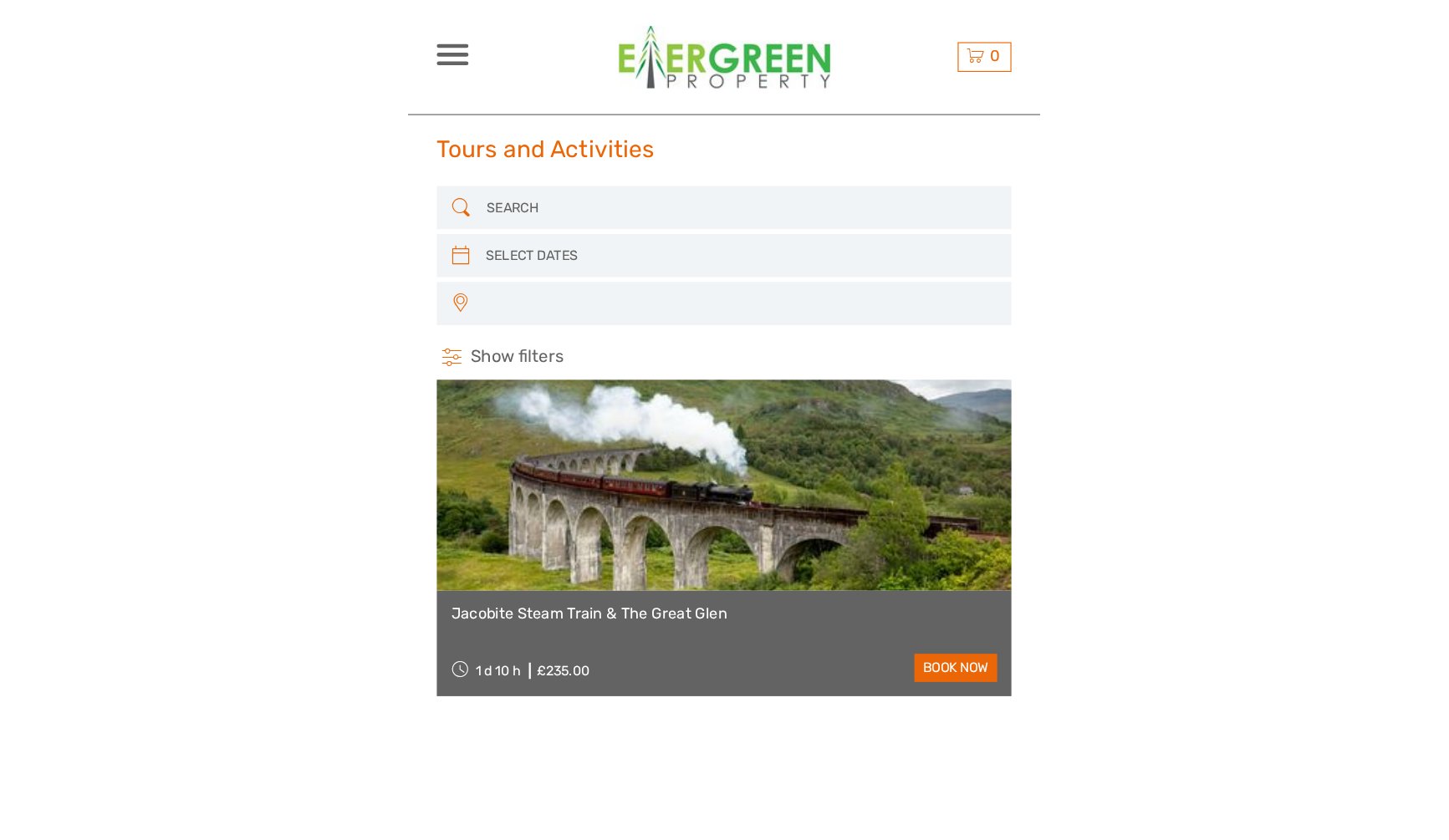 scroll, scrollTop: 0, scrollLeft: 0, axis: both 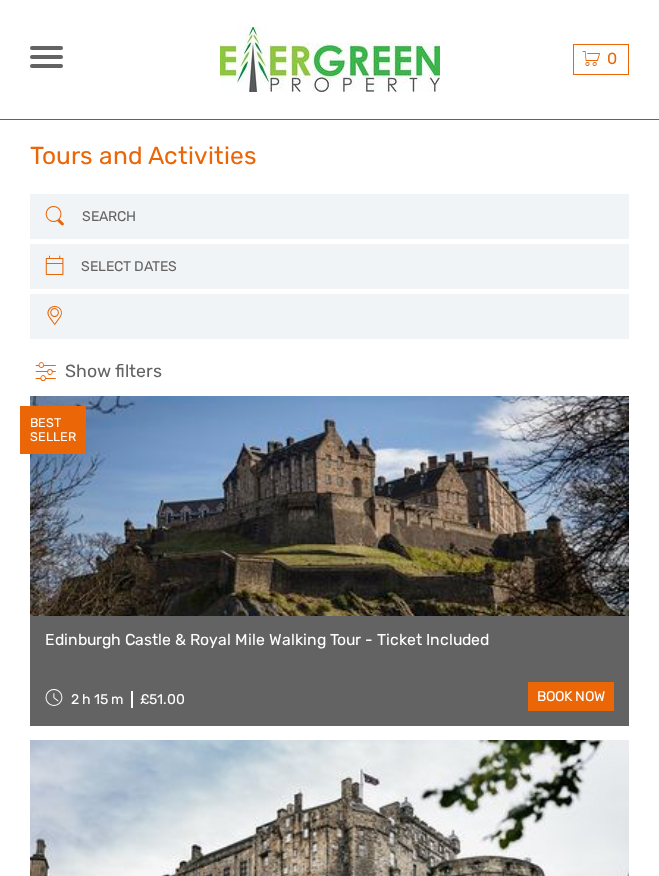 select 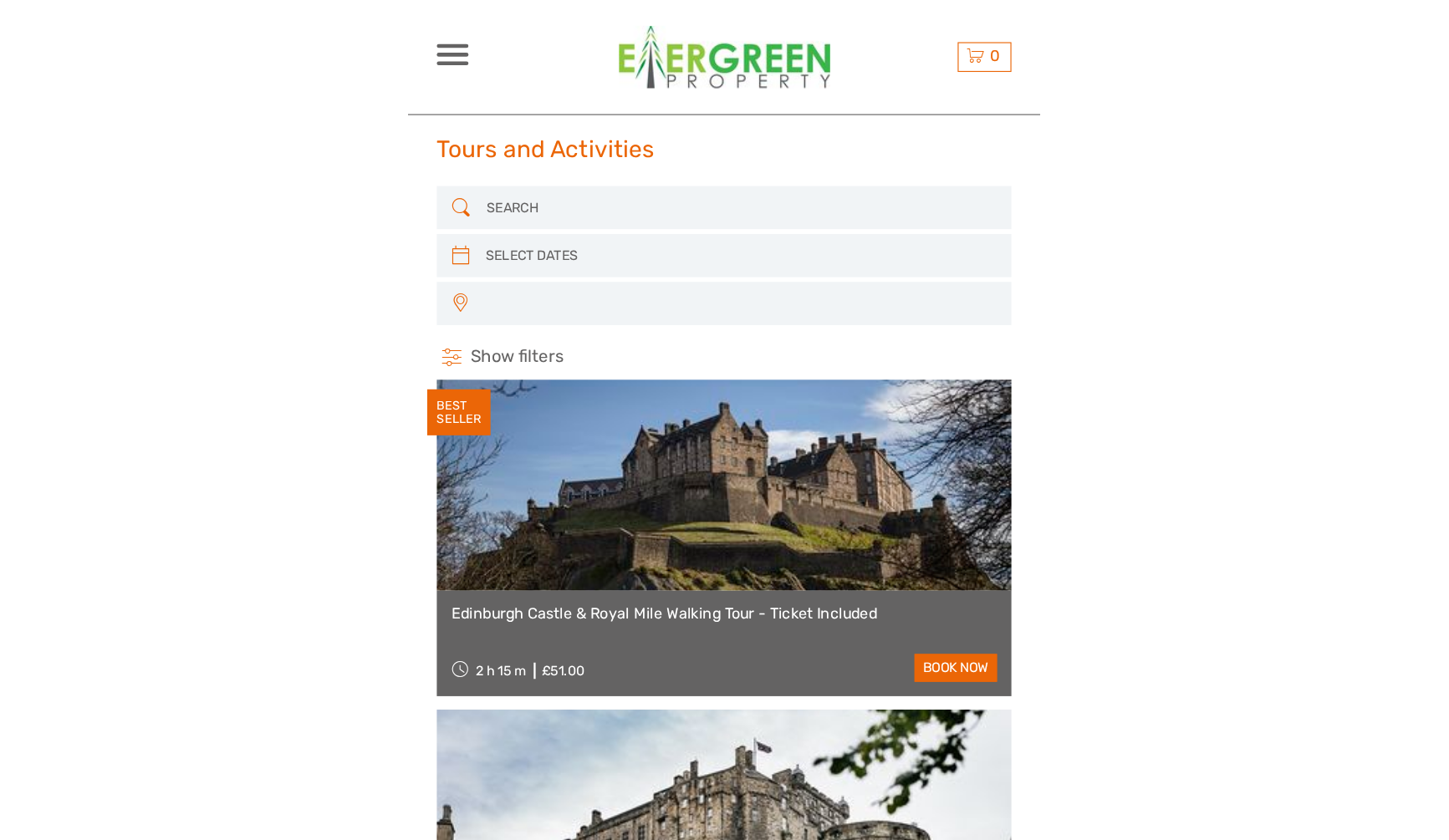 scroll, scrollTop: 0, scrollLeft: 0, axis: both 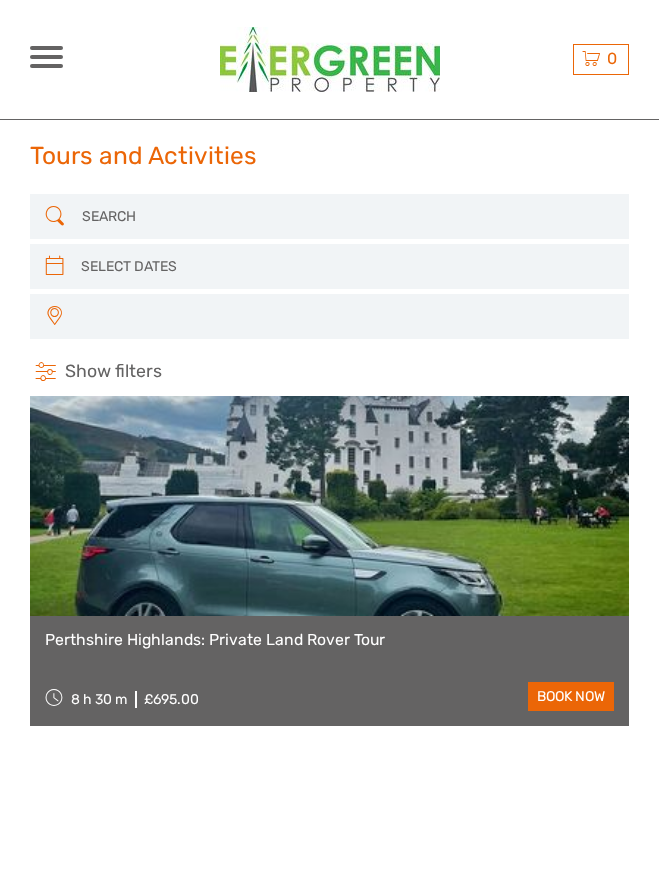 select 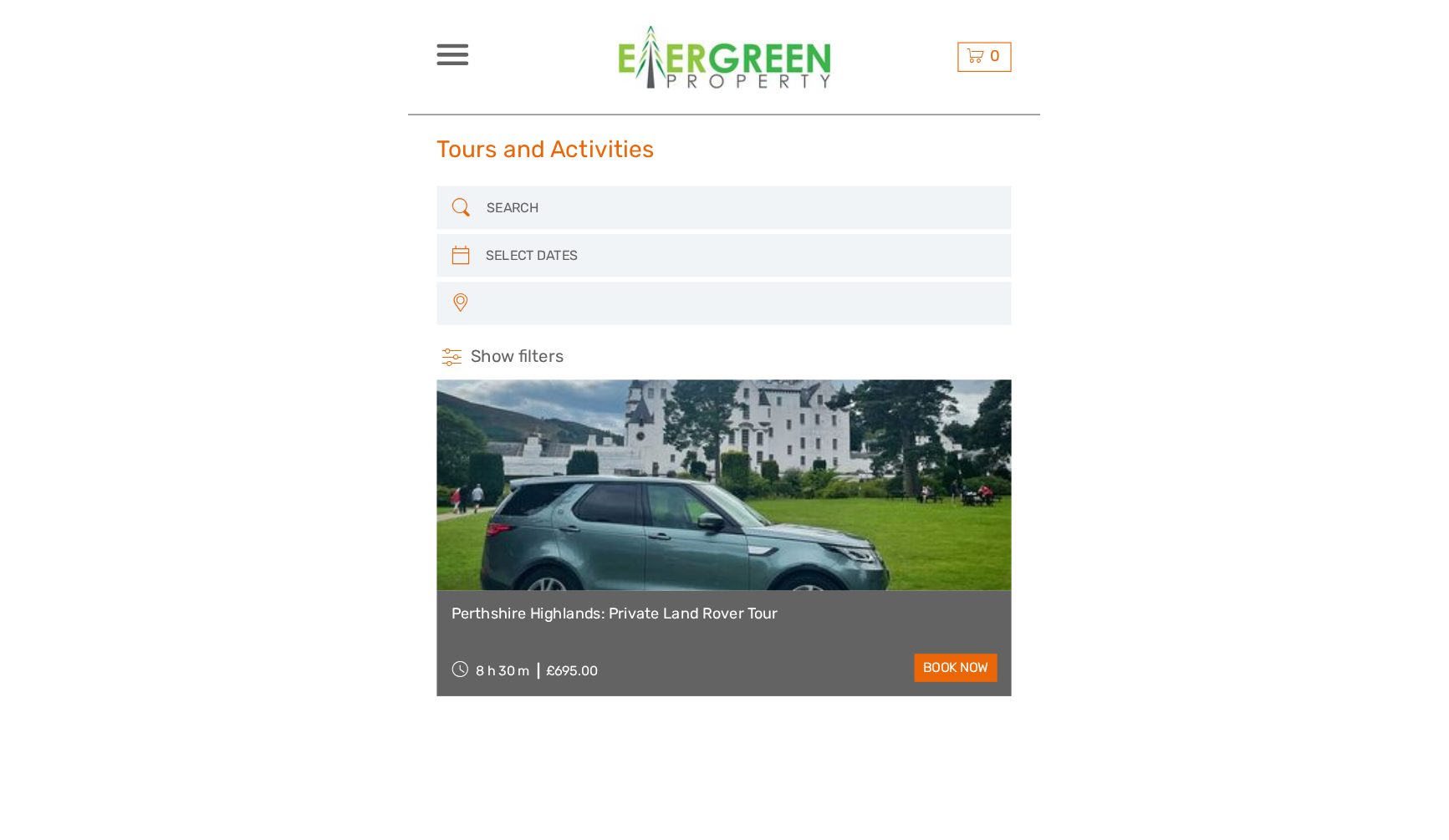 scroll, scrollTop: 0, scrollLeft: 0, axis: both 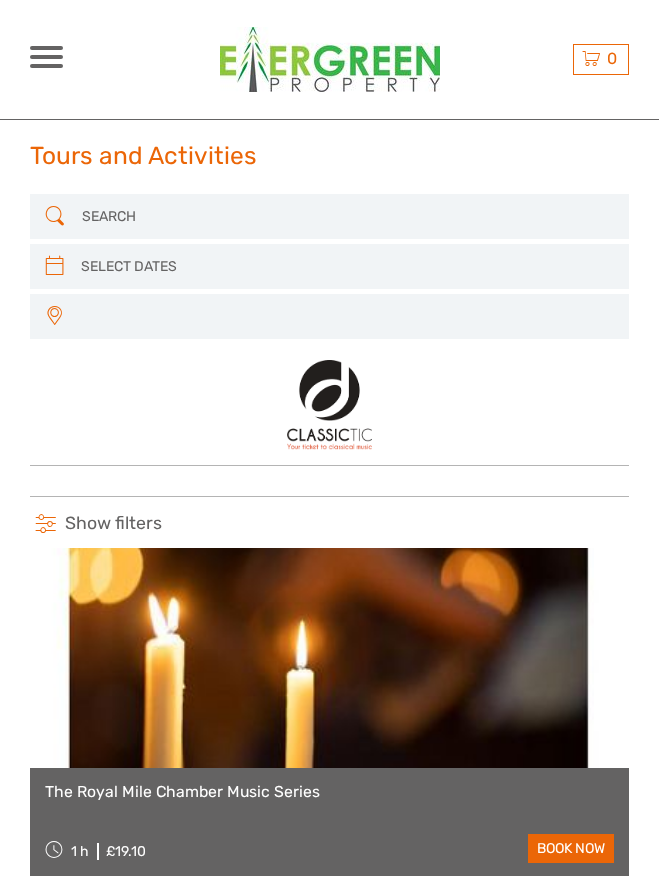 select 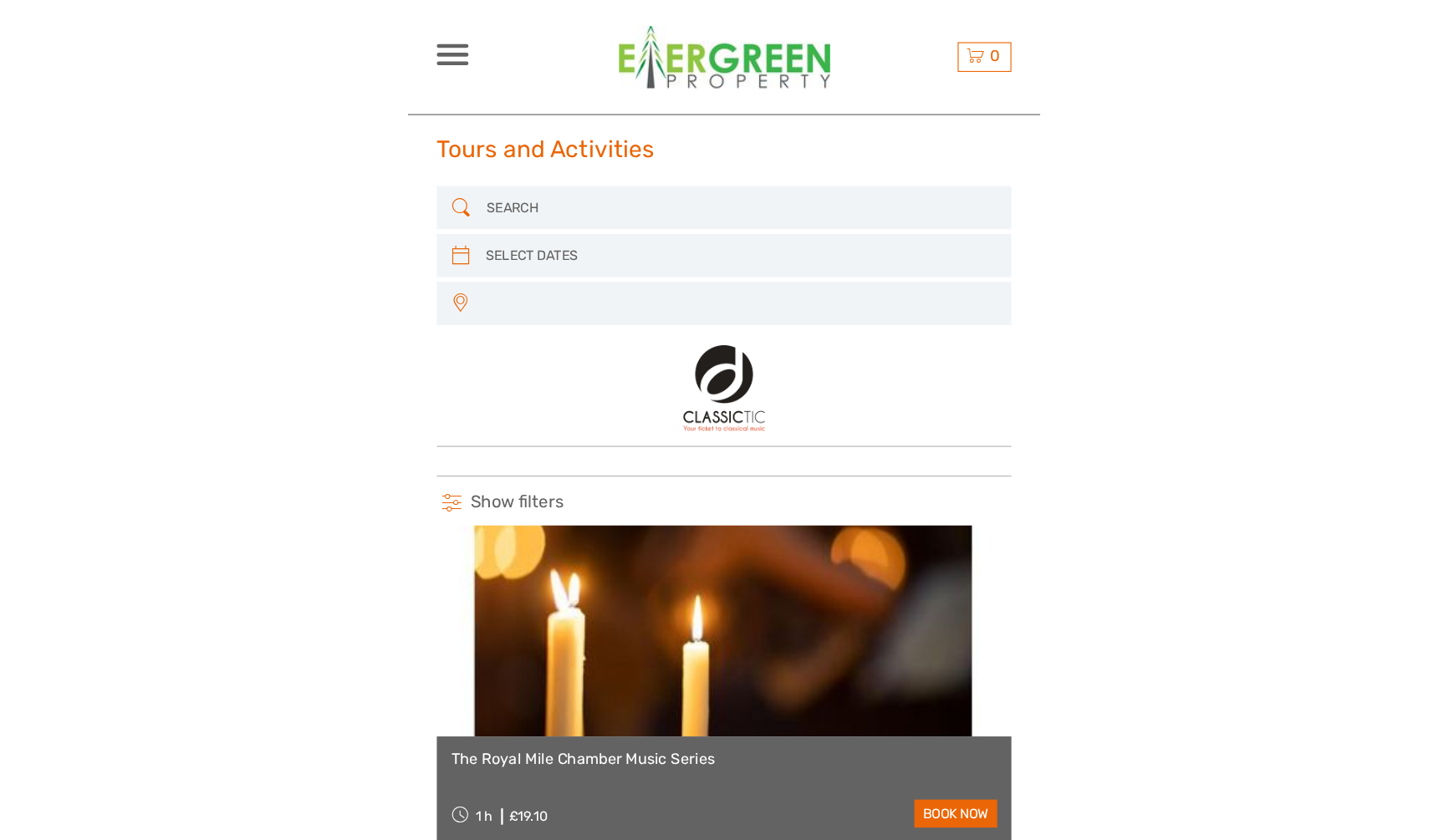 scroll, scrollTop: 0, scrollLeft: 0, axis: both 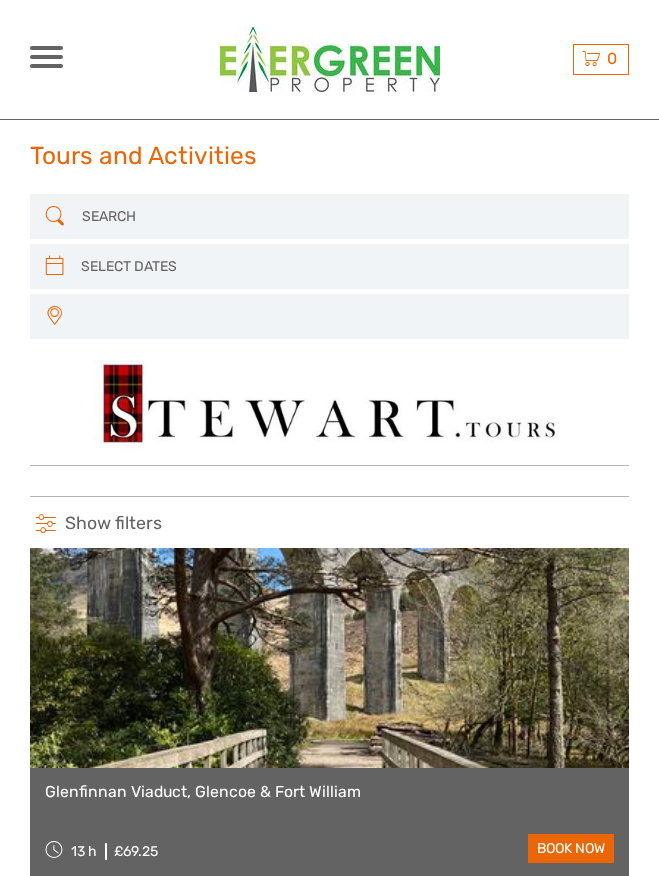 select 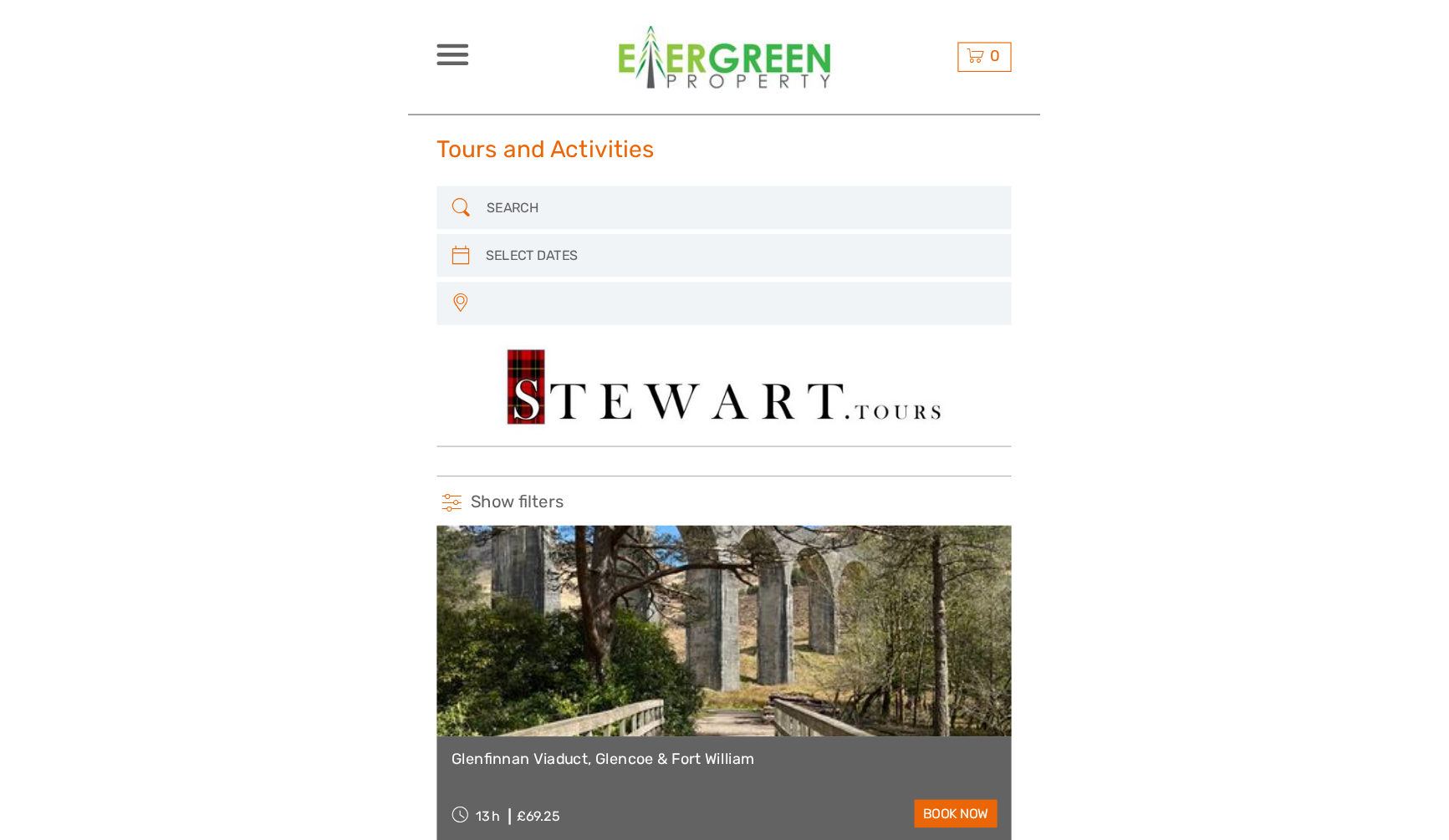 scroll, scrollTop: 0, scrollLeft: 0, axis: both 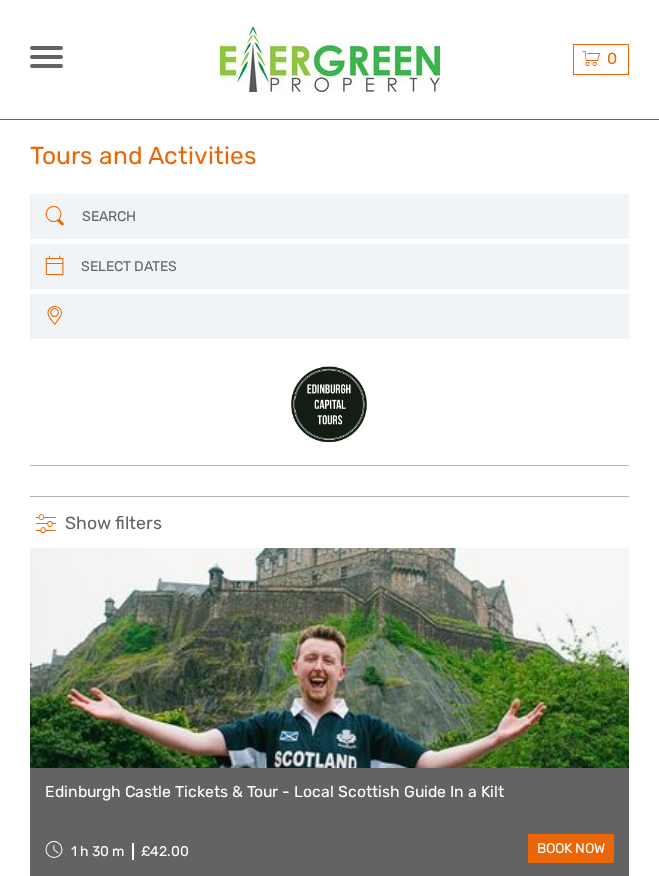 select 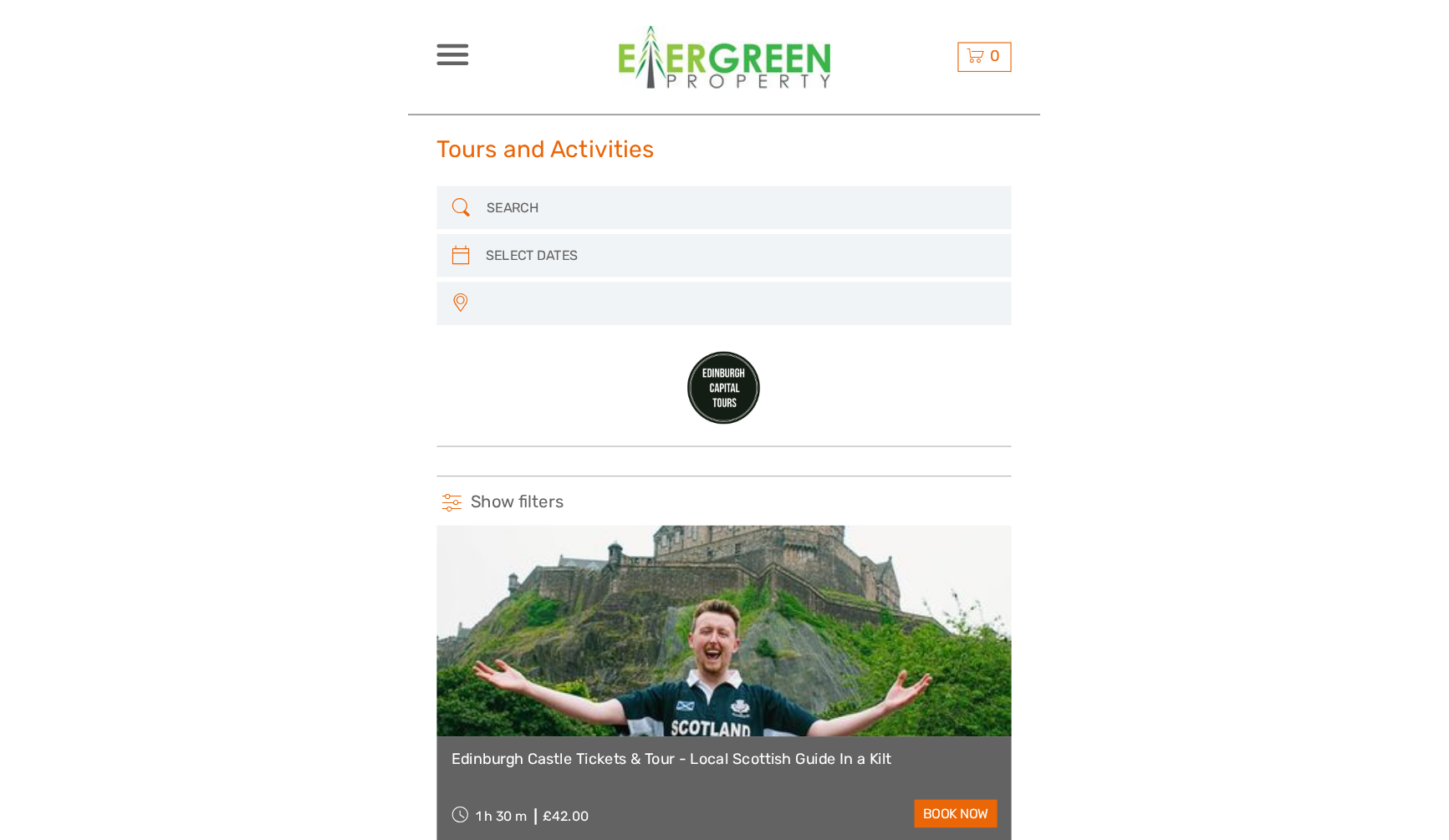 scroll, scrollTop: 0, scrollLeft: 0, axis: both 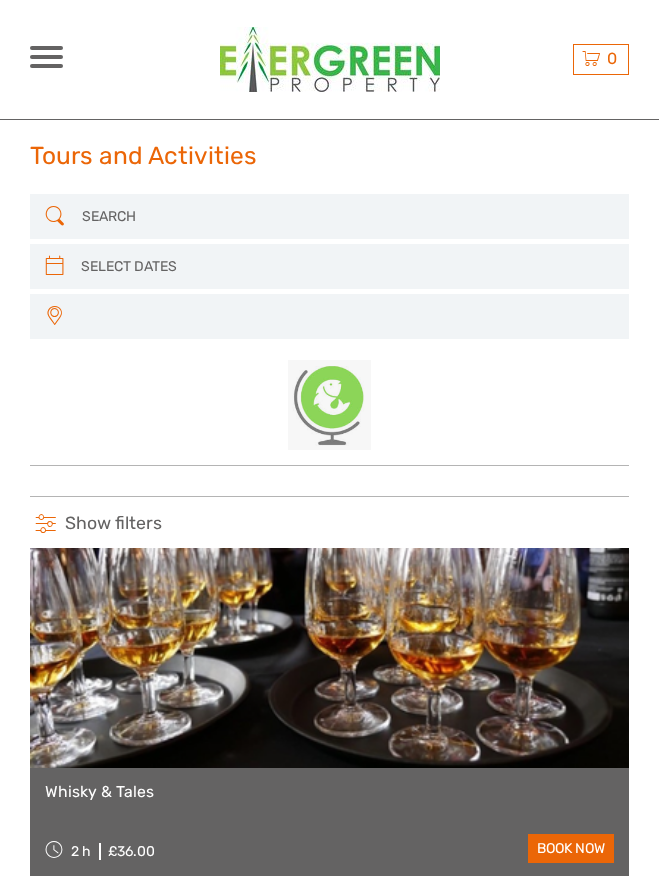 select 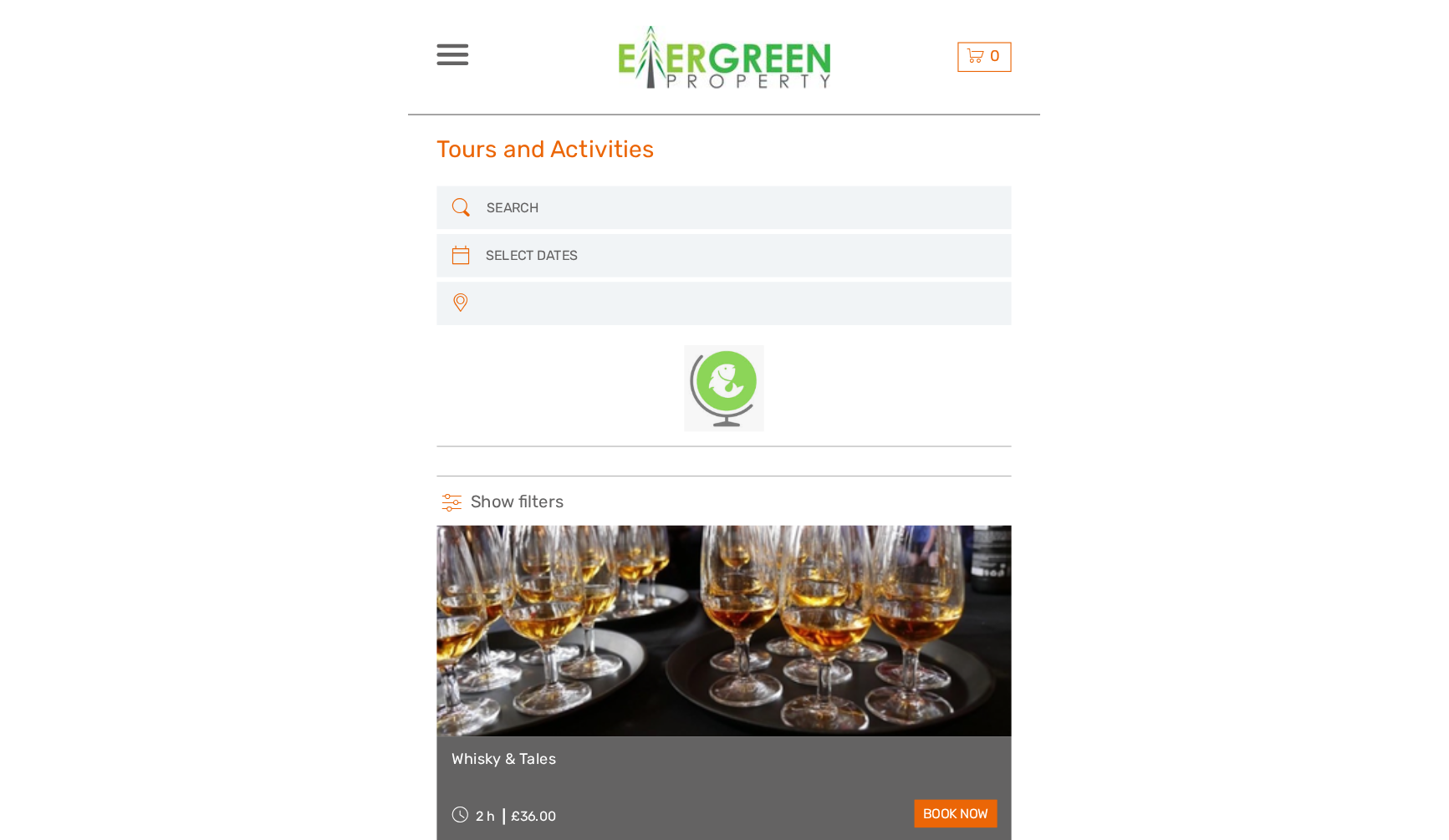 scroll, scrollTop: 0, scrollLeft: 0, axis: both 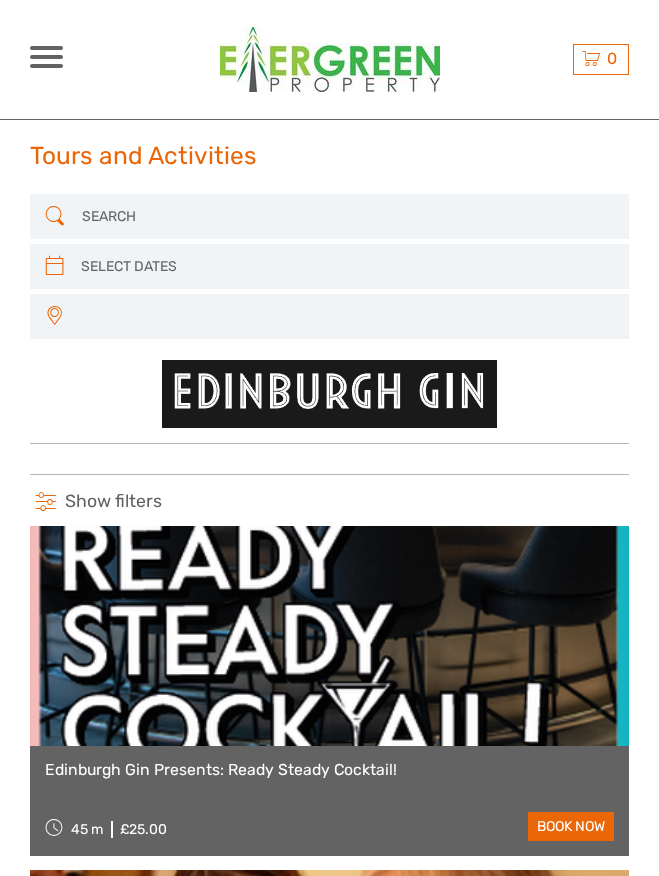 select 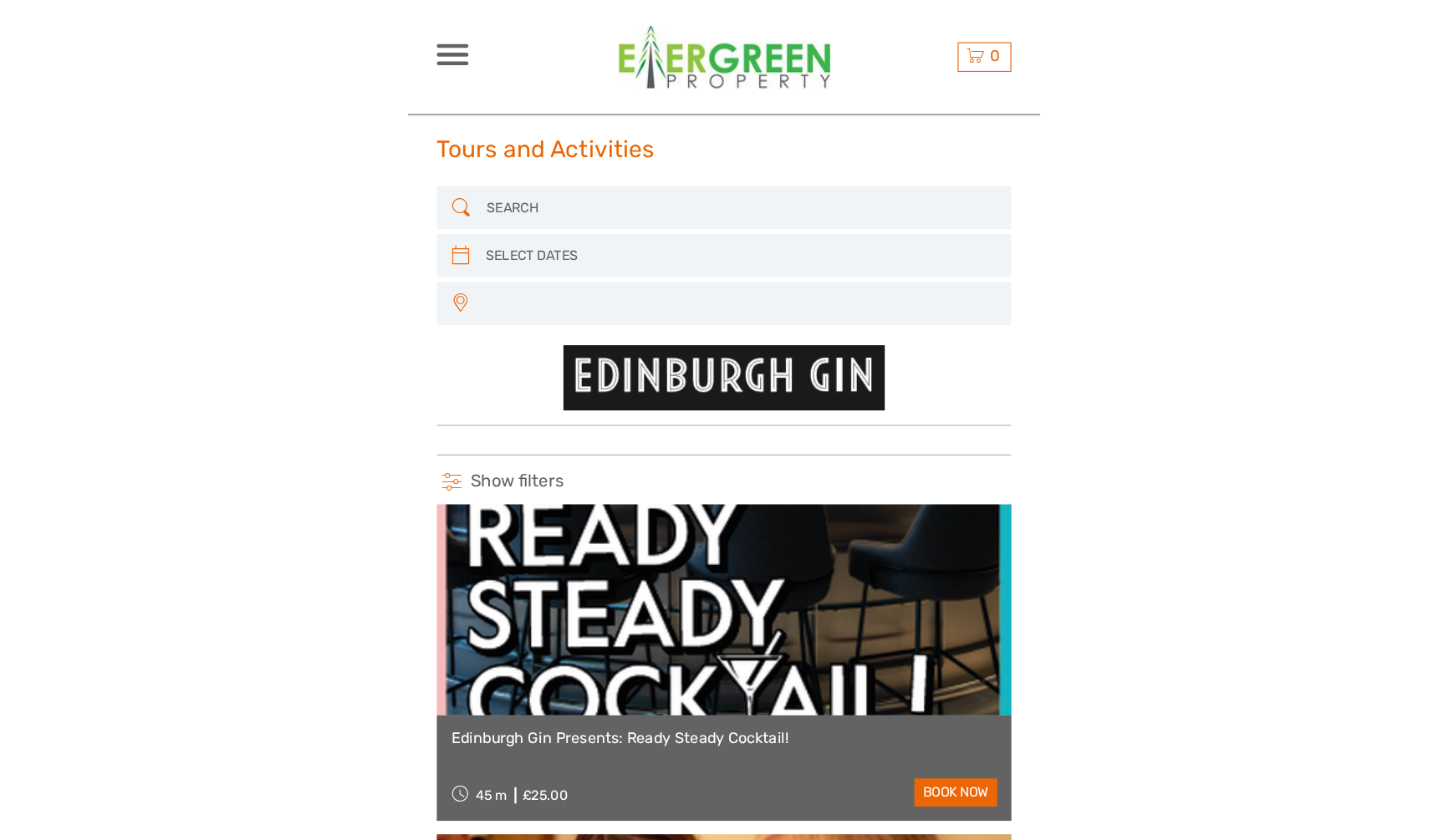 scroll, scrollTop: 0, scrollLeft: 0, axis: both 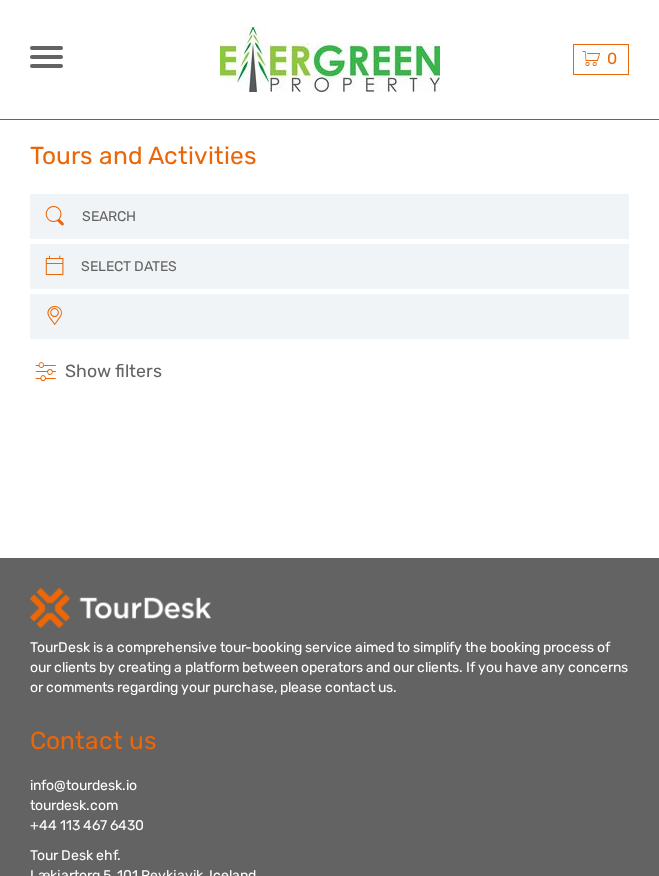 select 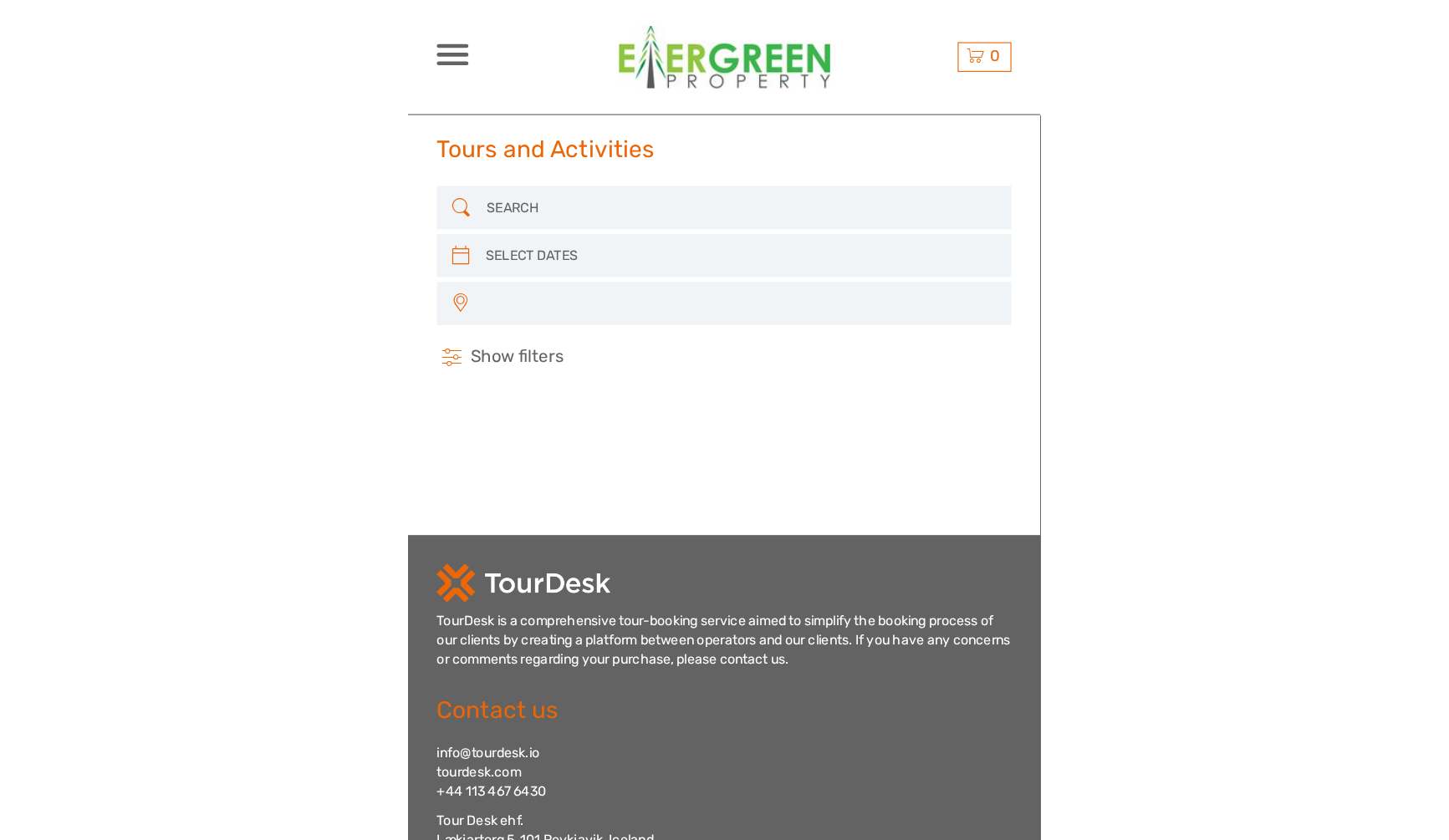 scroll, scrollTop: 0, scrollLeft: 0, axis: both 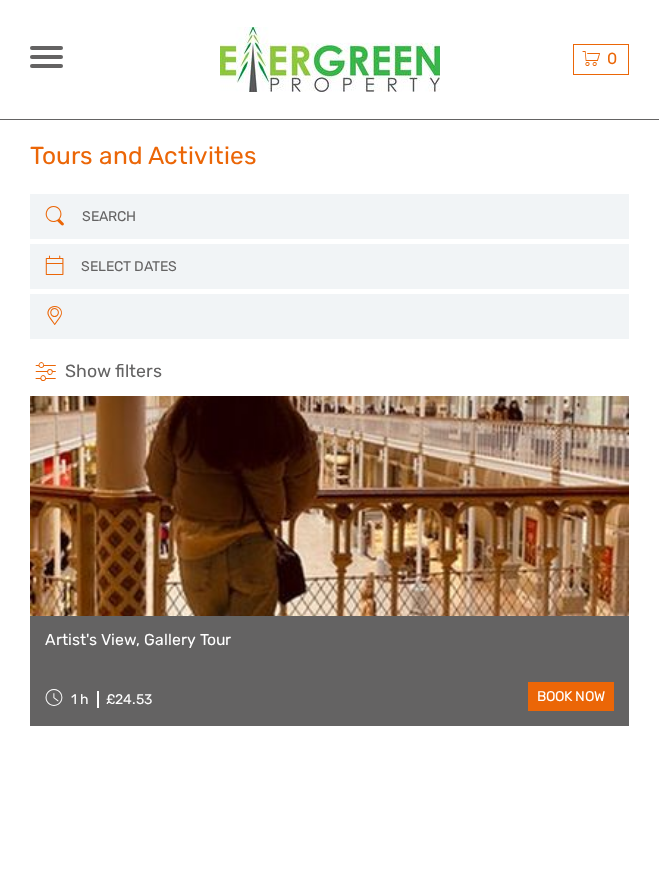 select 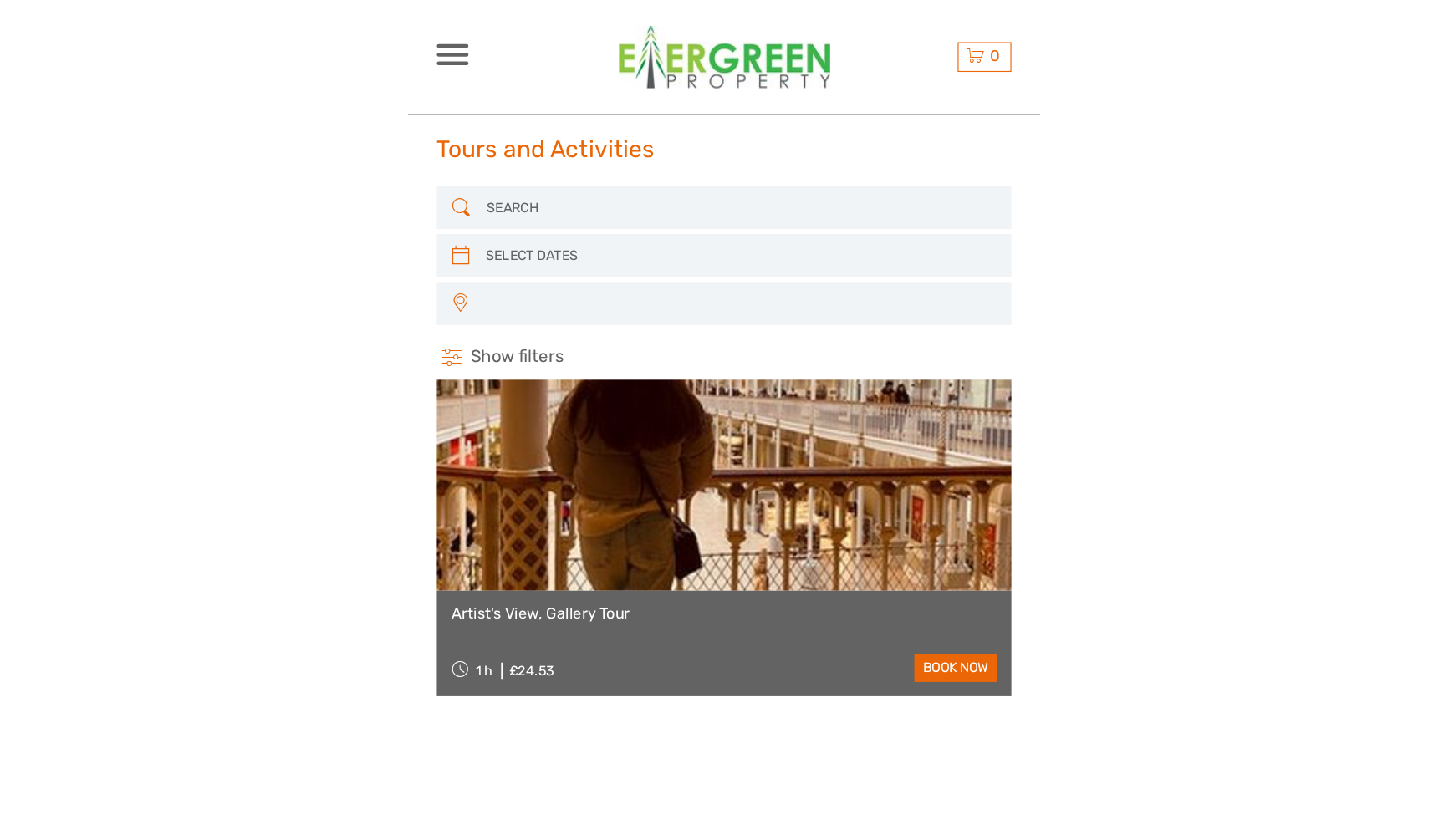 scroll, scrollTop: 0, scrollLeft: 0, axis: both 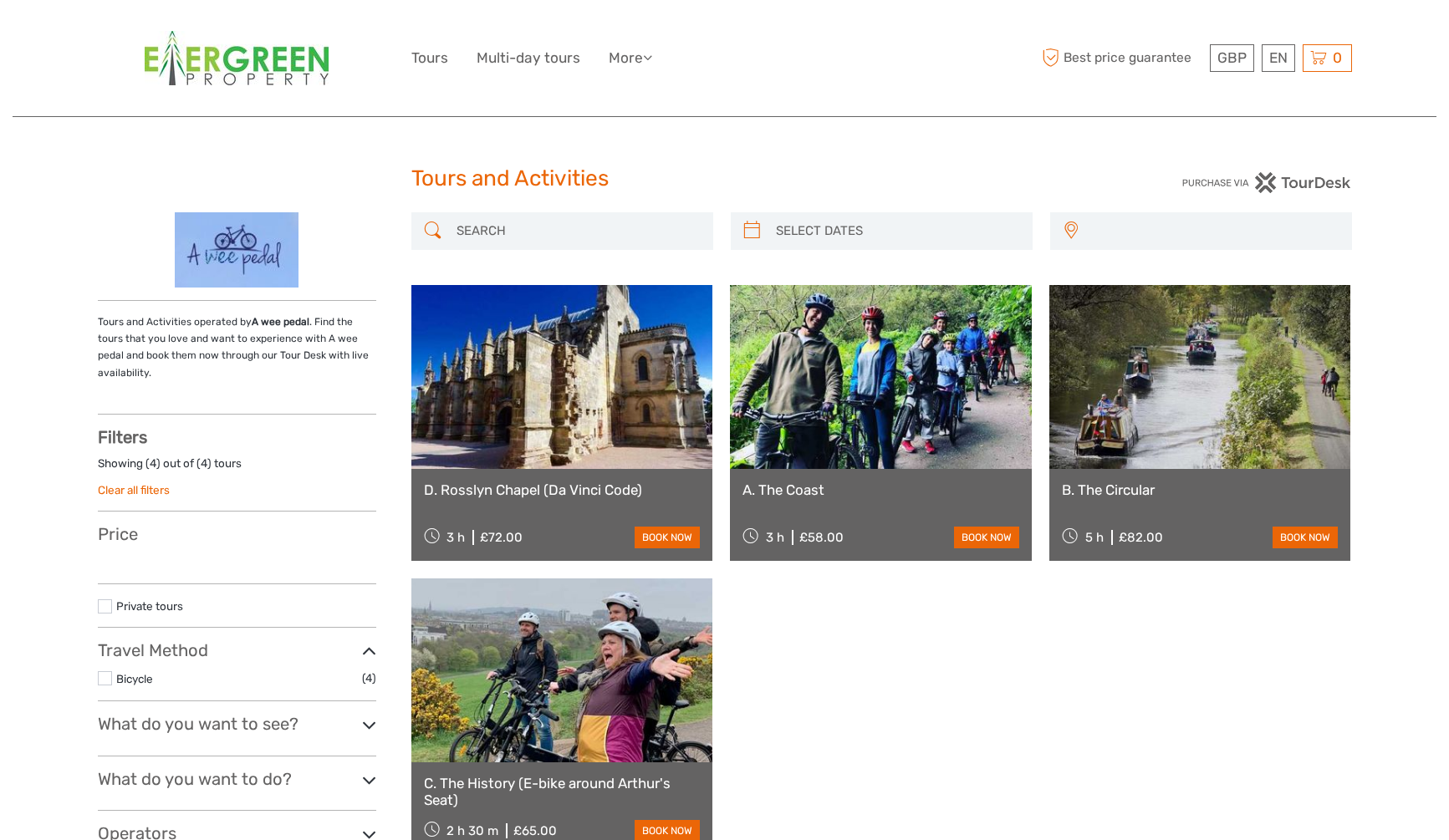 select 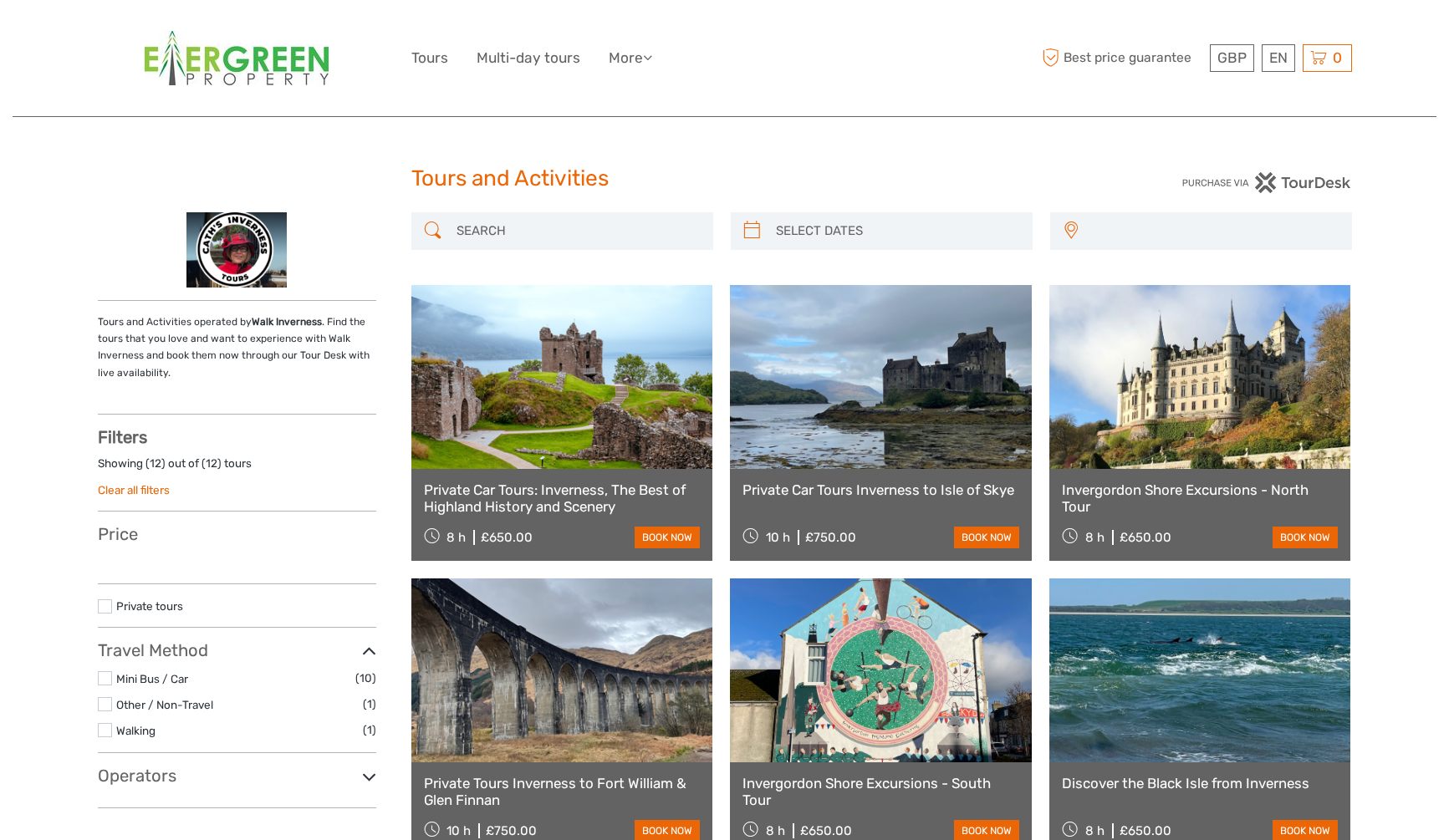 select 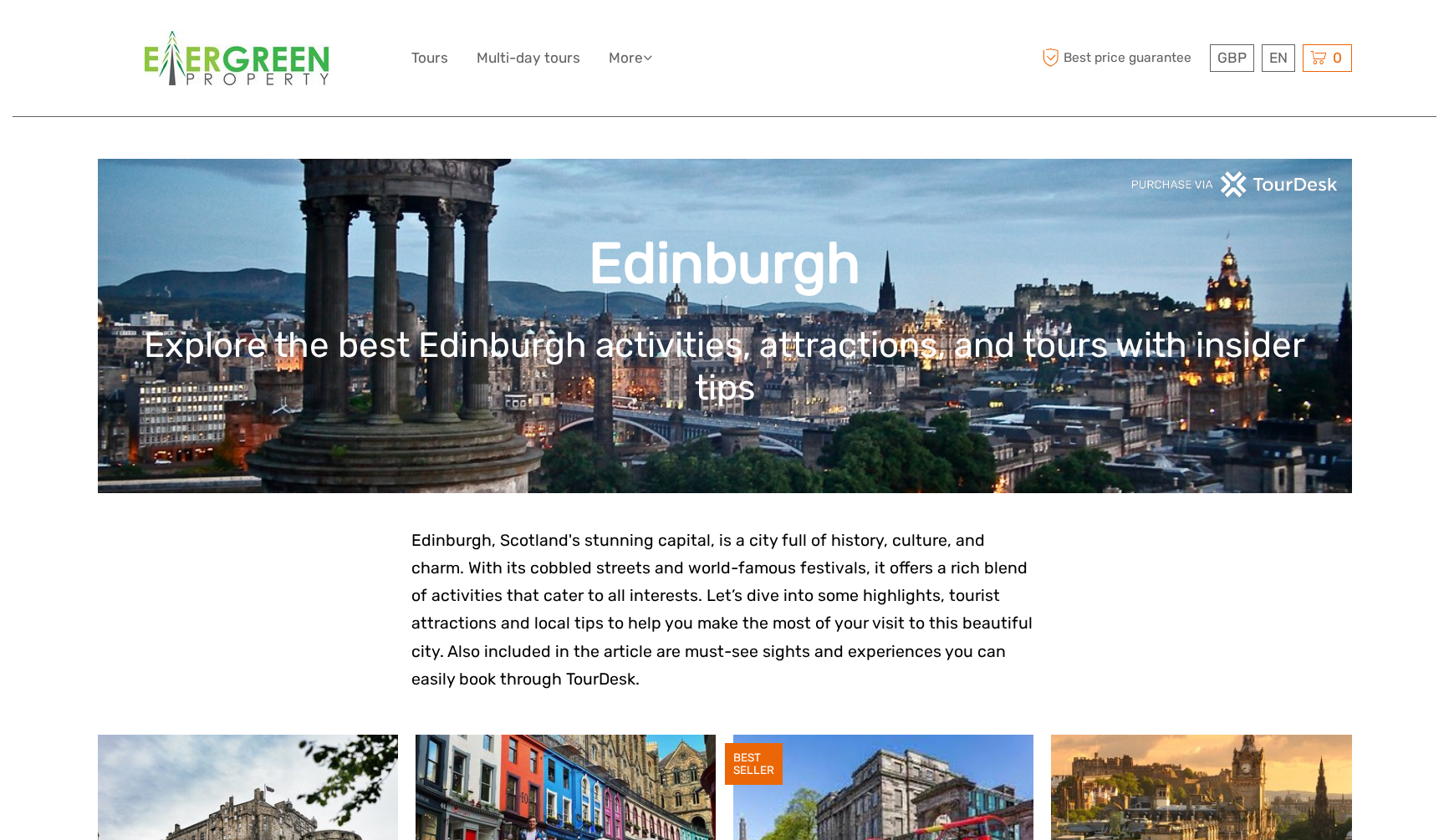 scroll, scrollTop: 0, scrollLeft: 0, axis: both 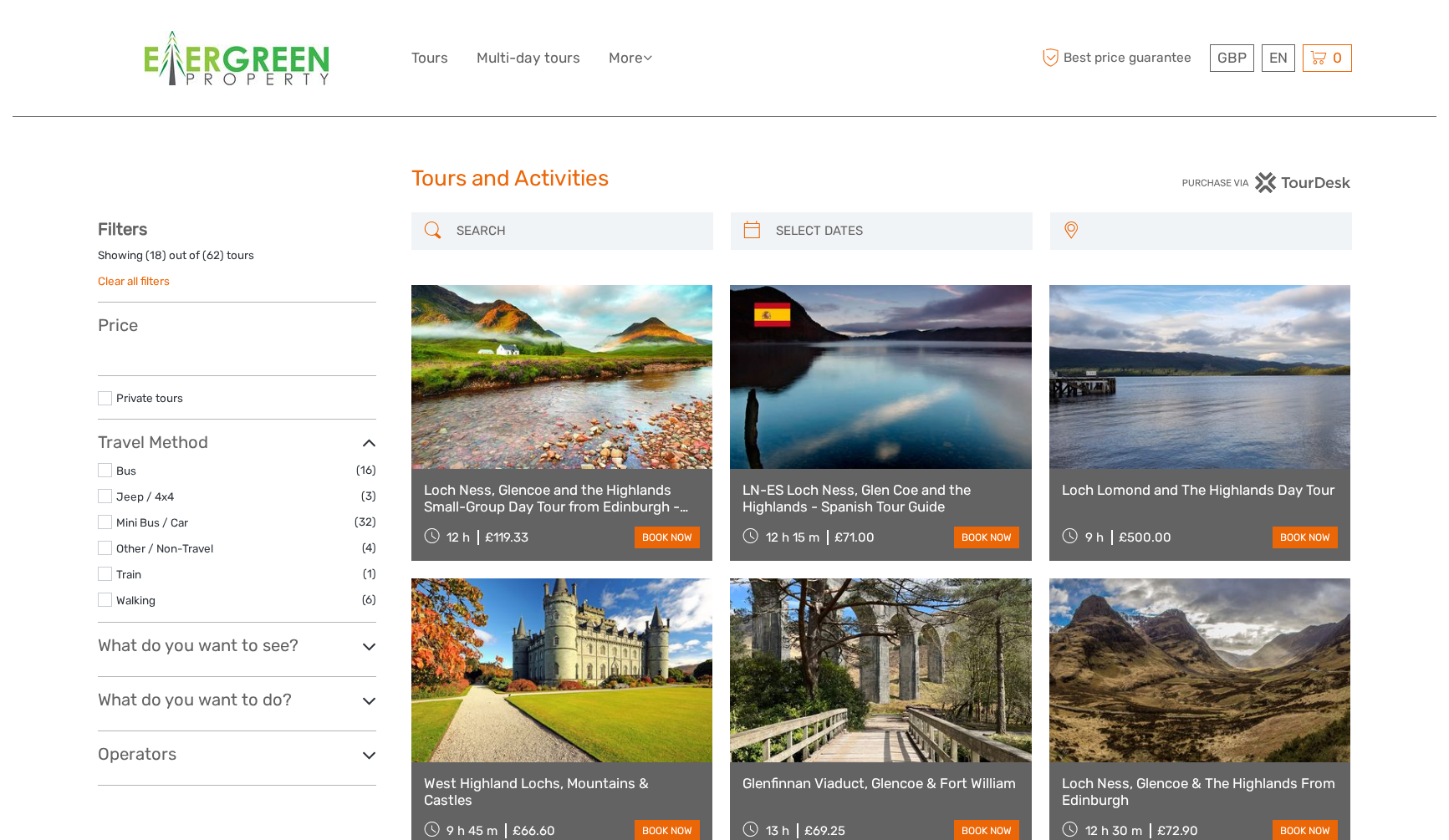 select 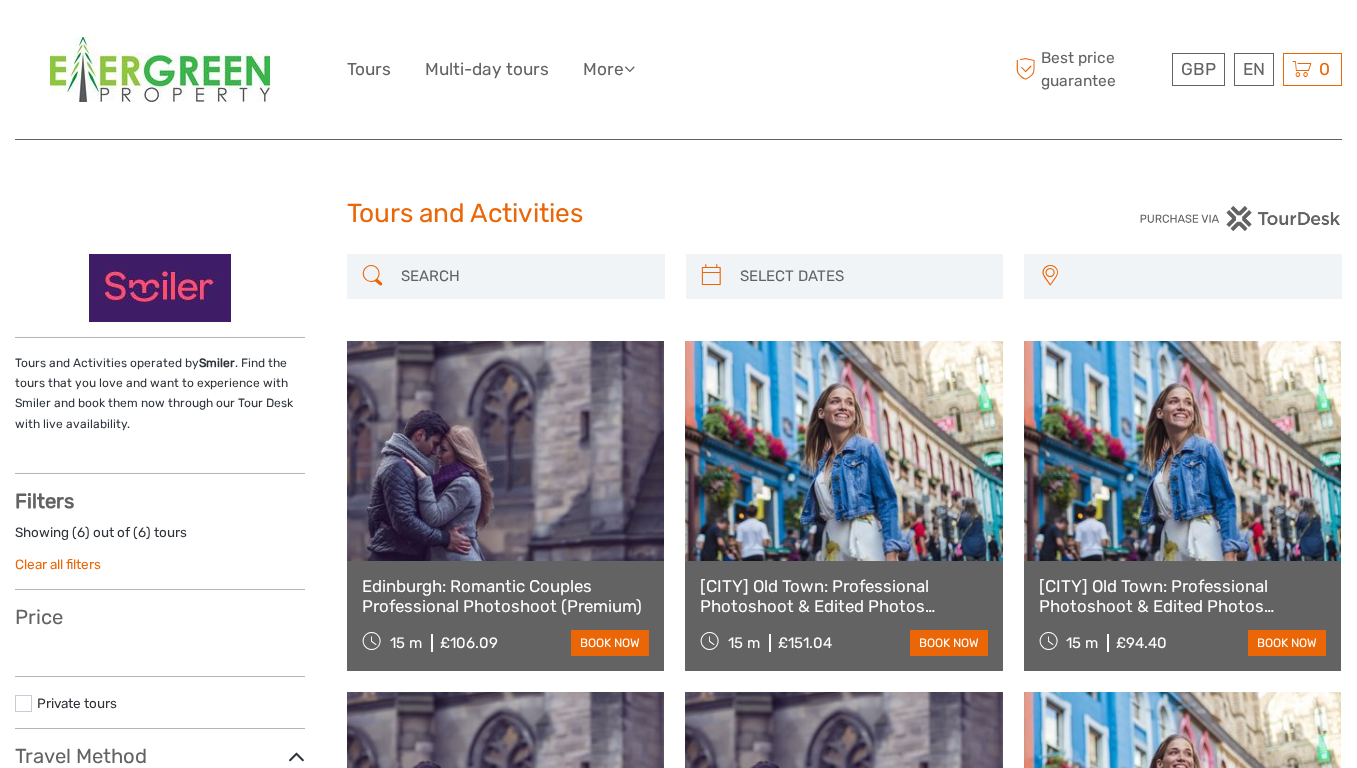 select 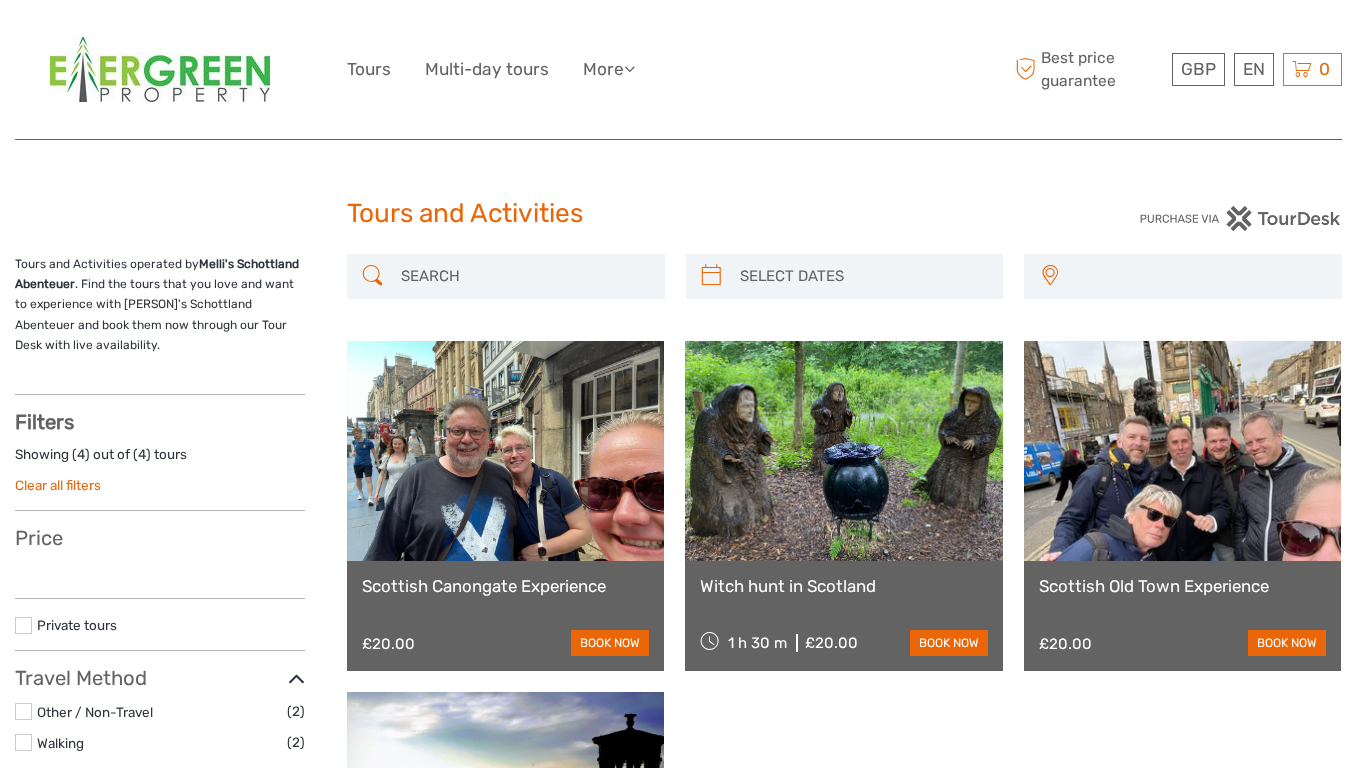 select 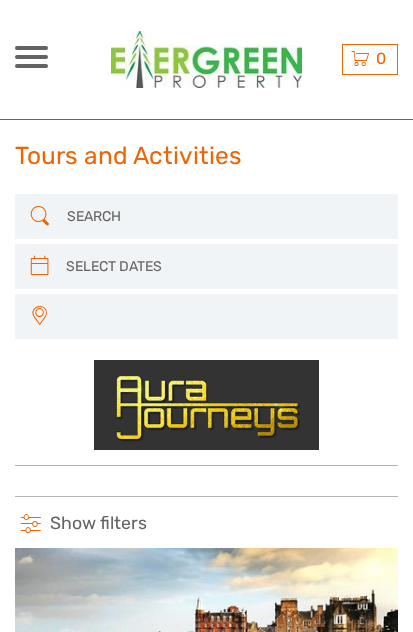 select 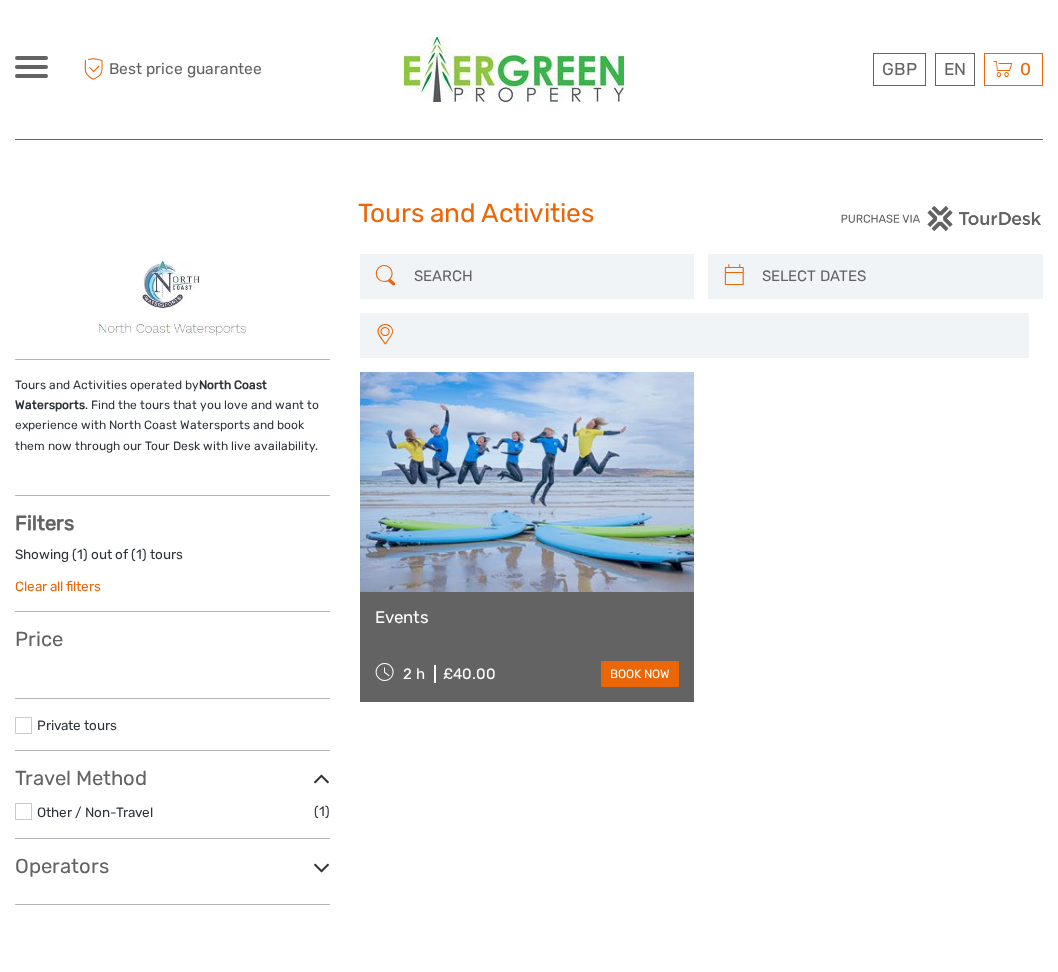 select 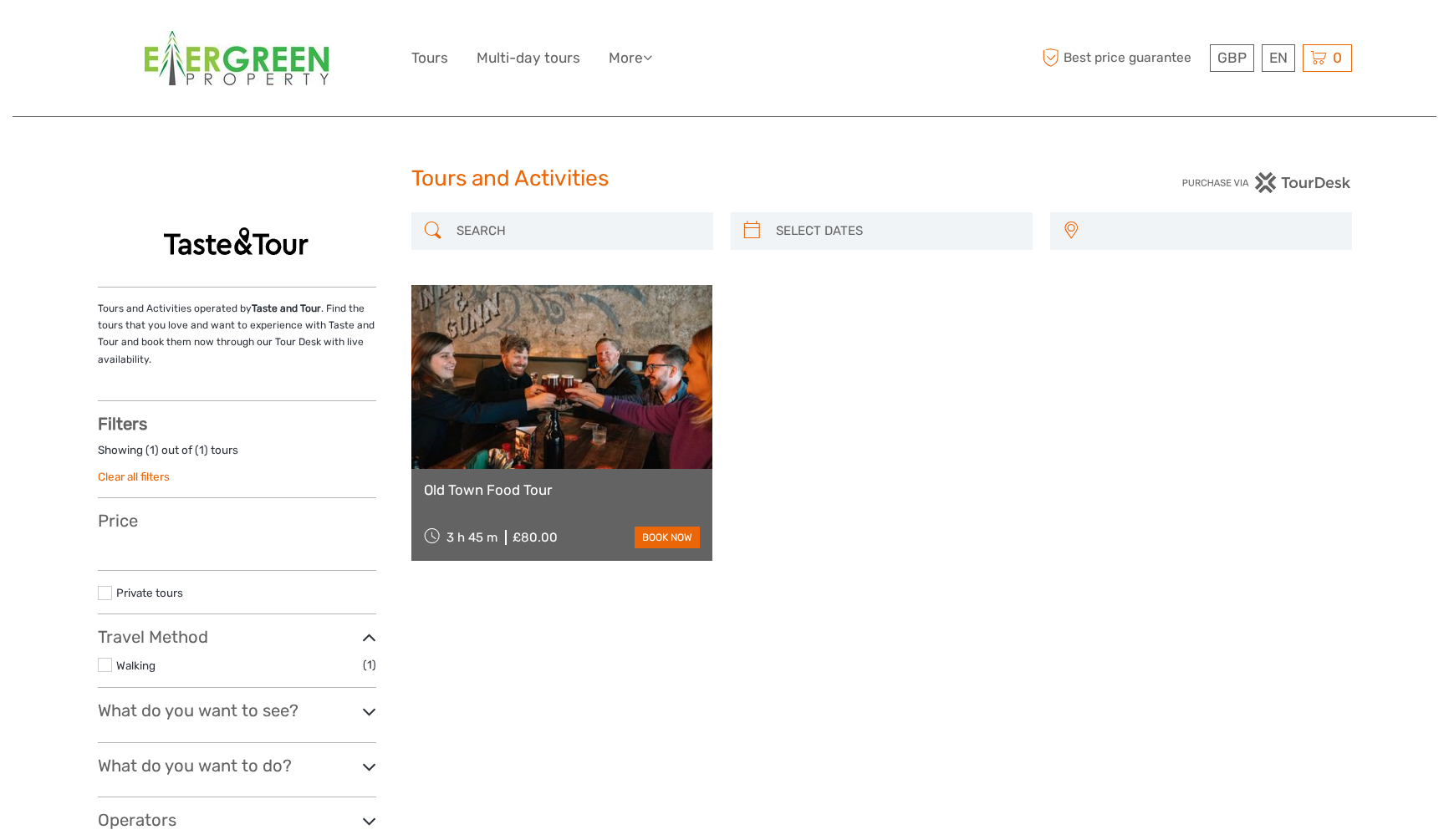 select 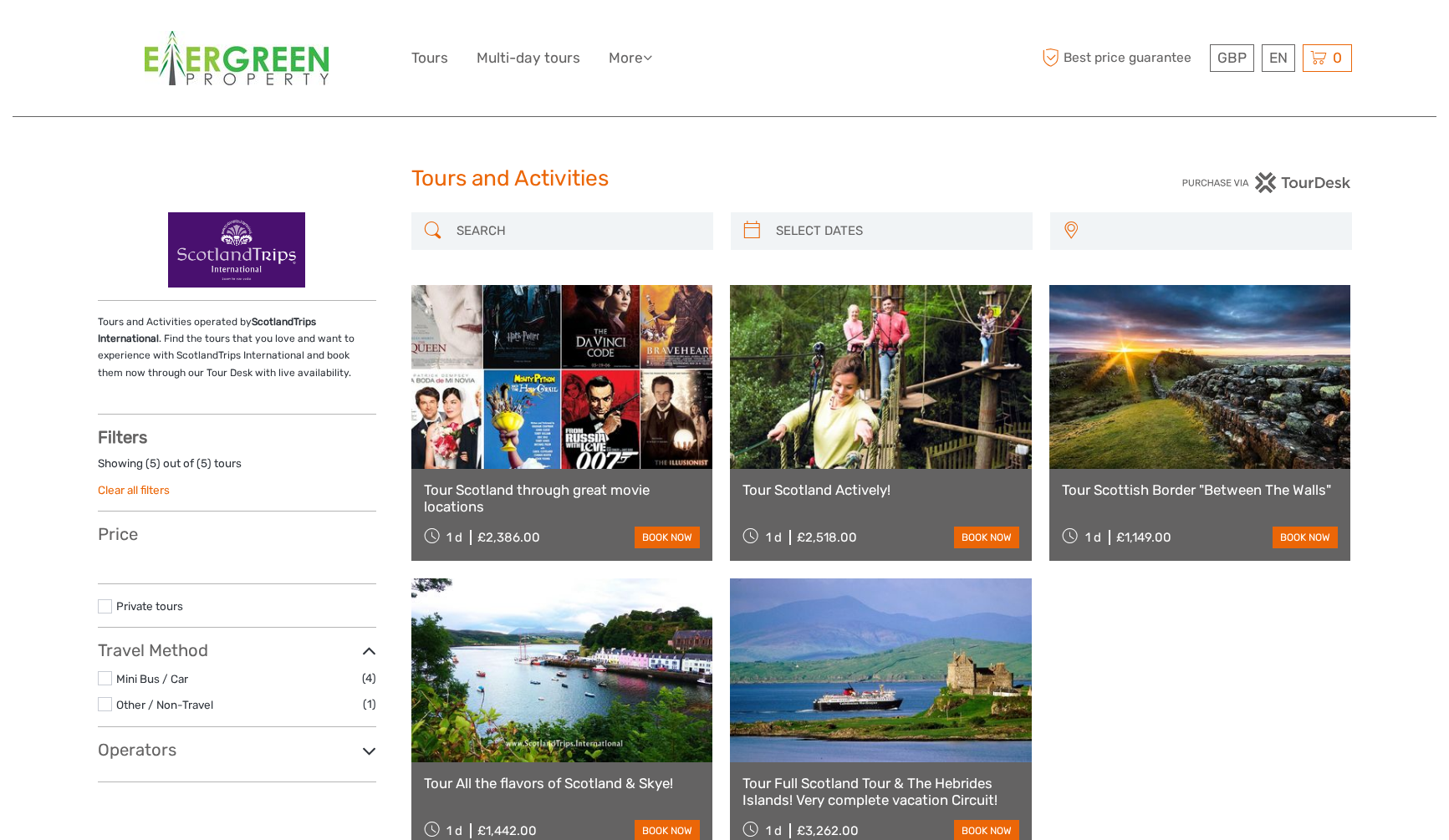 select 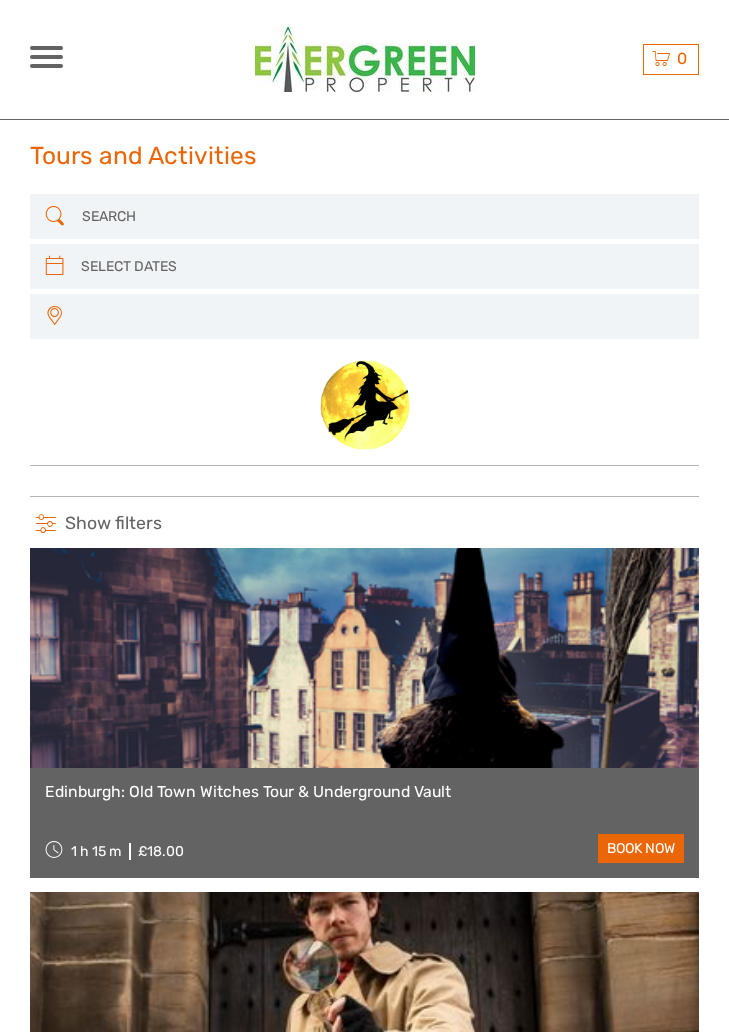 select 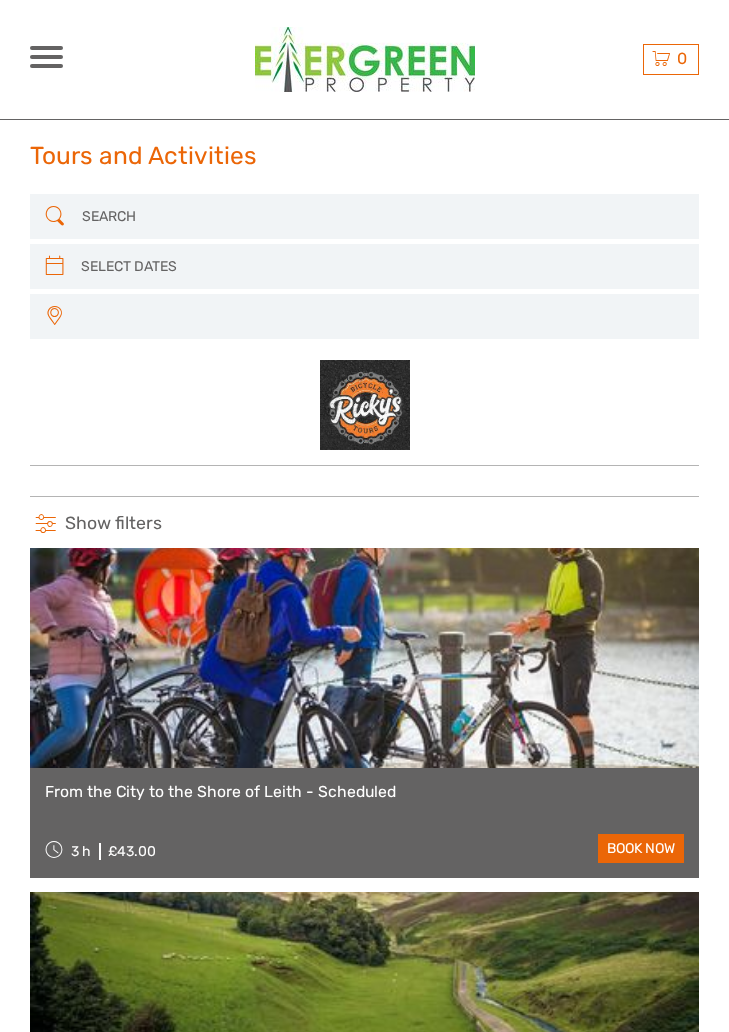 select 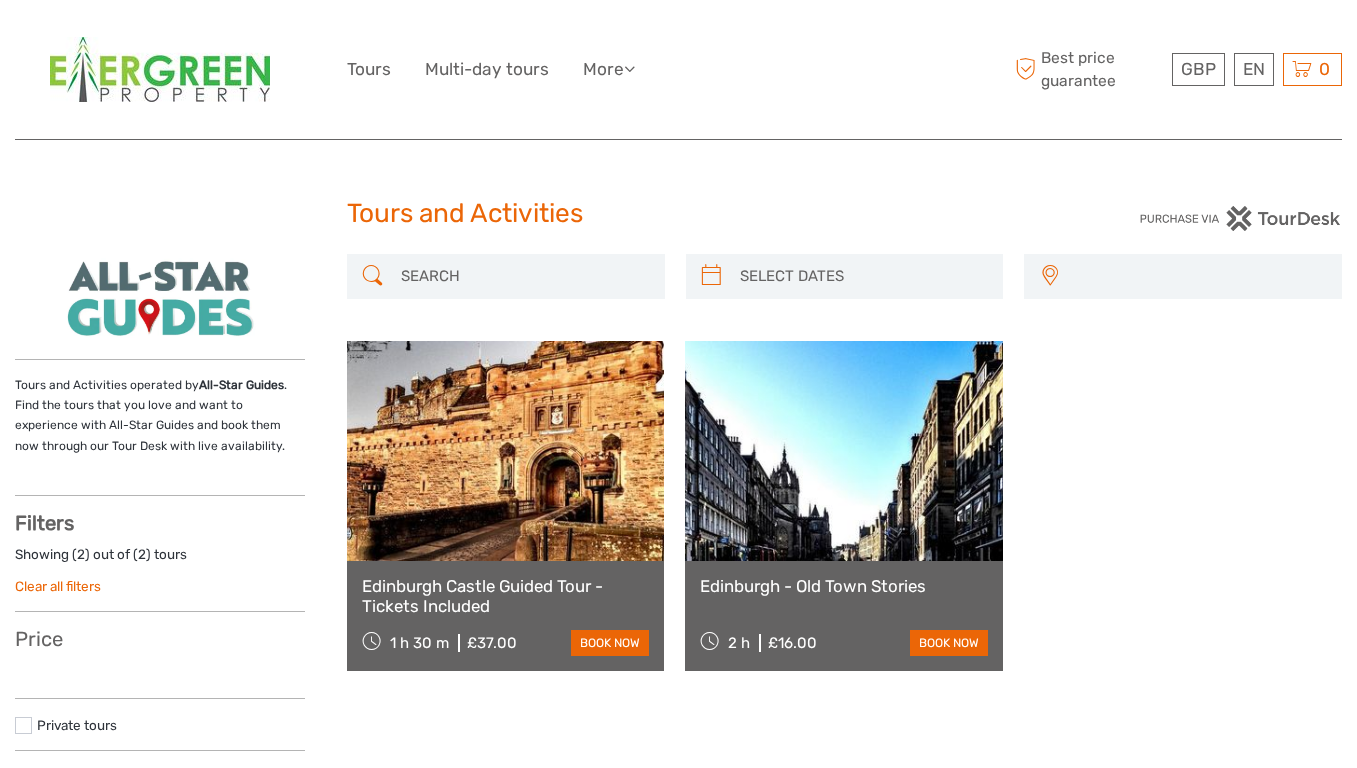 select 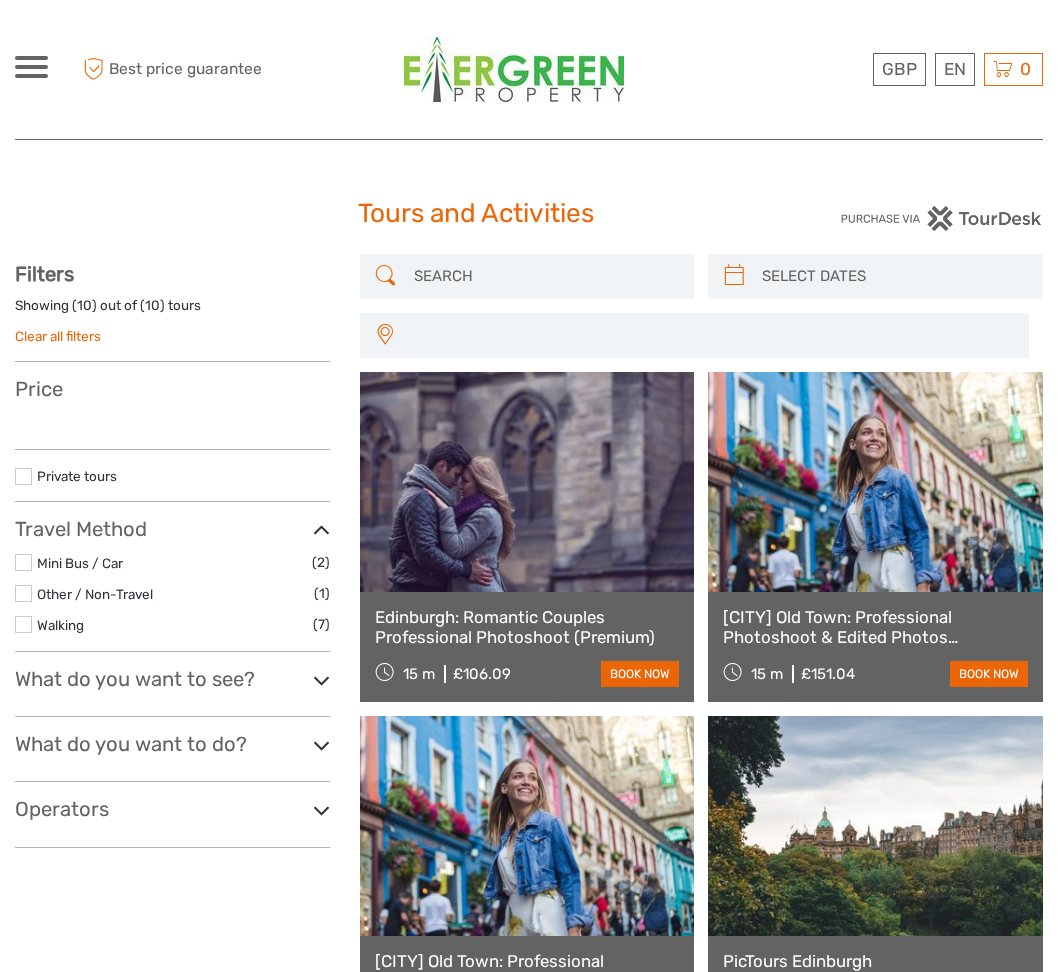 select 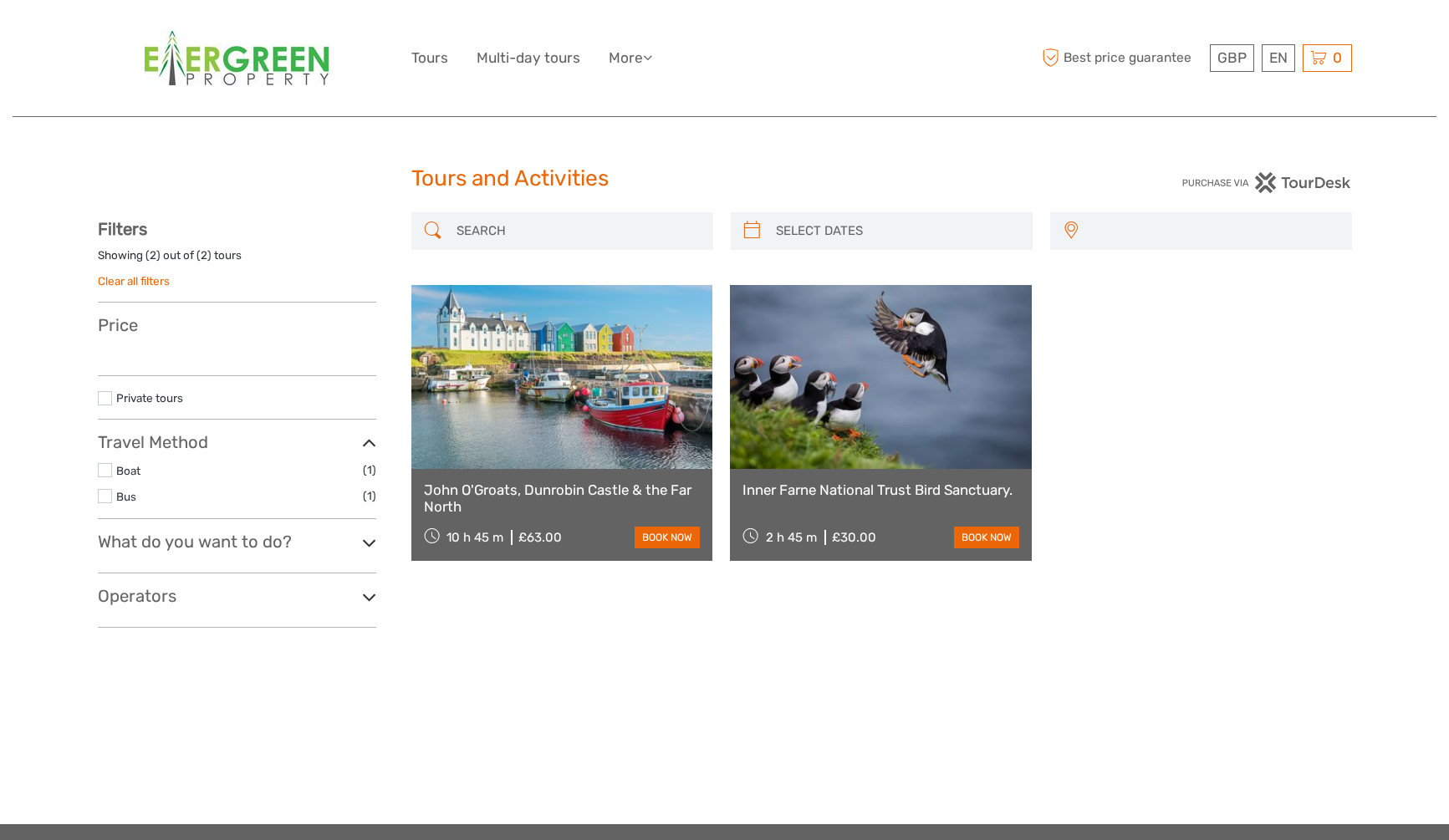 select 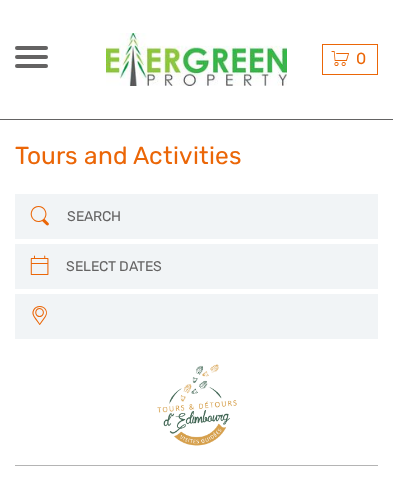 select 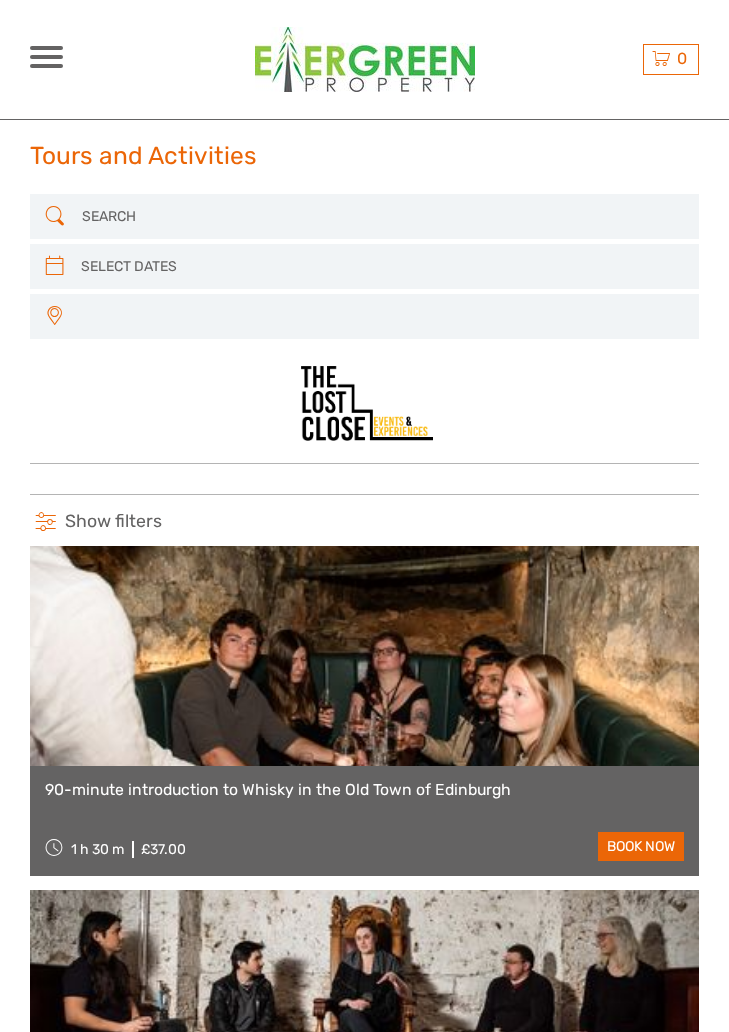select 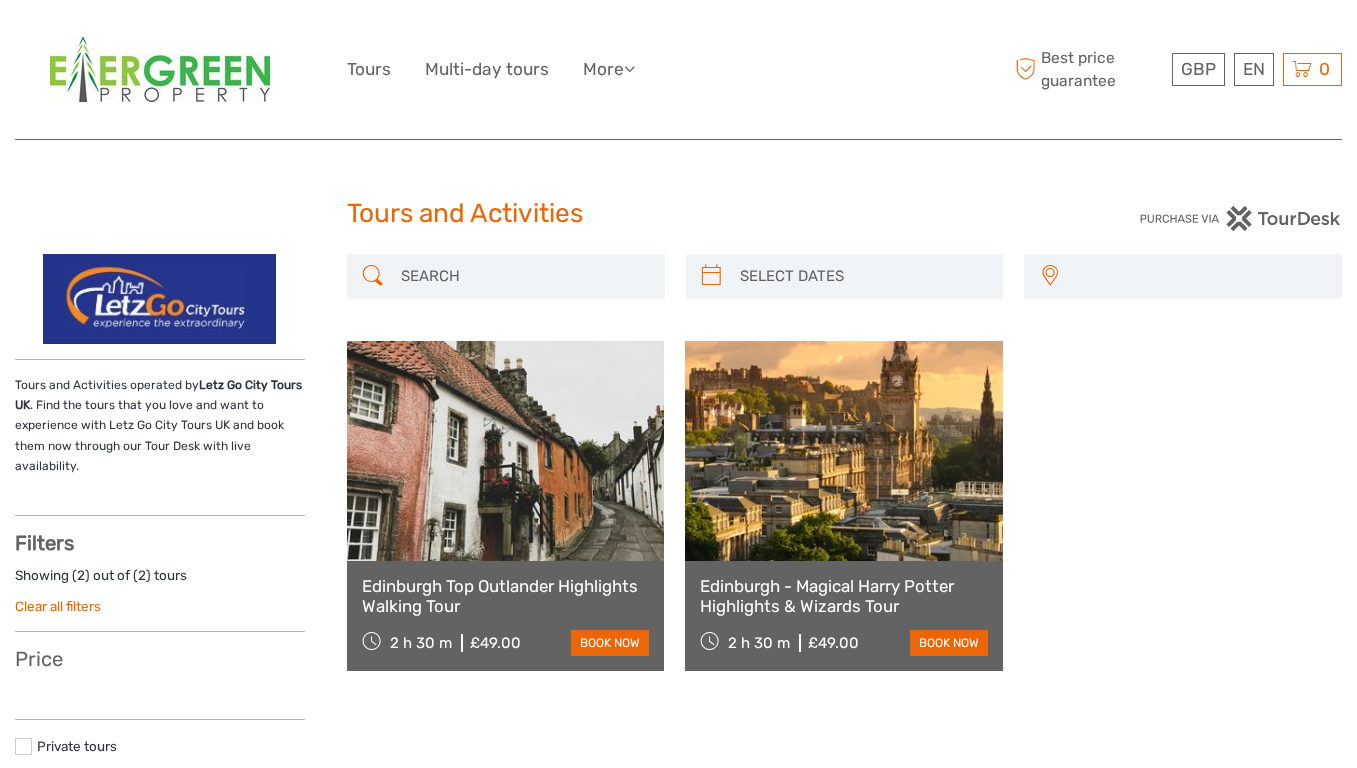 select 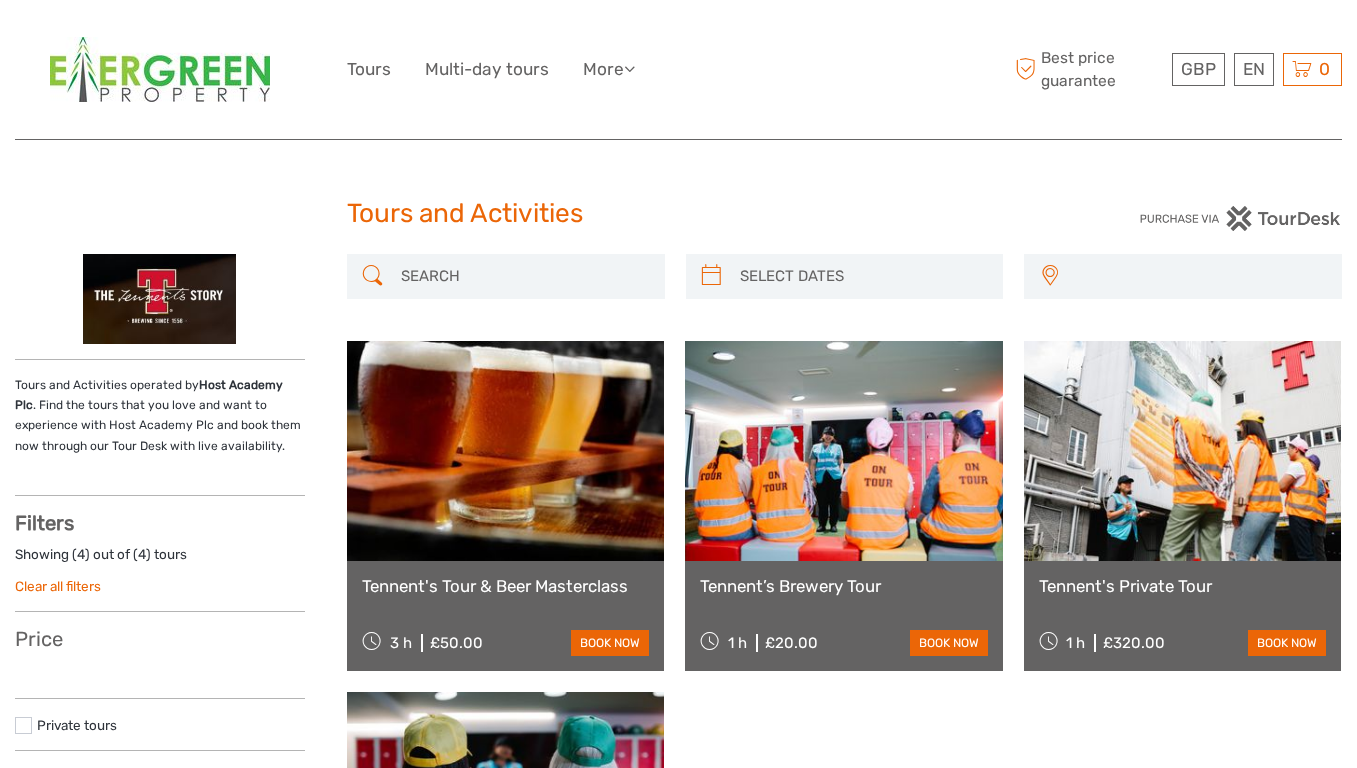 select 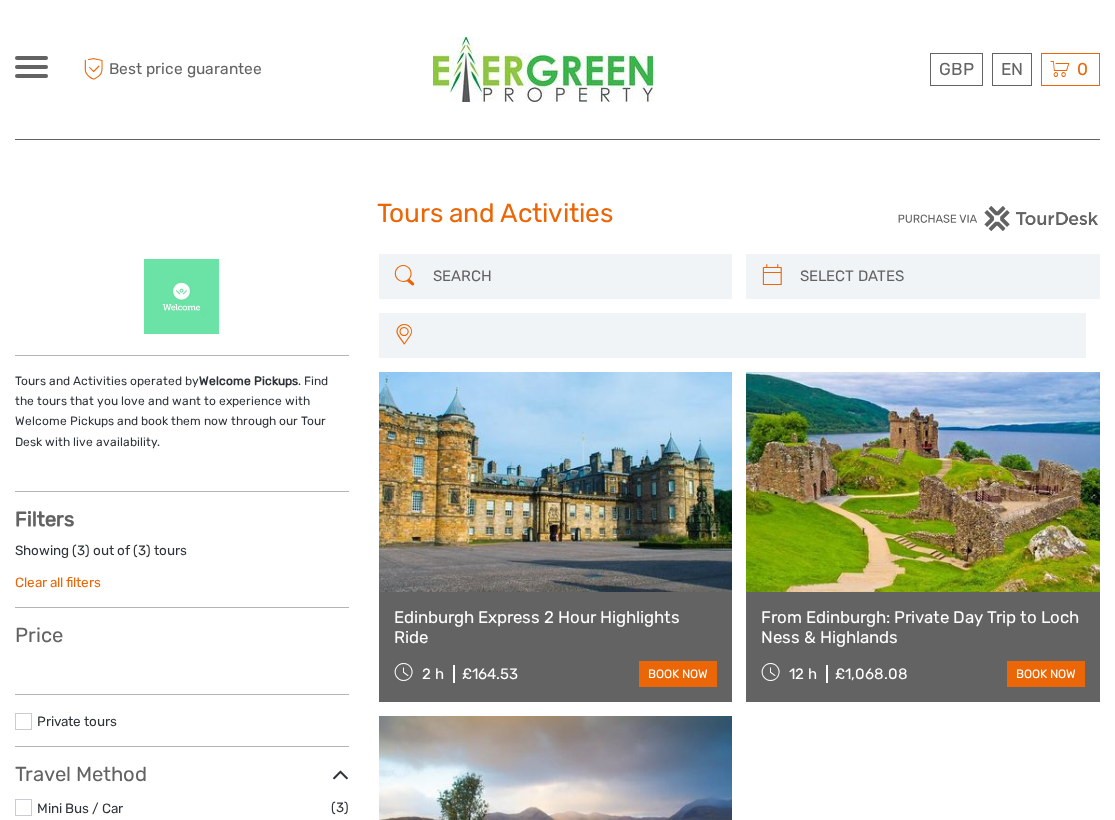 select 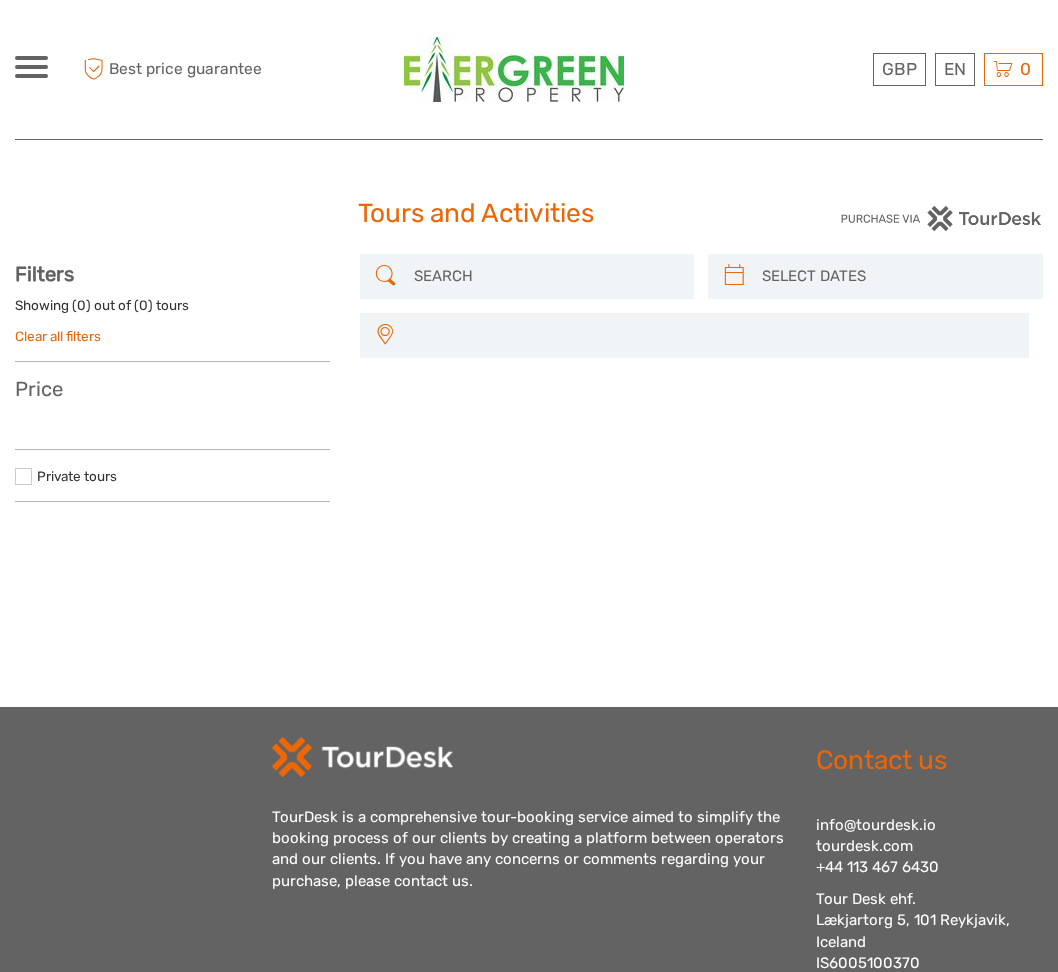 select 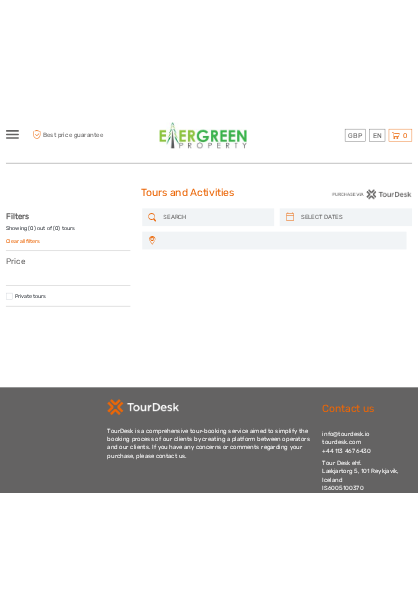 scroll, scrollTop: 0, scrollLeft: 0, axis: both 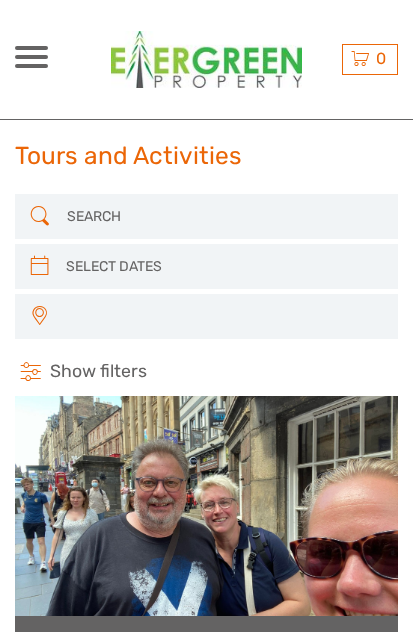 select 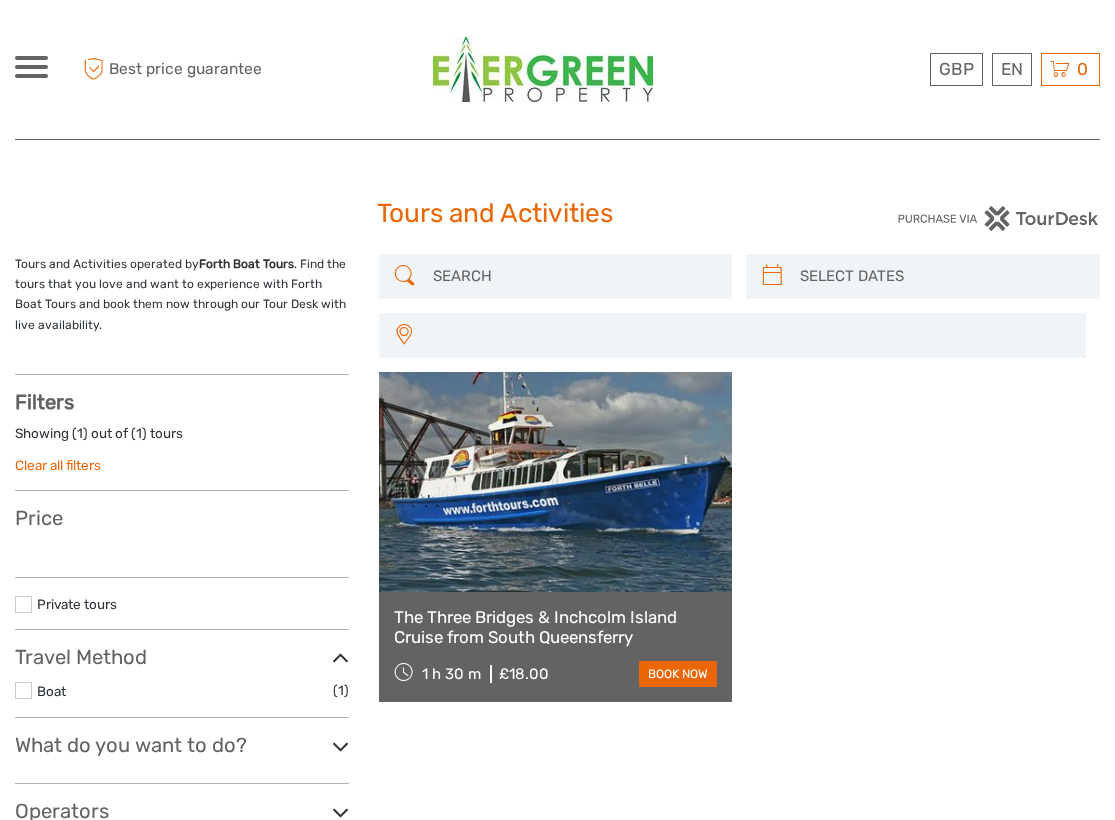 select 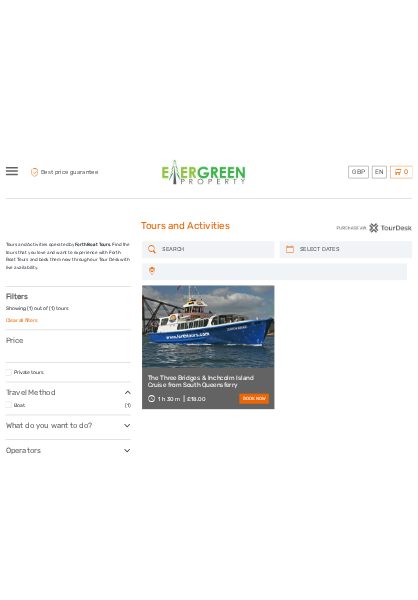 scroll, scrollTop: 0, scrollLeft: 0, axis: both 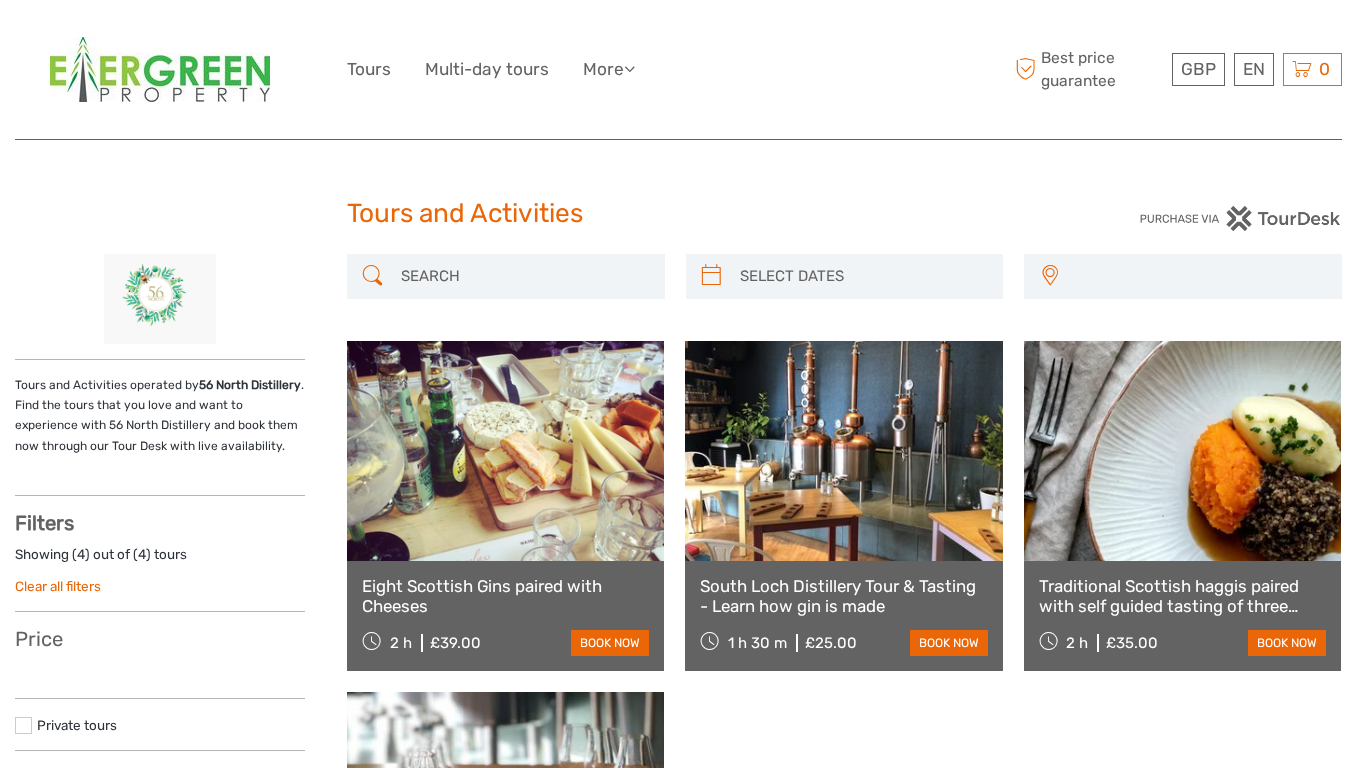 select 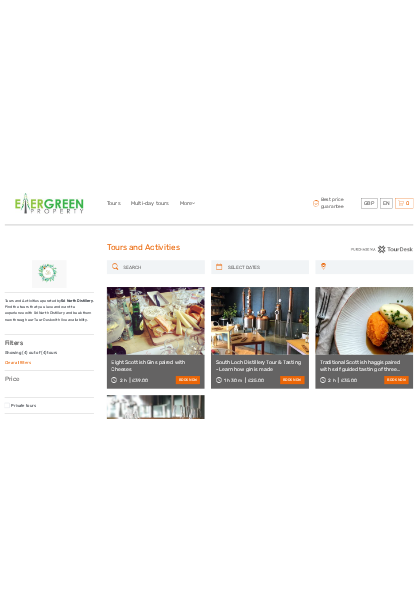 scroll, scrollTop: 0, scrollLeft: 0, axis: both 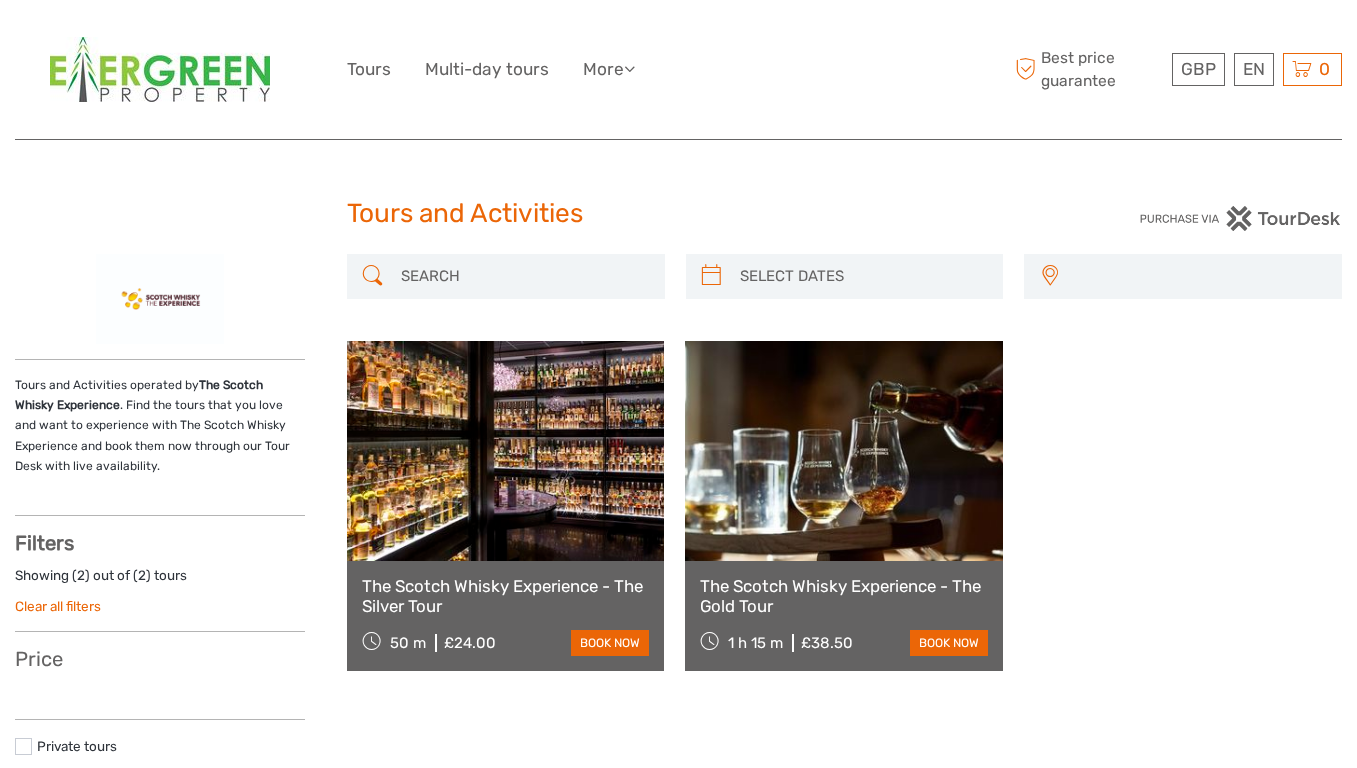 select 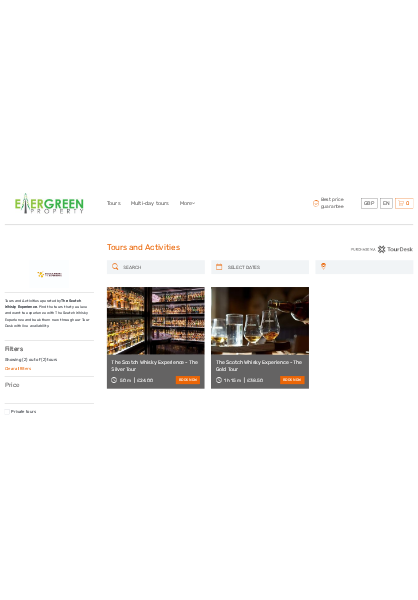 scroll, scrollTop: 0, scrollLeft: 0, axis: both 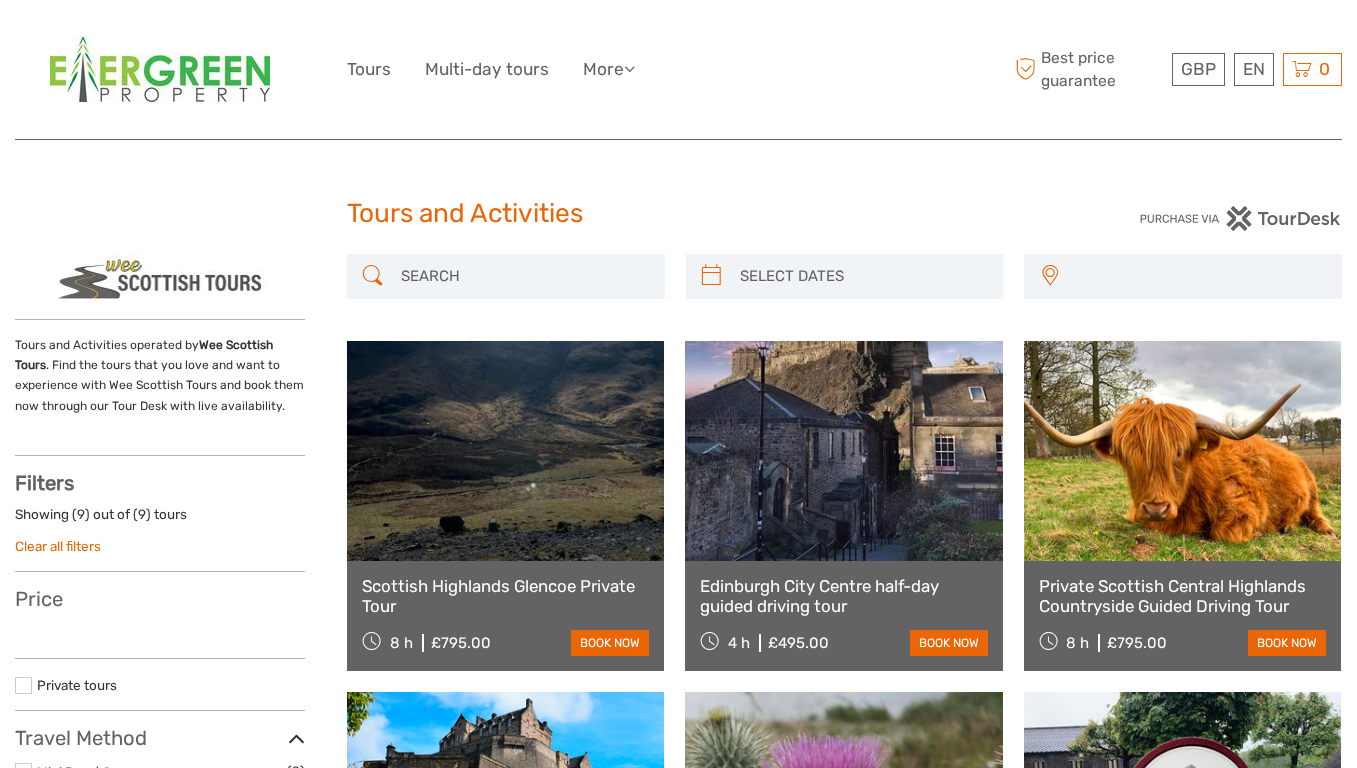 select 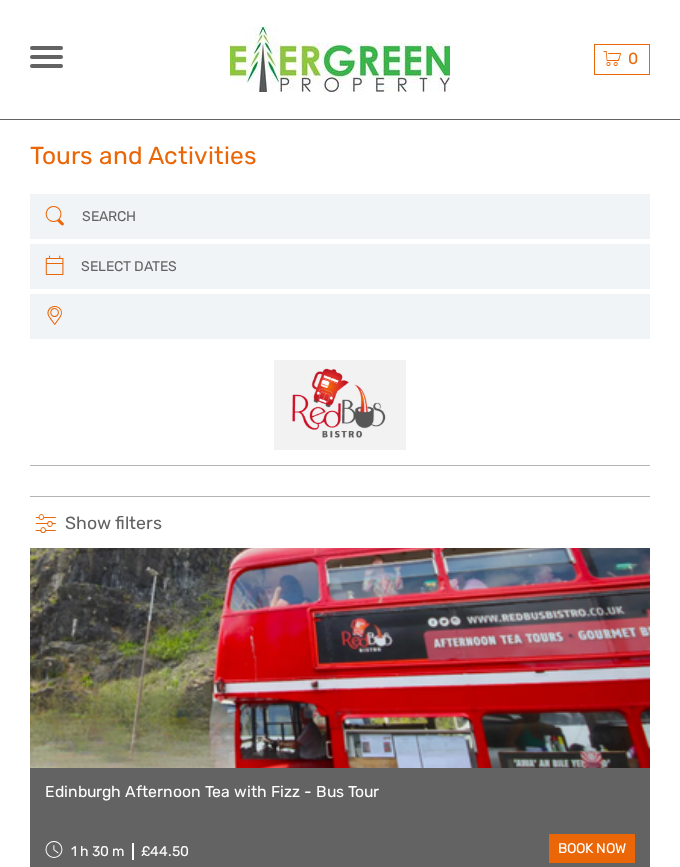 select 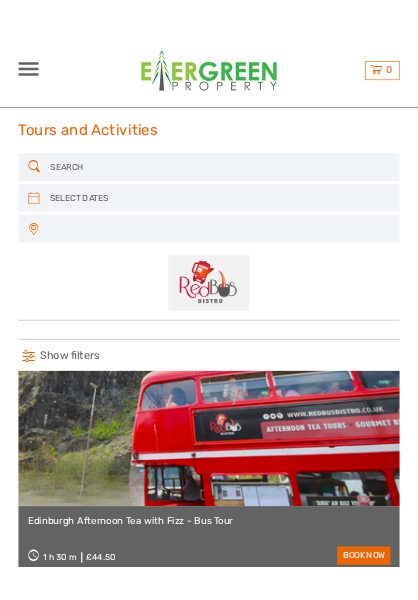 scroll, scrollTop: 0, scrollLeft: 0, axis: both 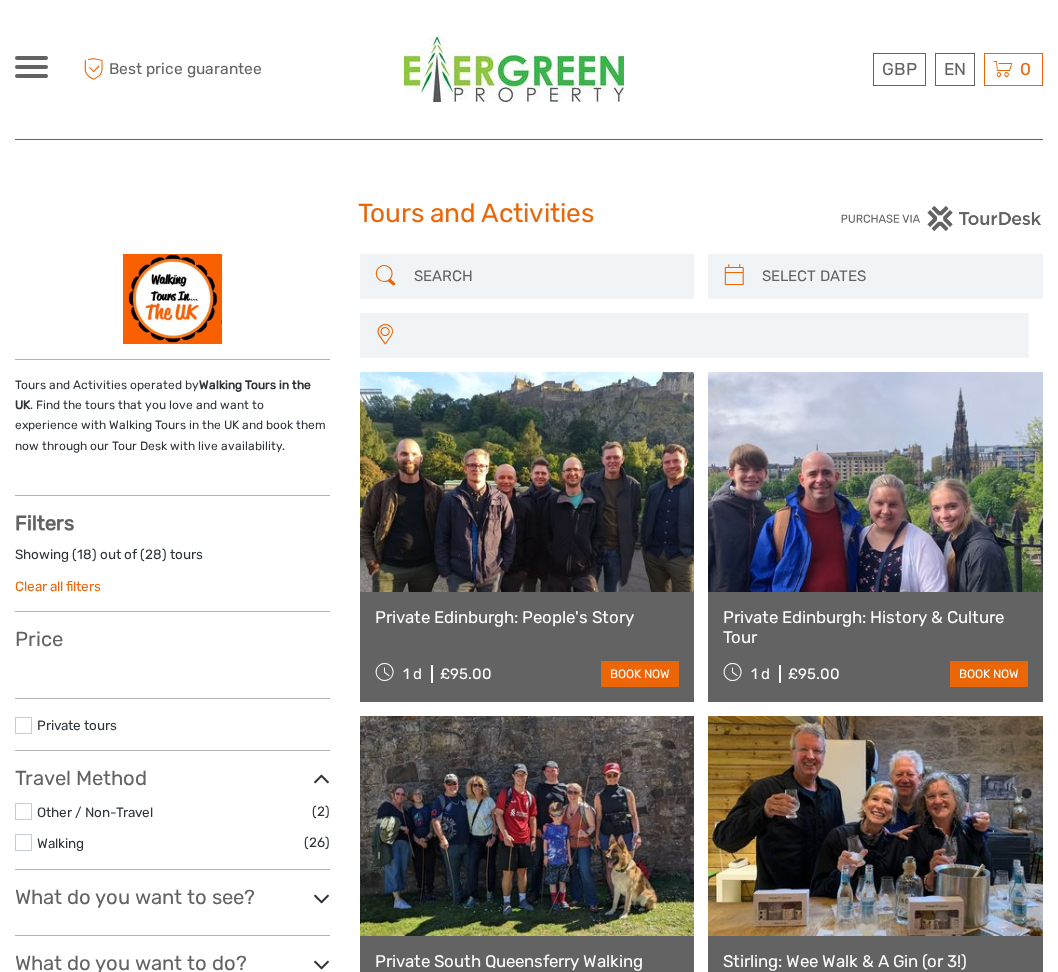 select 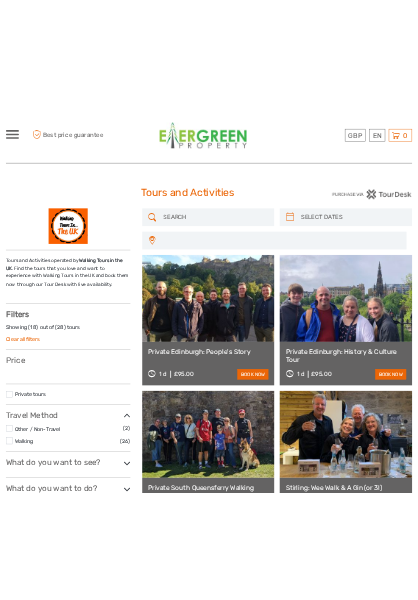 scroll, scrollTop: 0, scrollLeft: 0, axis: both 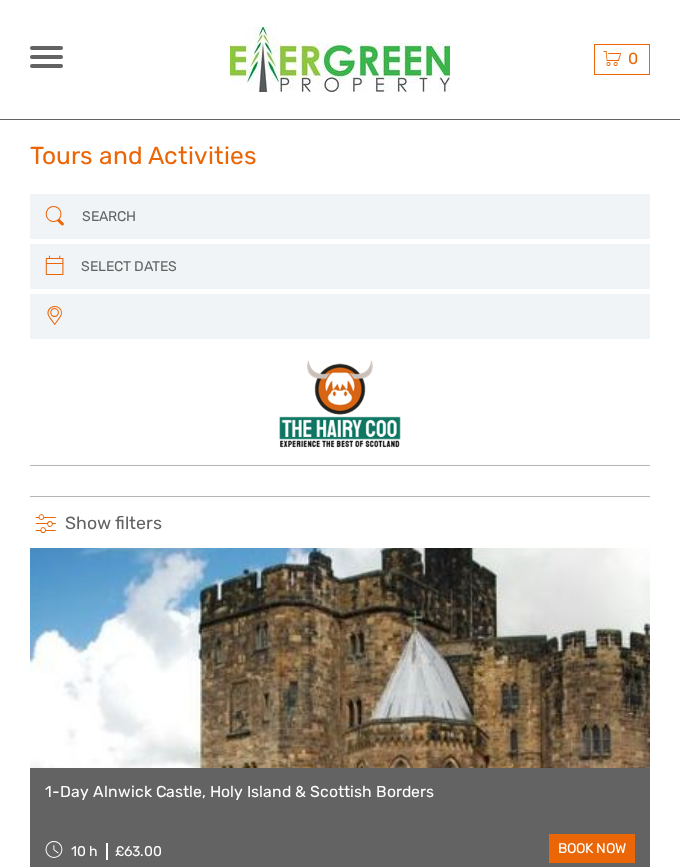 select 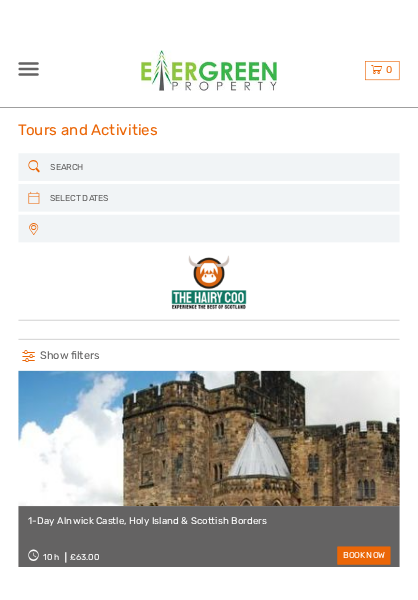 scroll, scrollTop: 0, scrollLeft: 0, axis: both 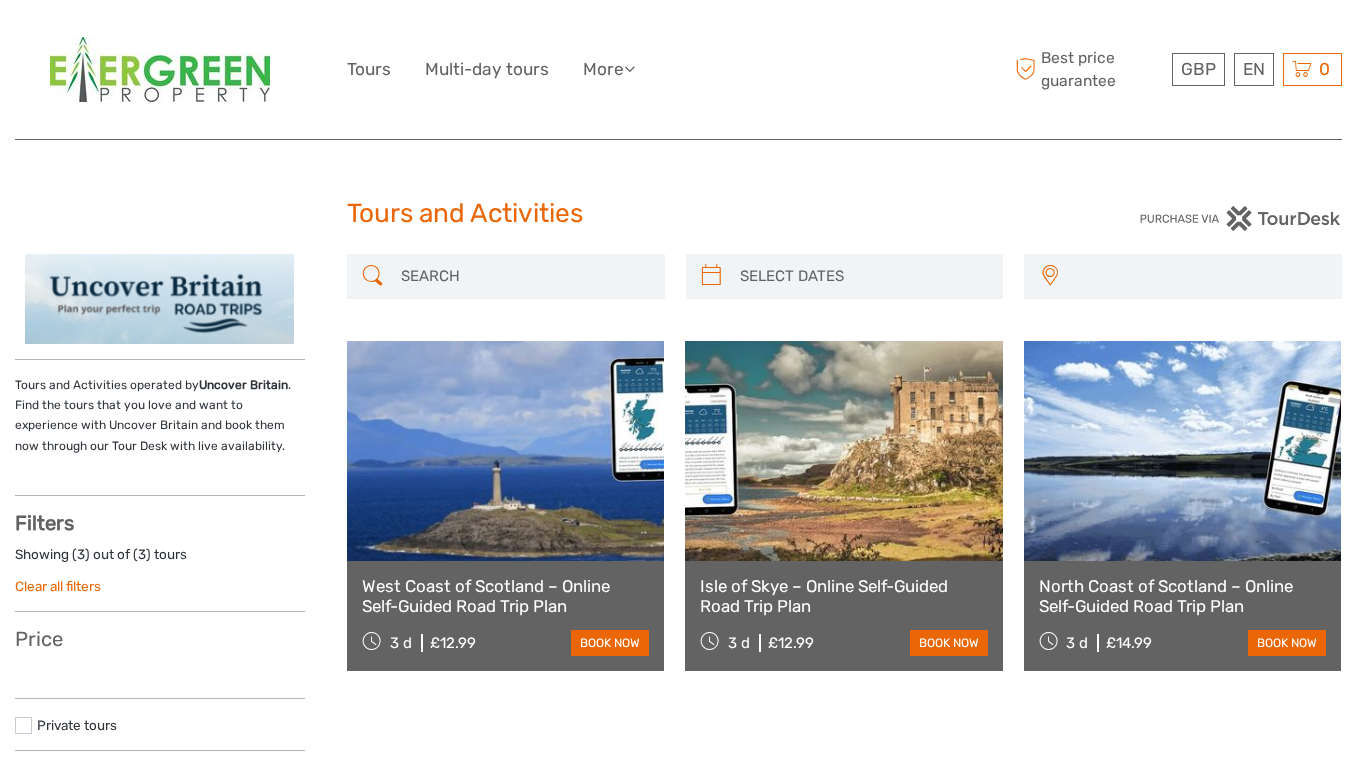 select 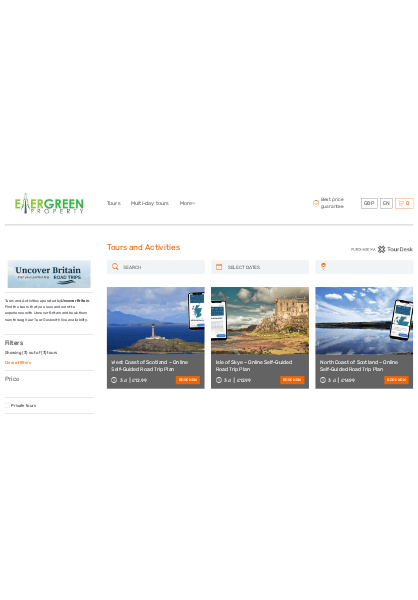 scroll, scrollTop: 0, scrollLeft: 0, axis: both 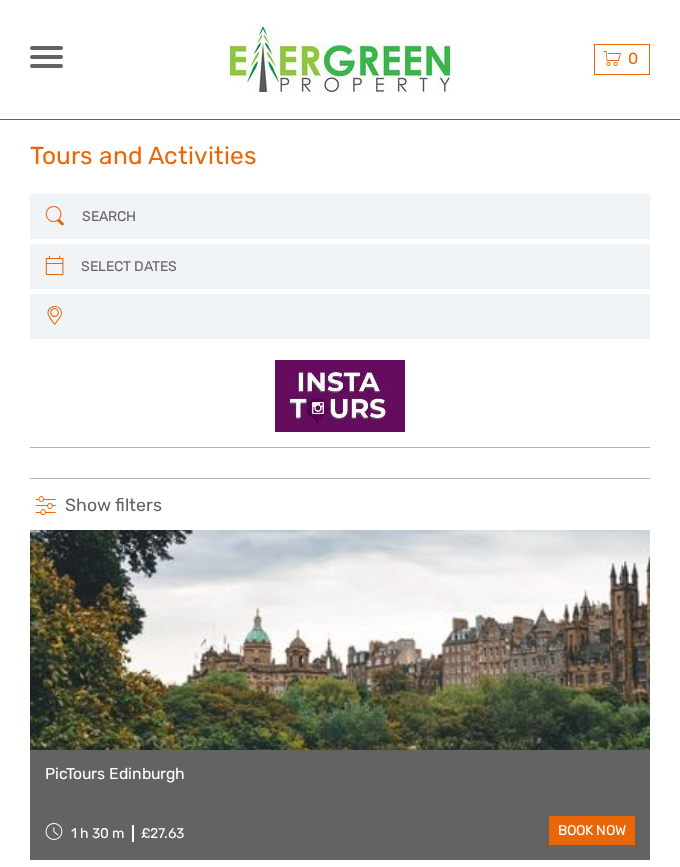 select 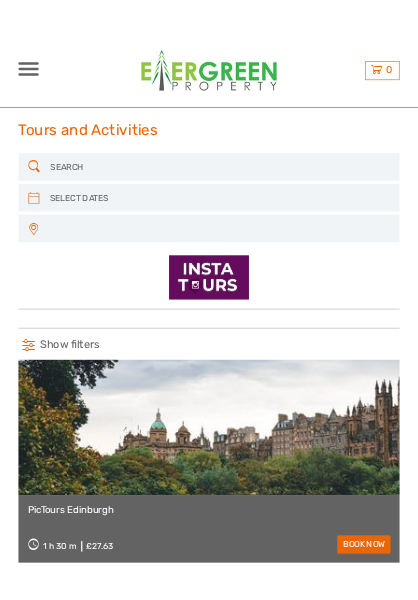 scroll, scrollTop: 0, scrollLeft: 0, axis: both 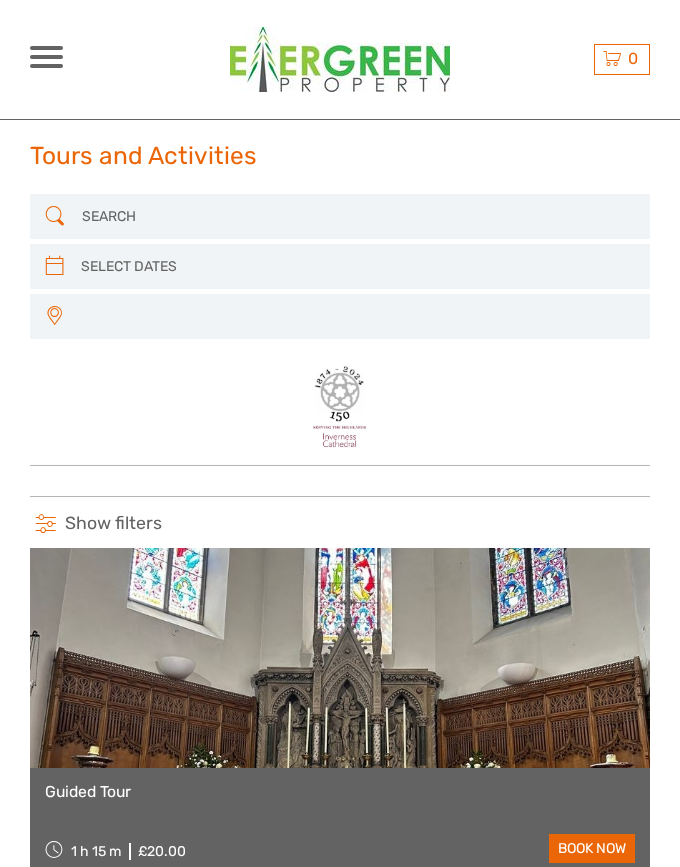 select 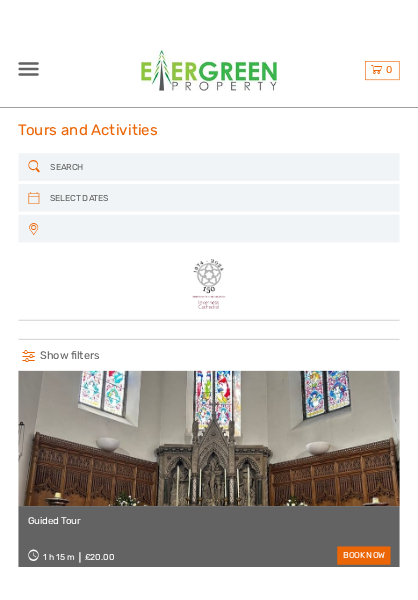 scroll, scrollTop: 0, scrollLeft: 0, axis: both 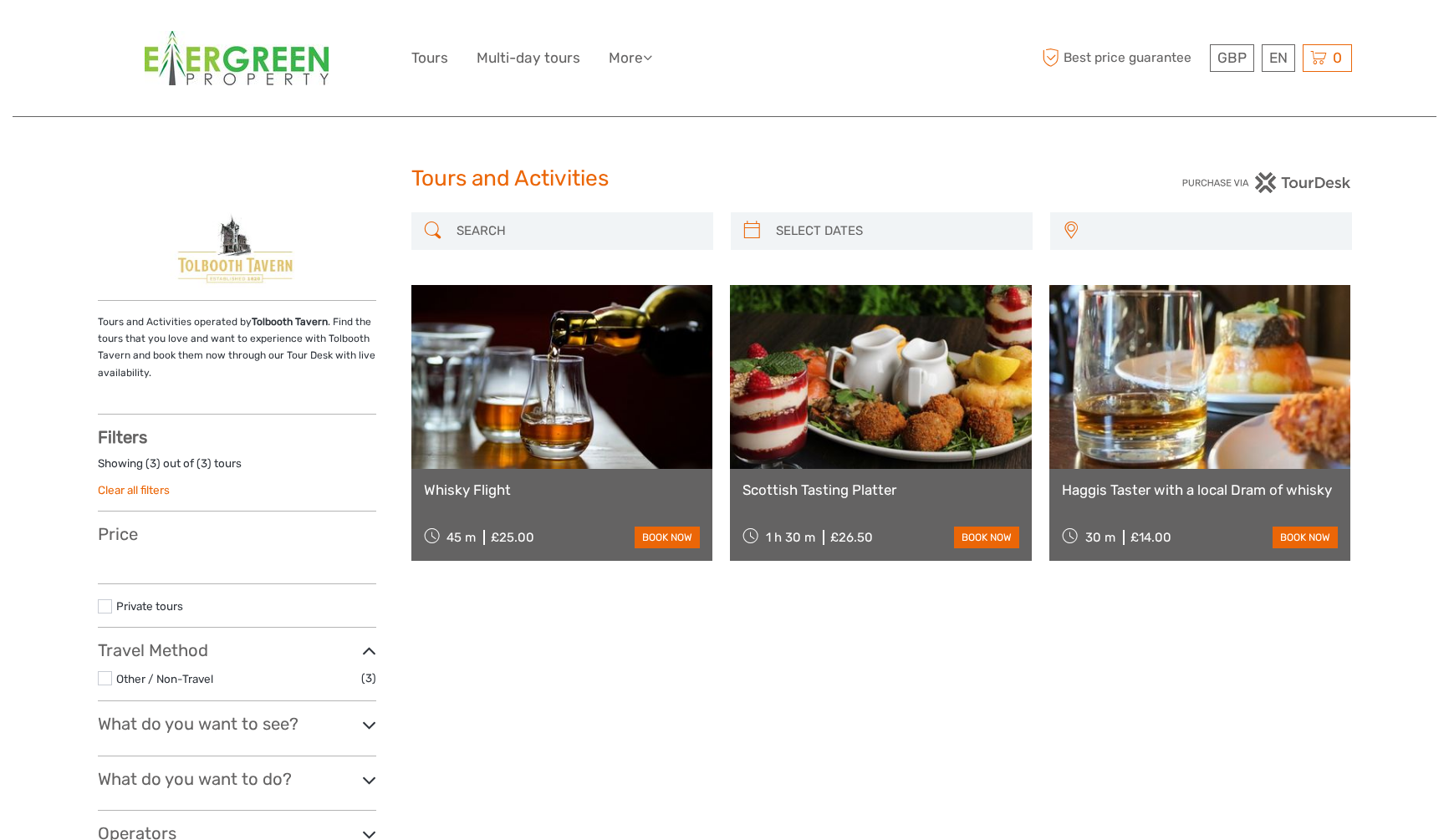 select 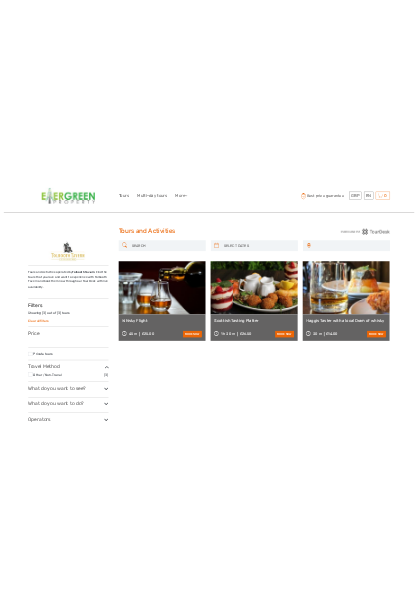 scroll, scrollTop: 0, scrollLeft: 0, axis: both 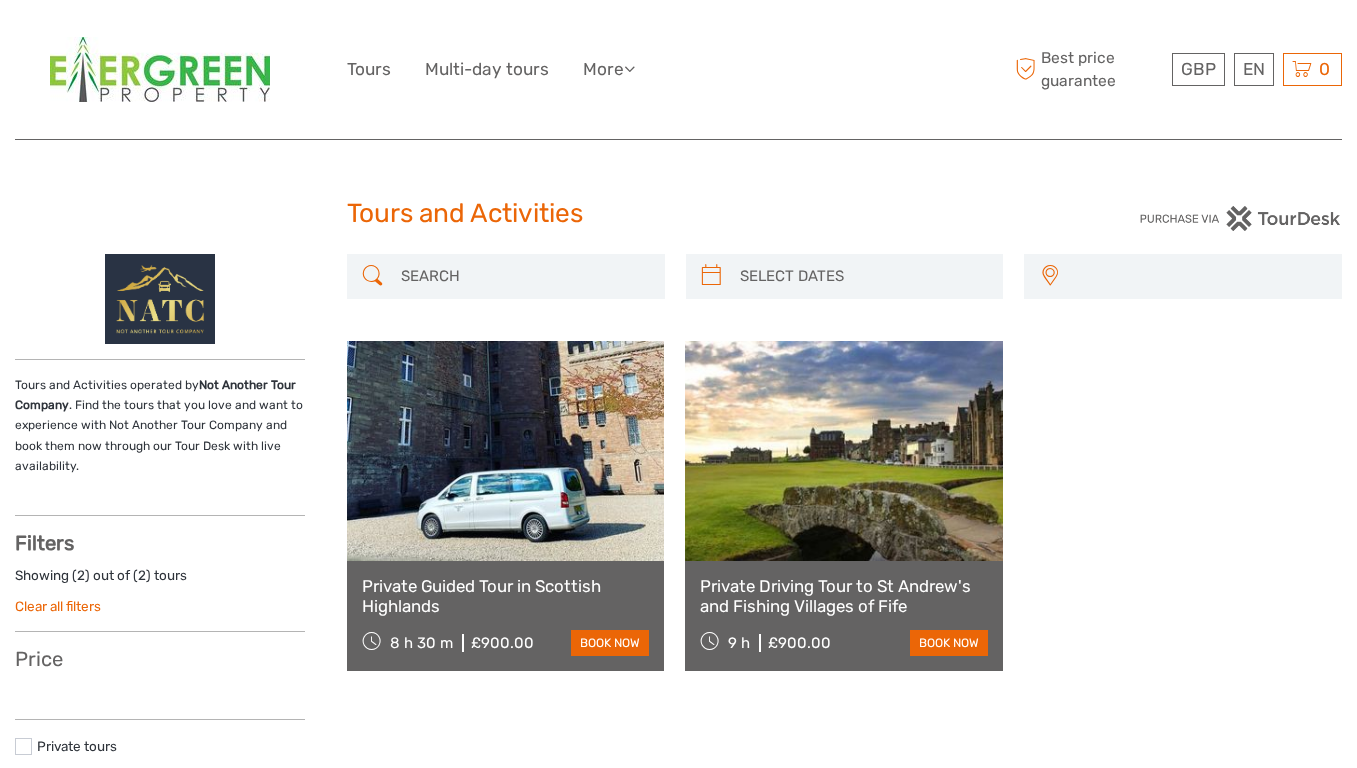 select 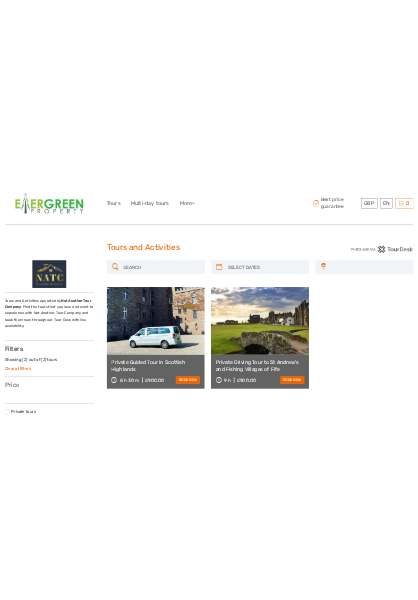 scroll, scrollTop: 0, scrollLeft: 0, axis: both 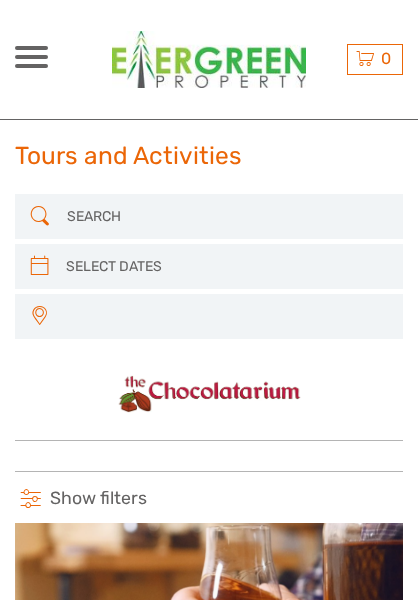select 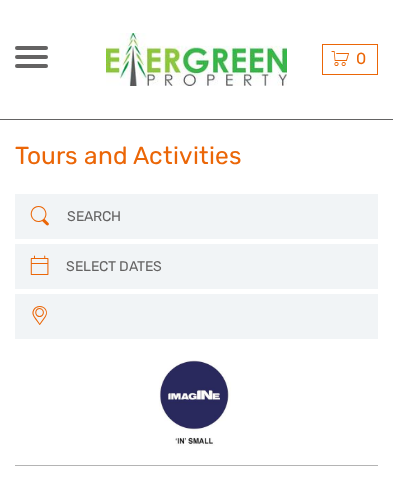 select 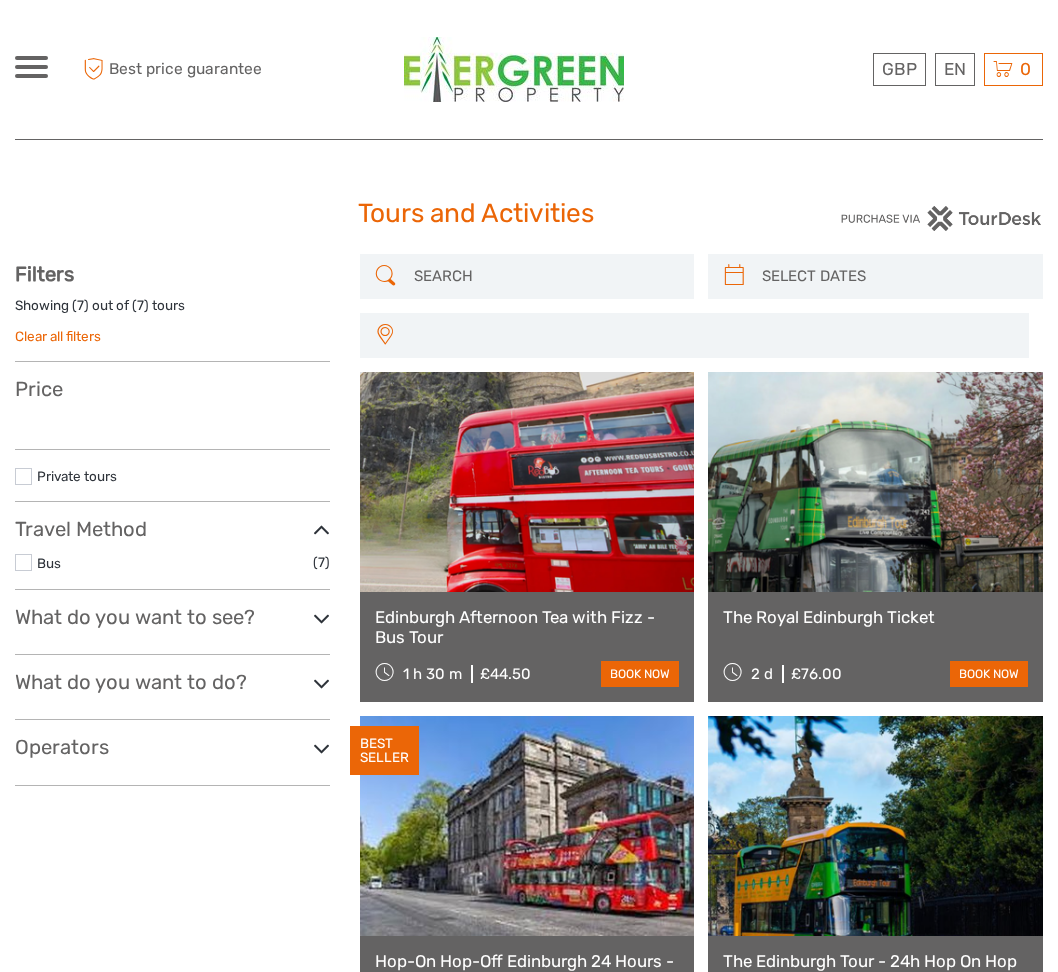 select 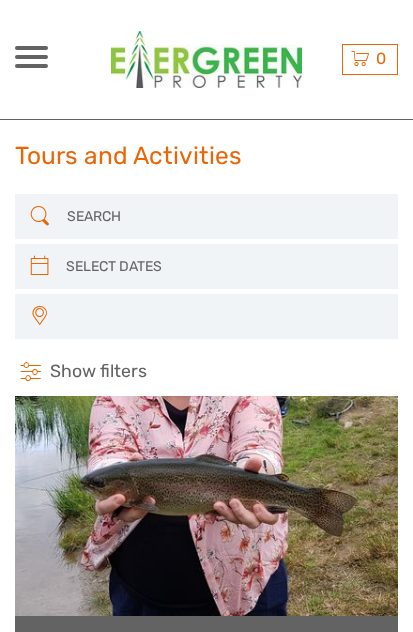 select 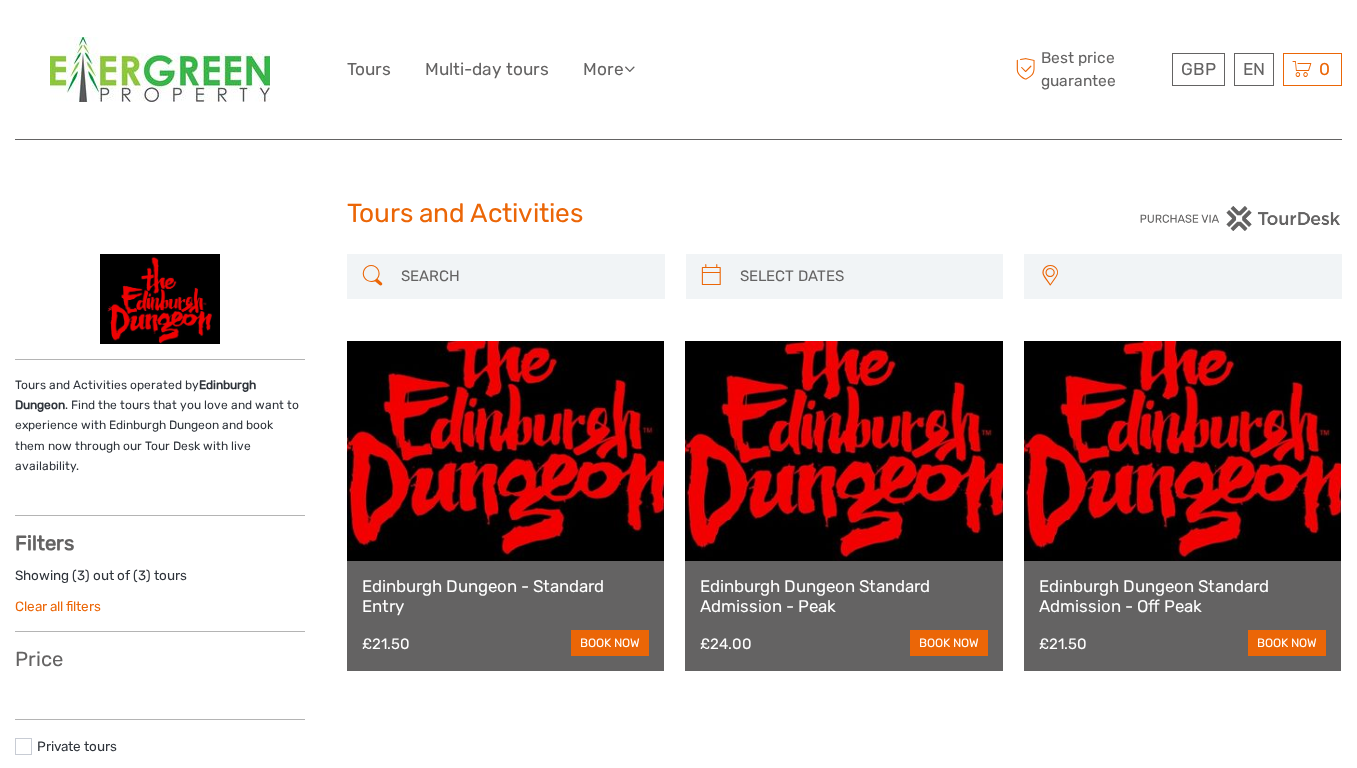 select 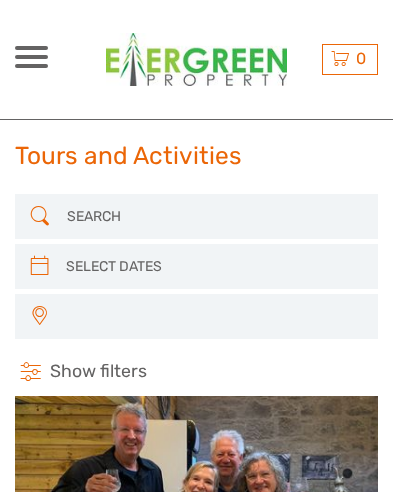 select 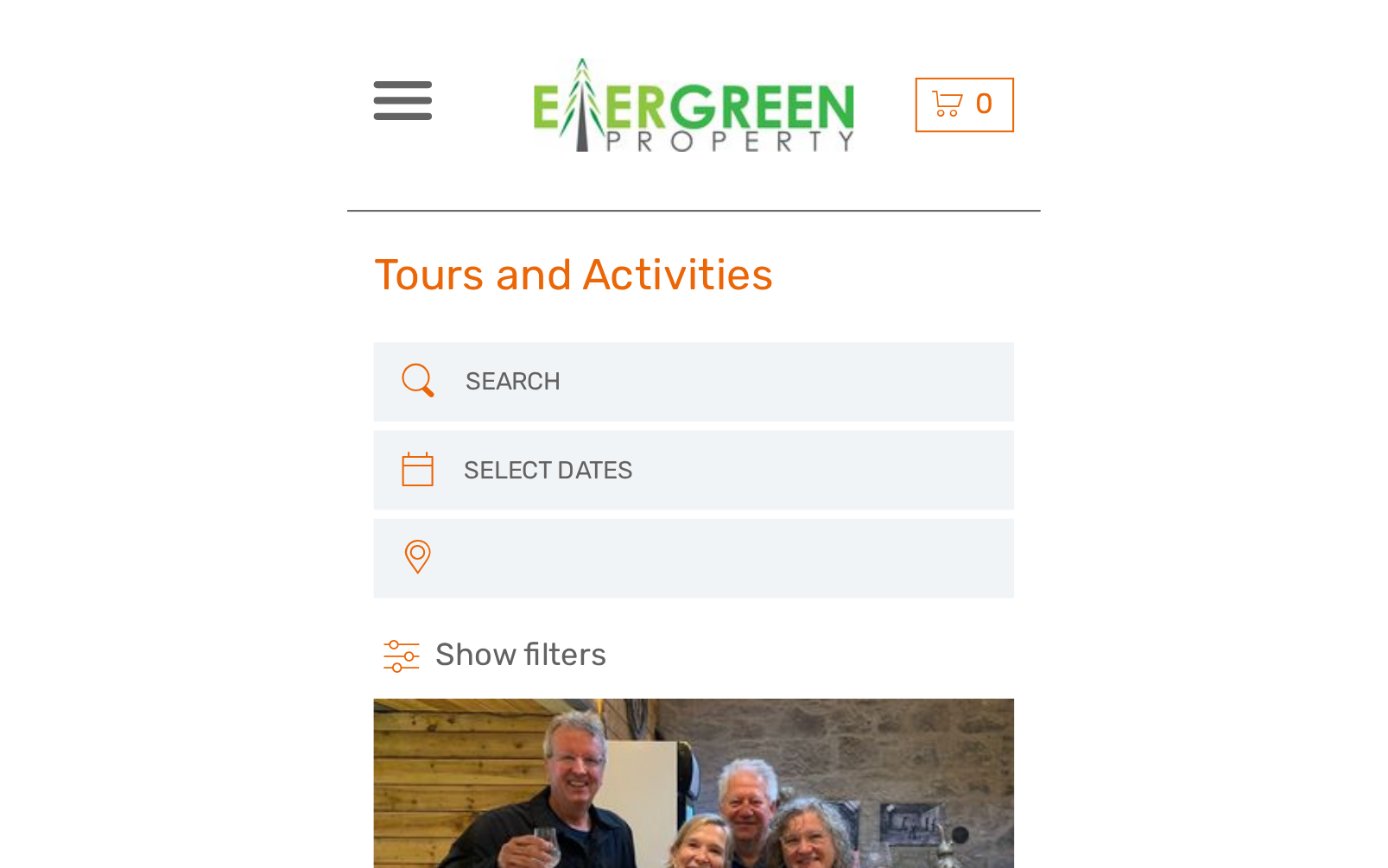 scroll, scrollTop: 0, scrollLeft: 0, axis: both 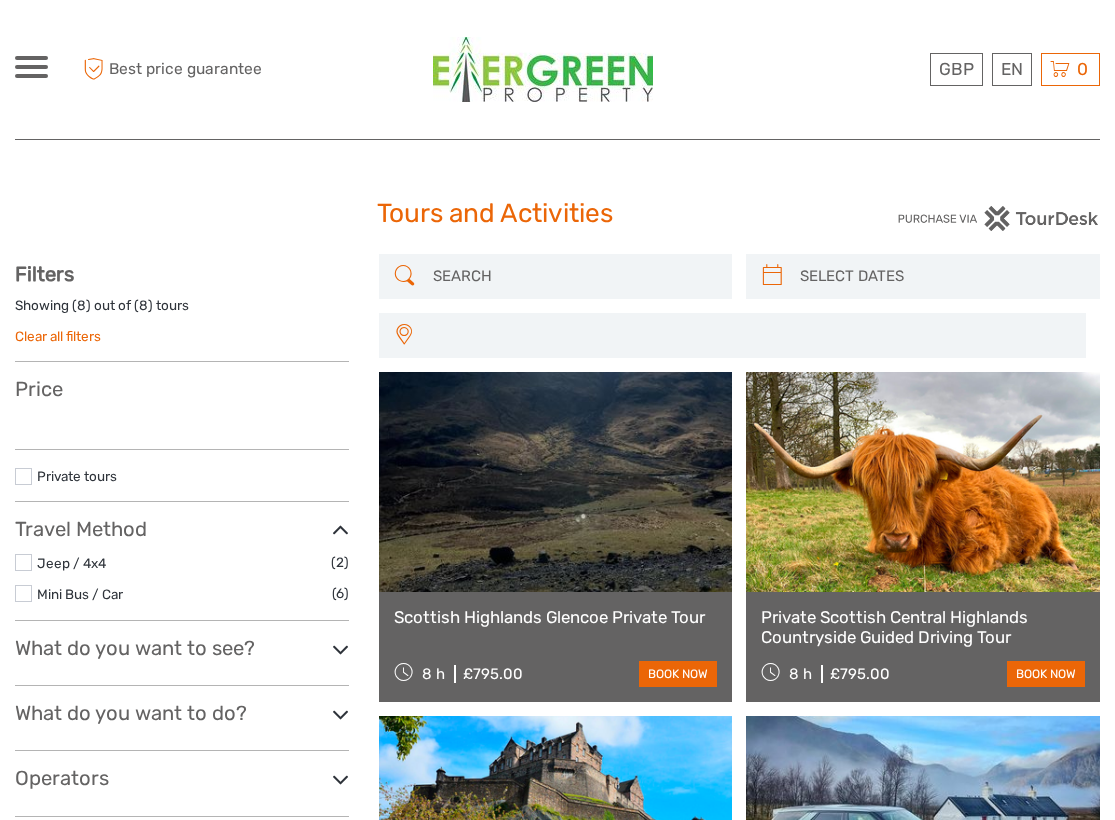 select 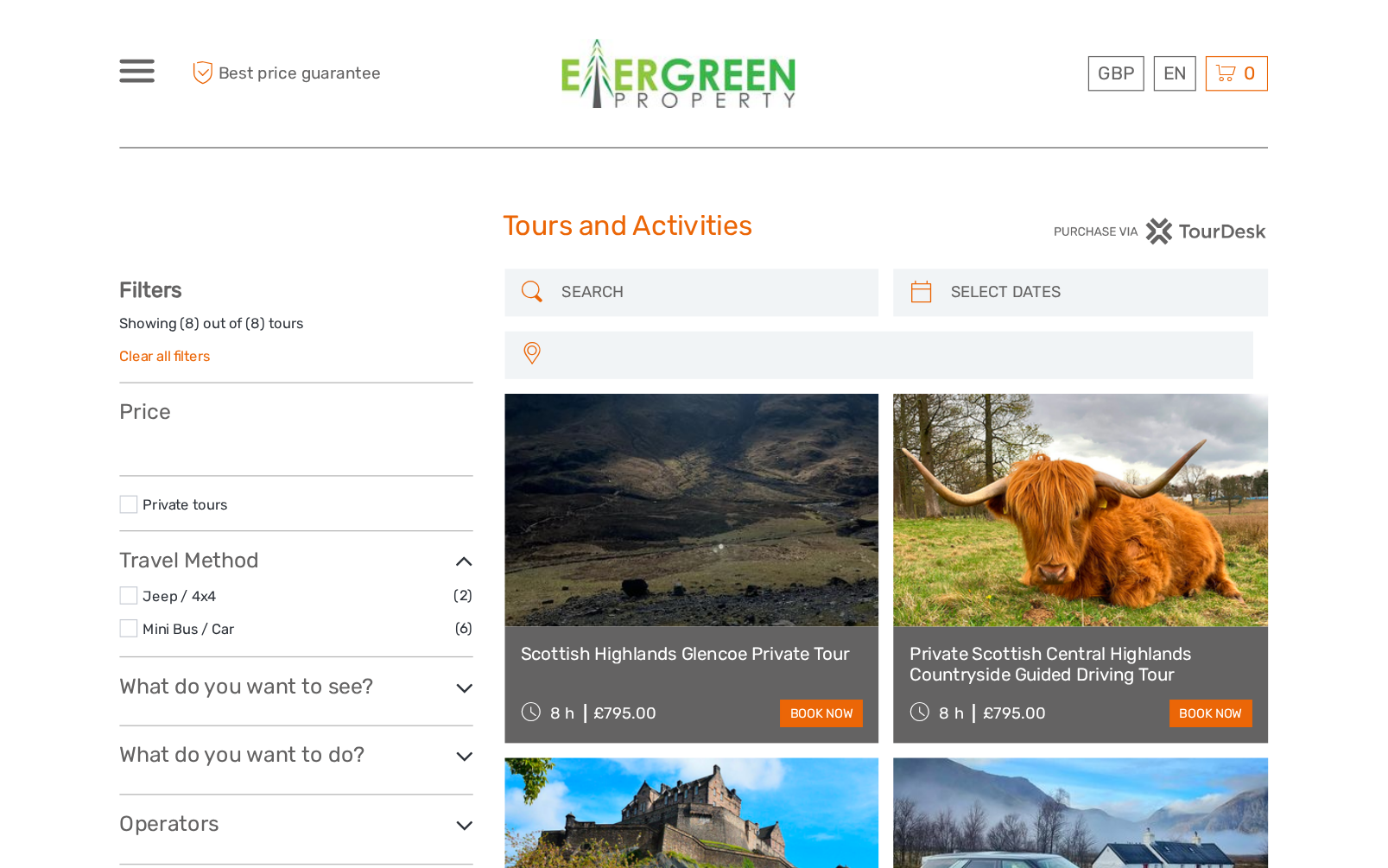 scroll, scrollTop: 0, scrollLeft: 0, axis: both 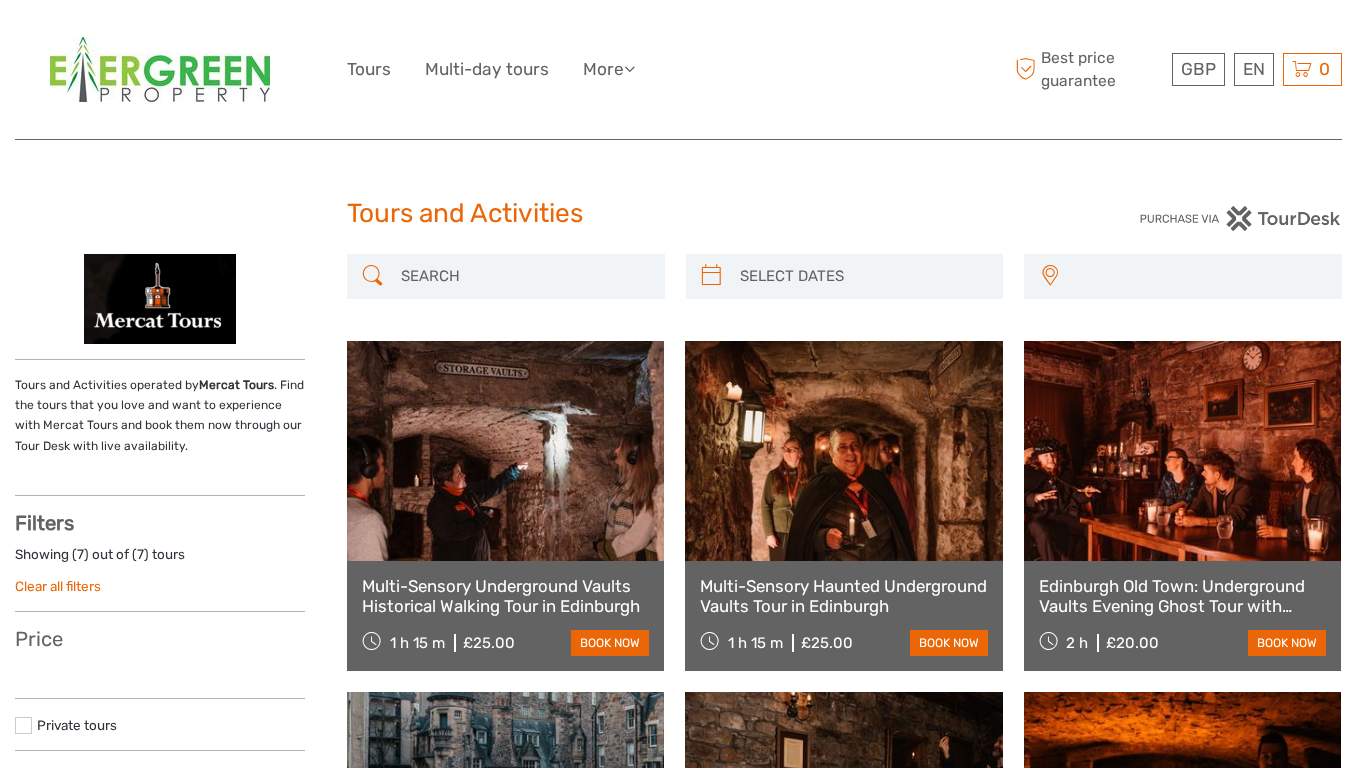 select 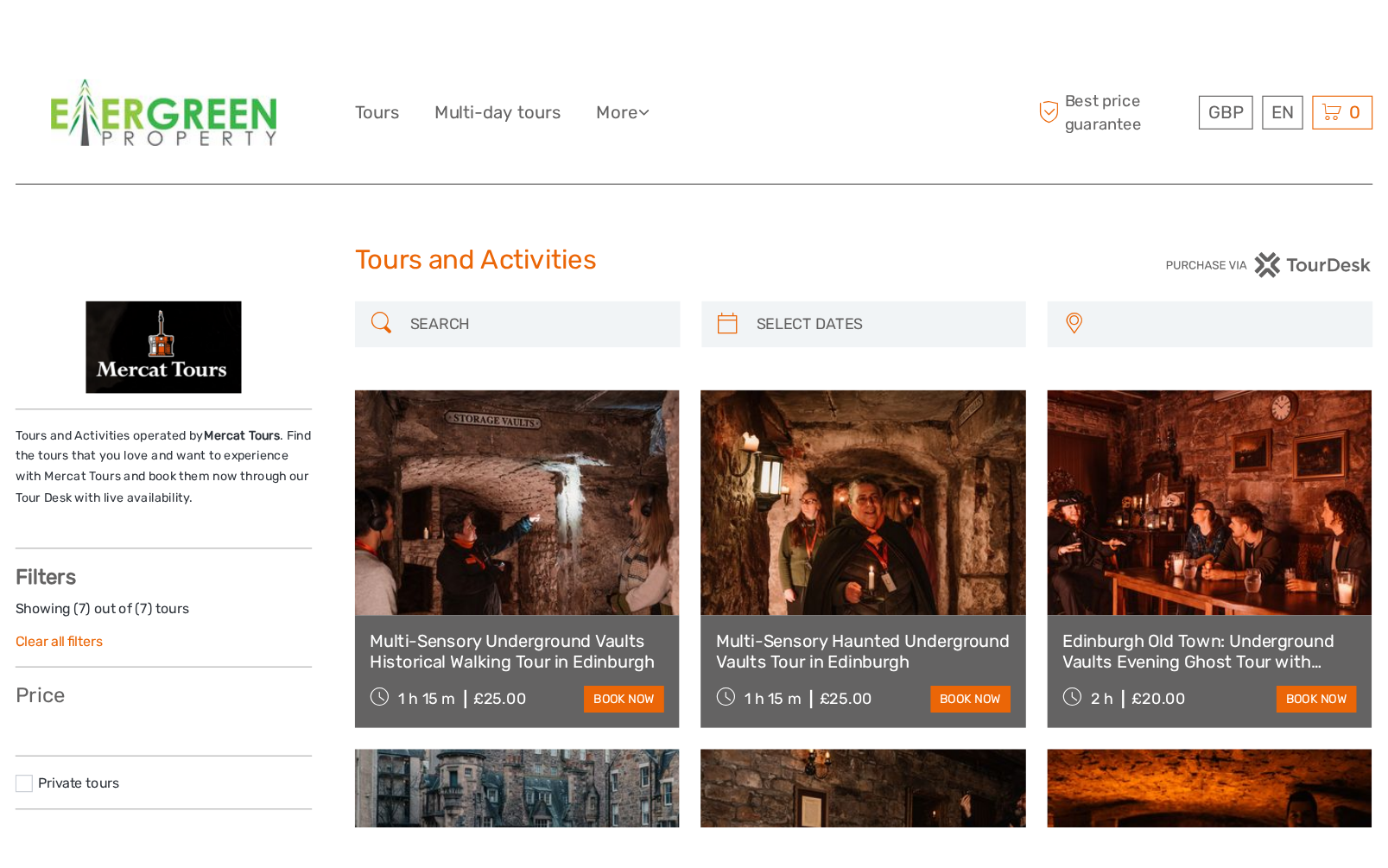 scroll, scrollTop: 0, scrollLeft: 0, axis: both 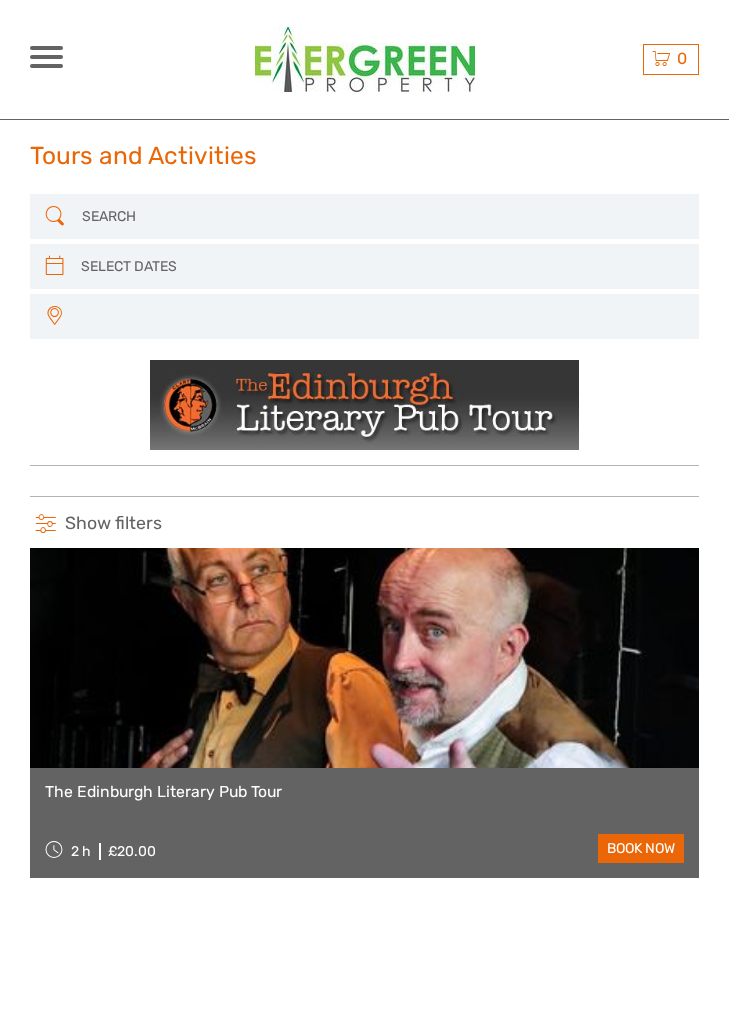 select 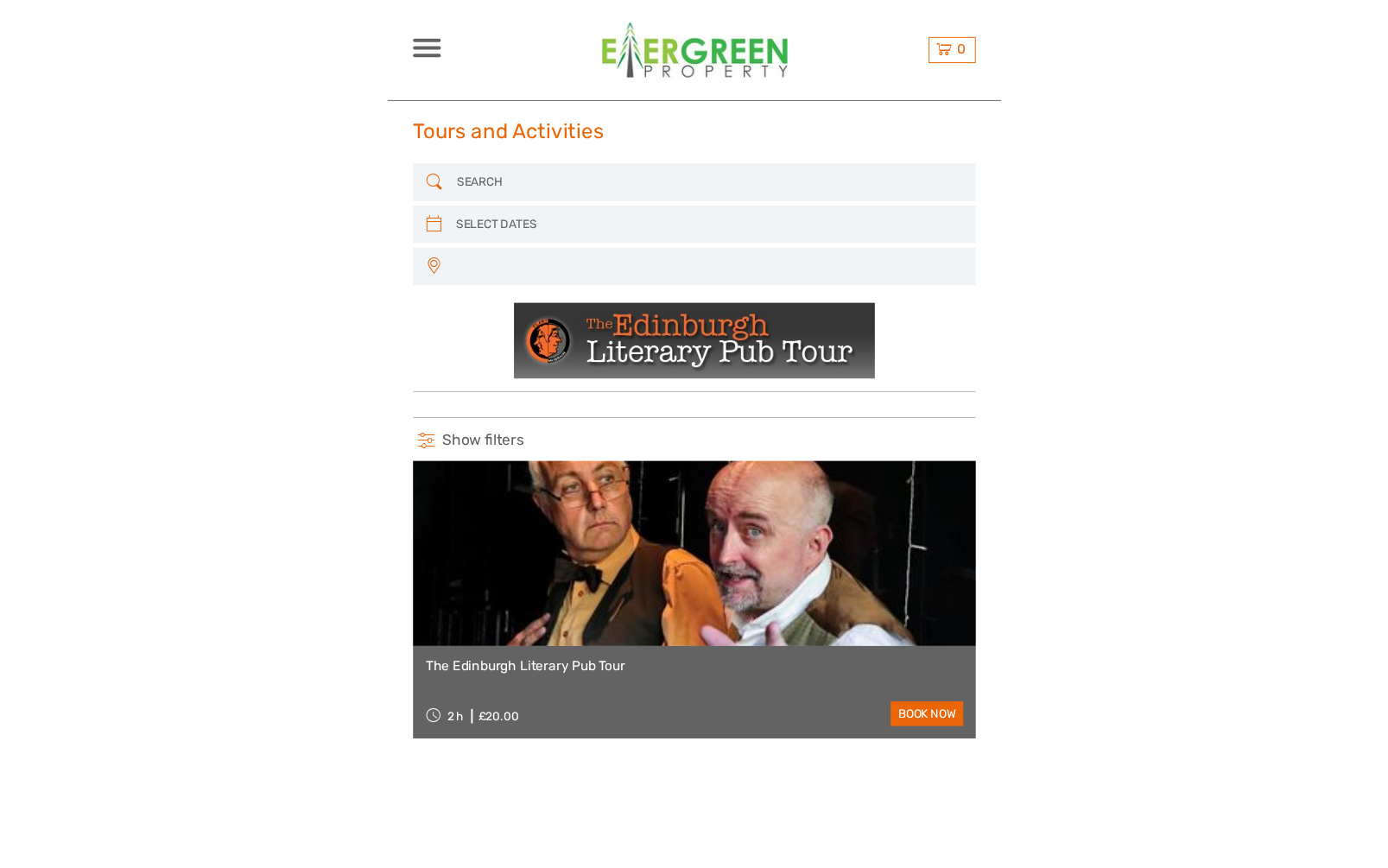 scroll, scrollTop: 0, scrollLeft: 0, axis: both 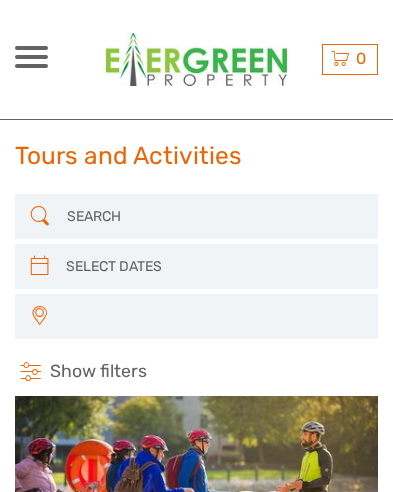 select 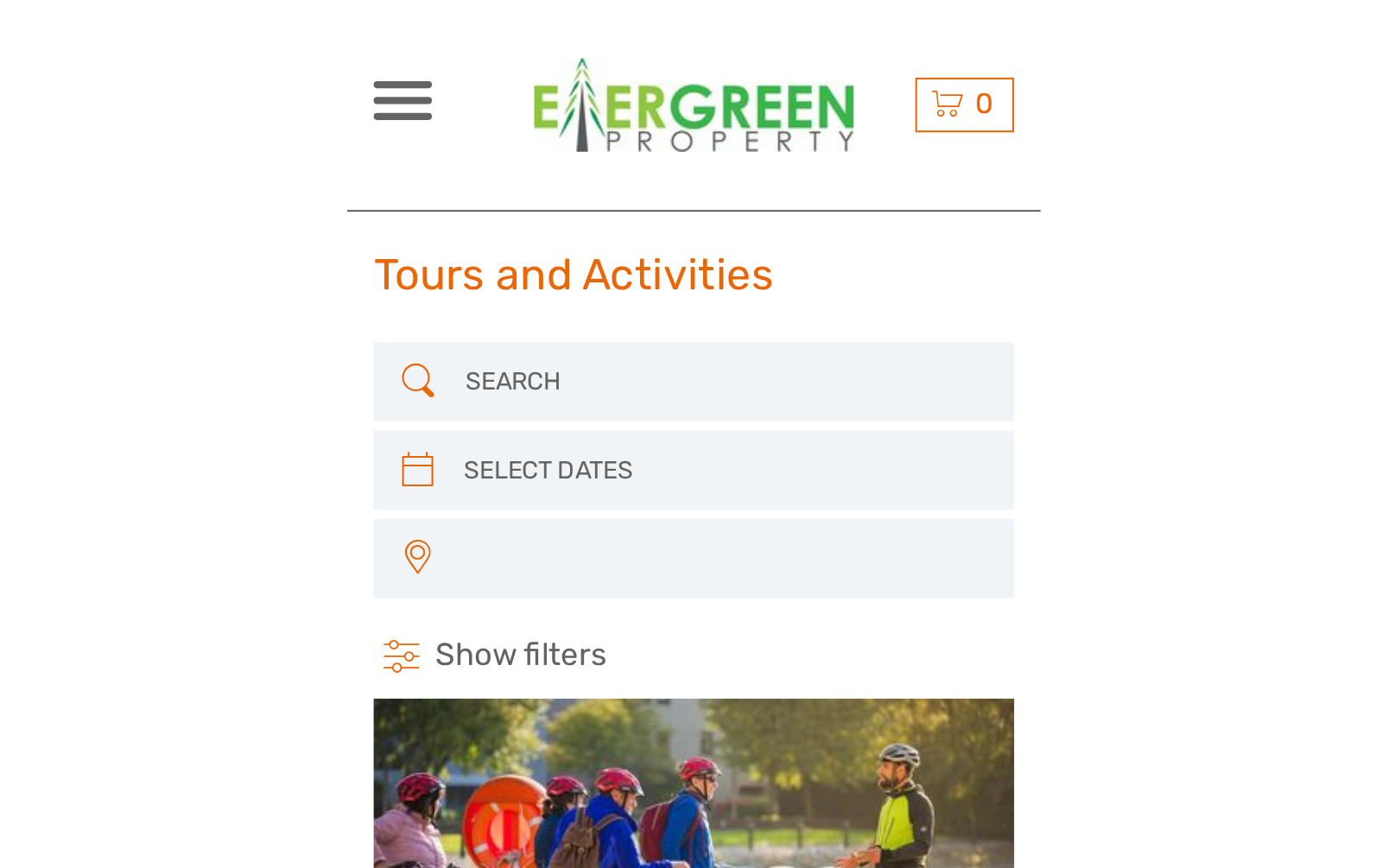 scroll, scrollTop: 0, scrollLeft: 0, axis: both 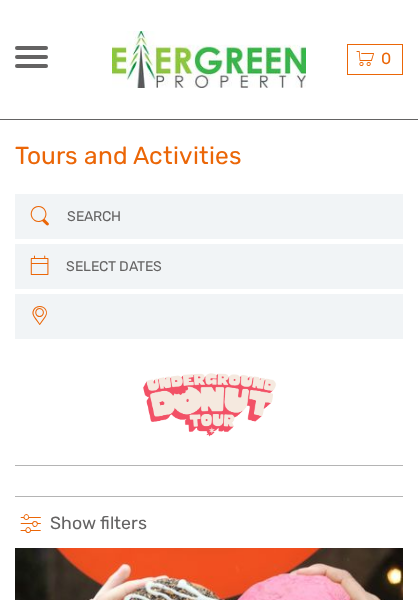 select 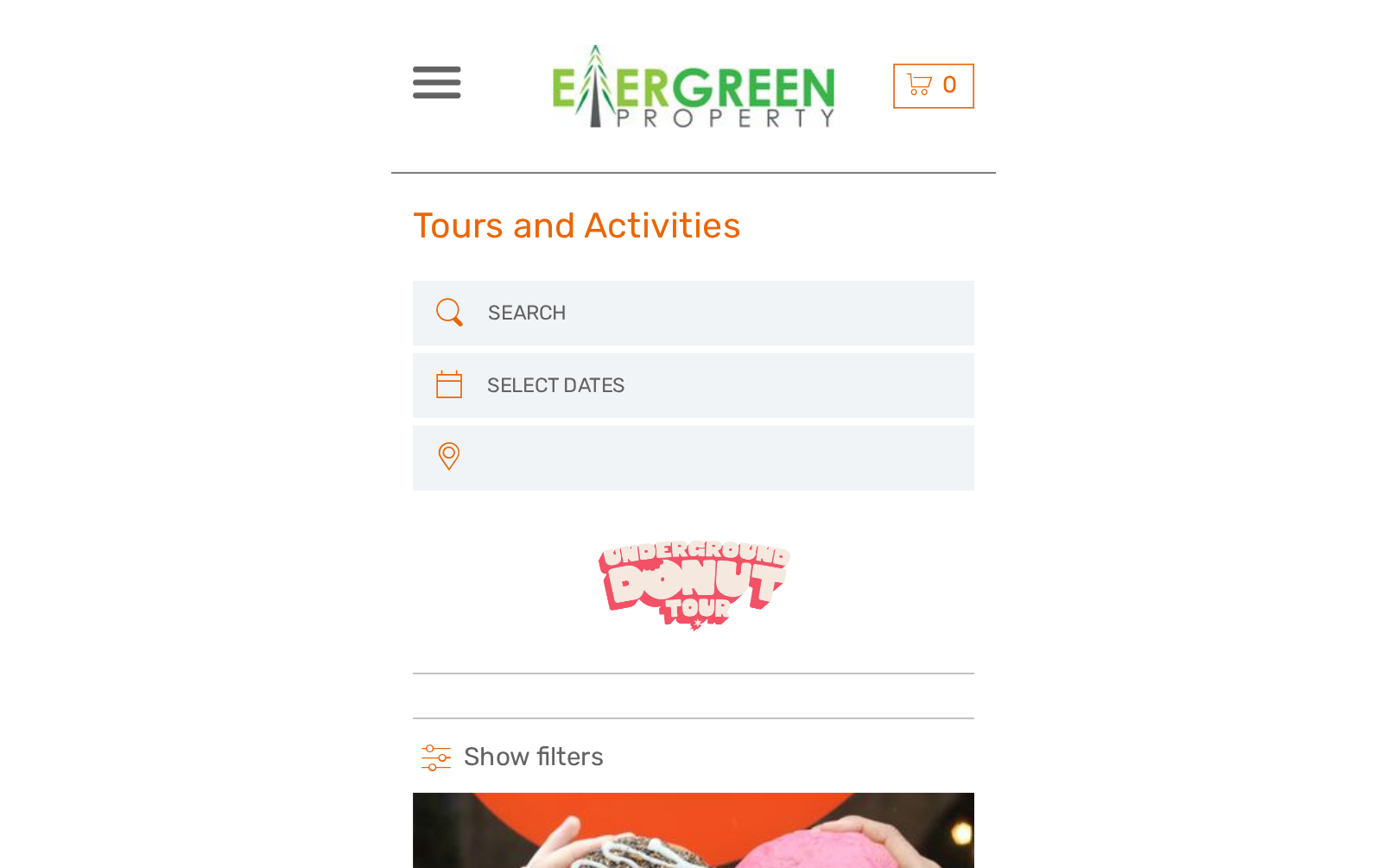 scroll, scrollTop: 0, scrollLeft: 0, axis: both 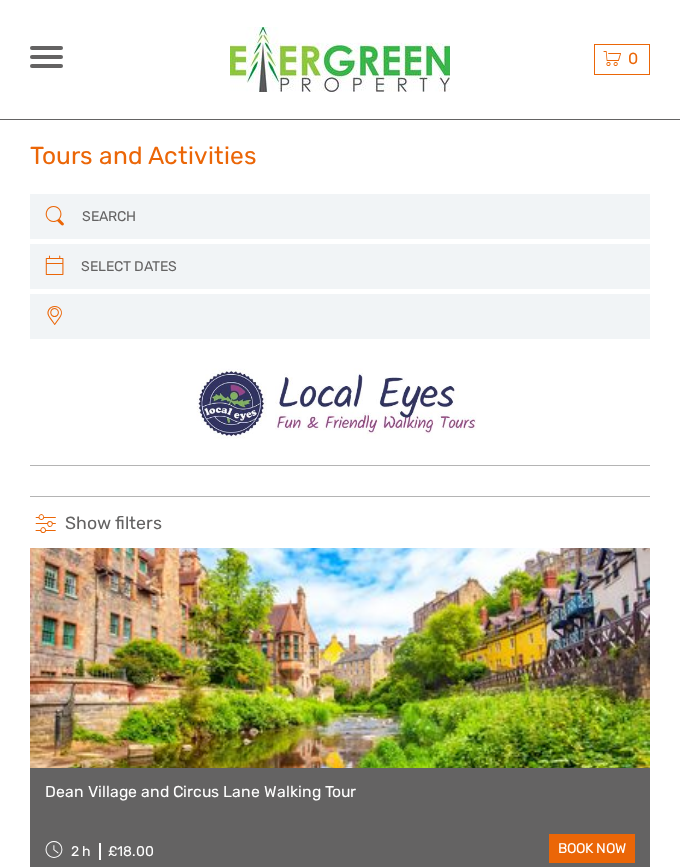 select 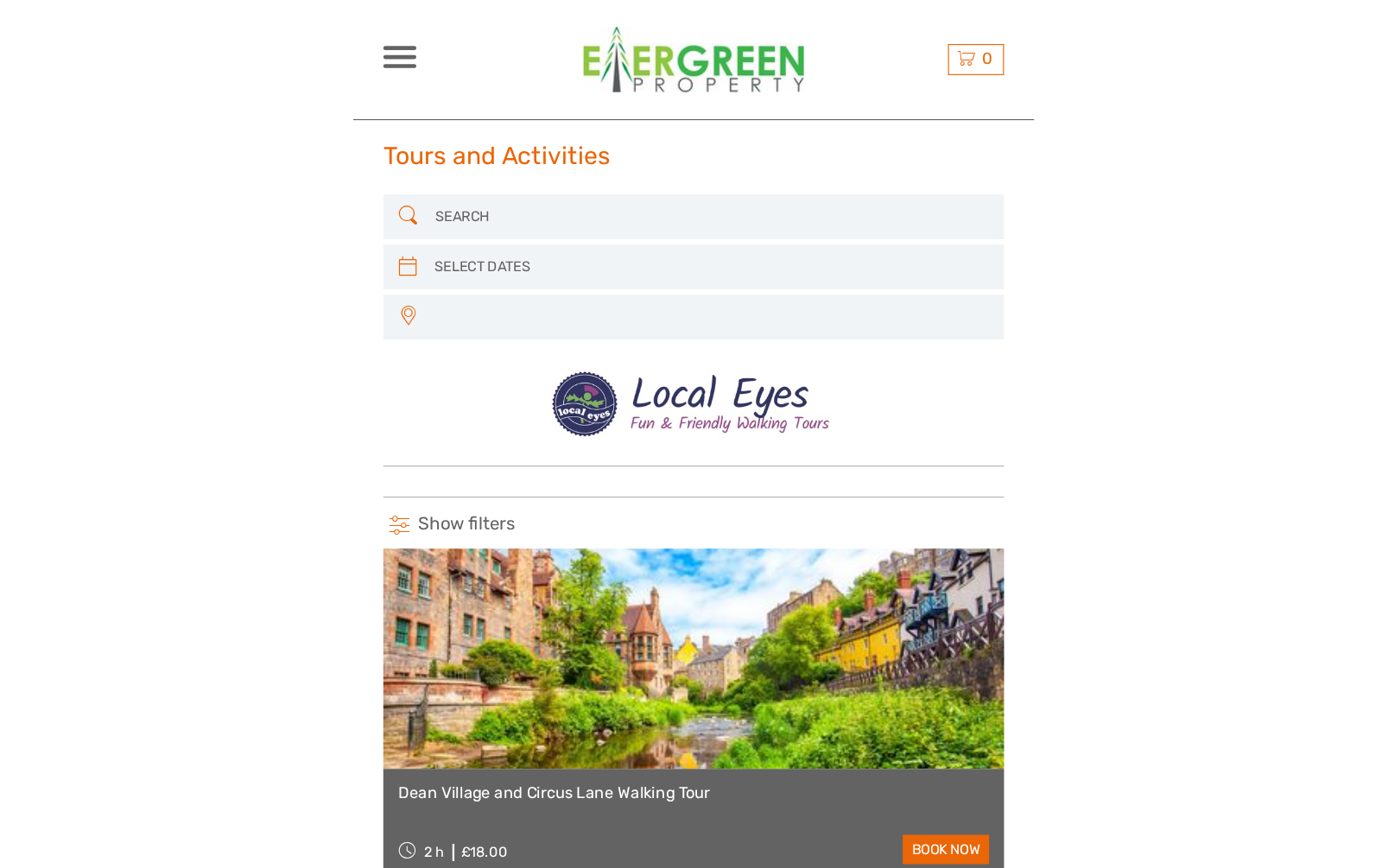 scroll, scrollTop: 0, scrollLeft: 0, axis: both 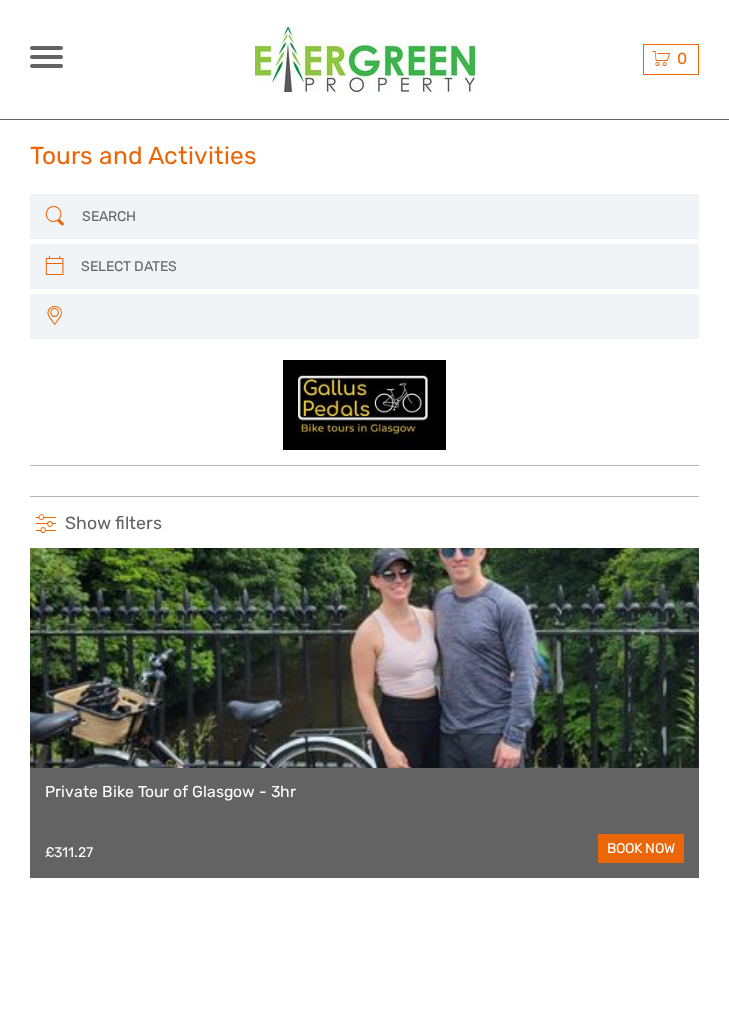 select 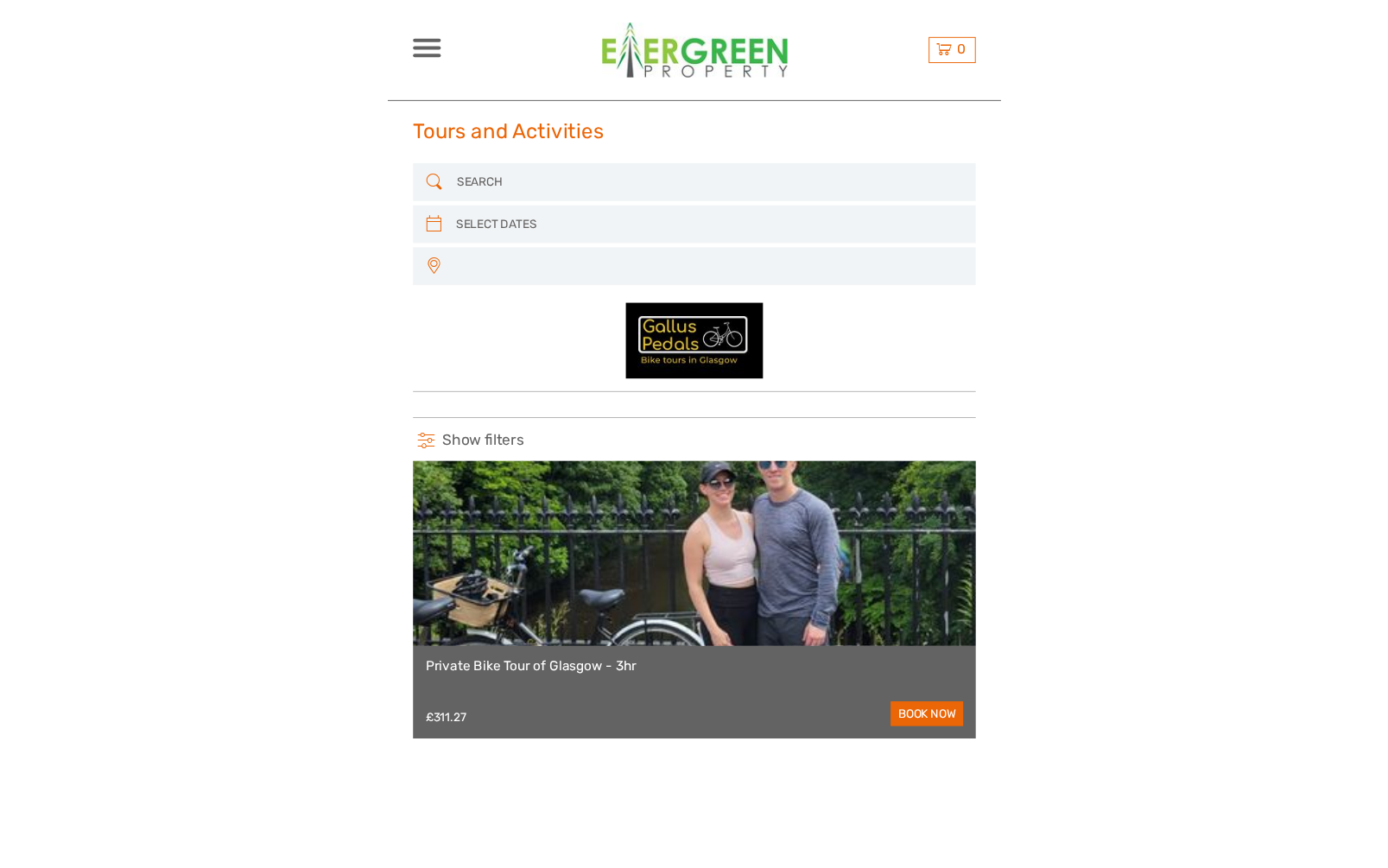 scroll, scrollTop: 0, scrollLeft: 0, axis: both 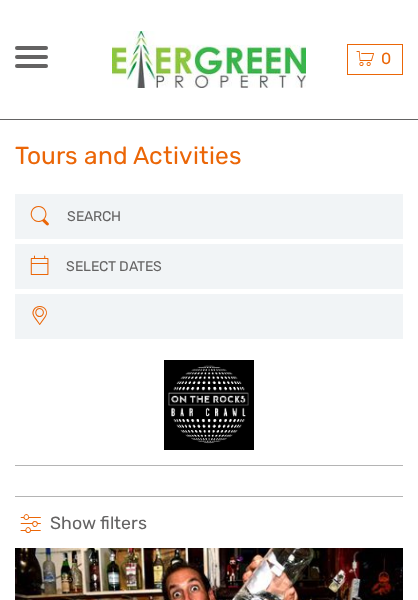 select 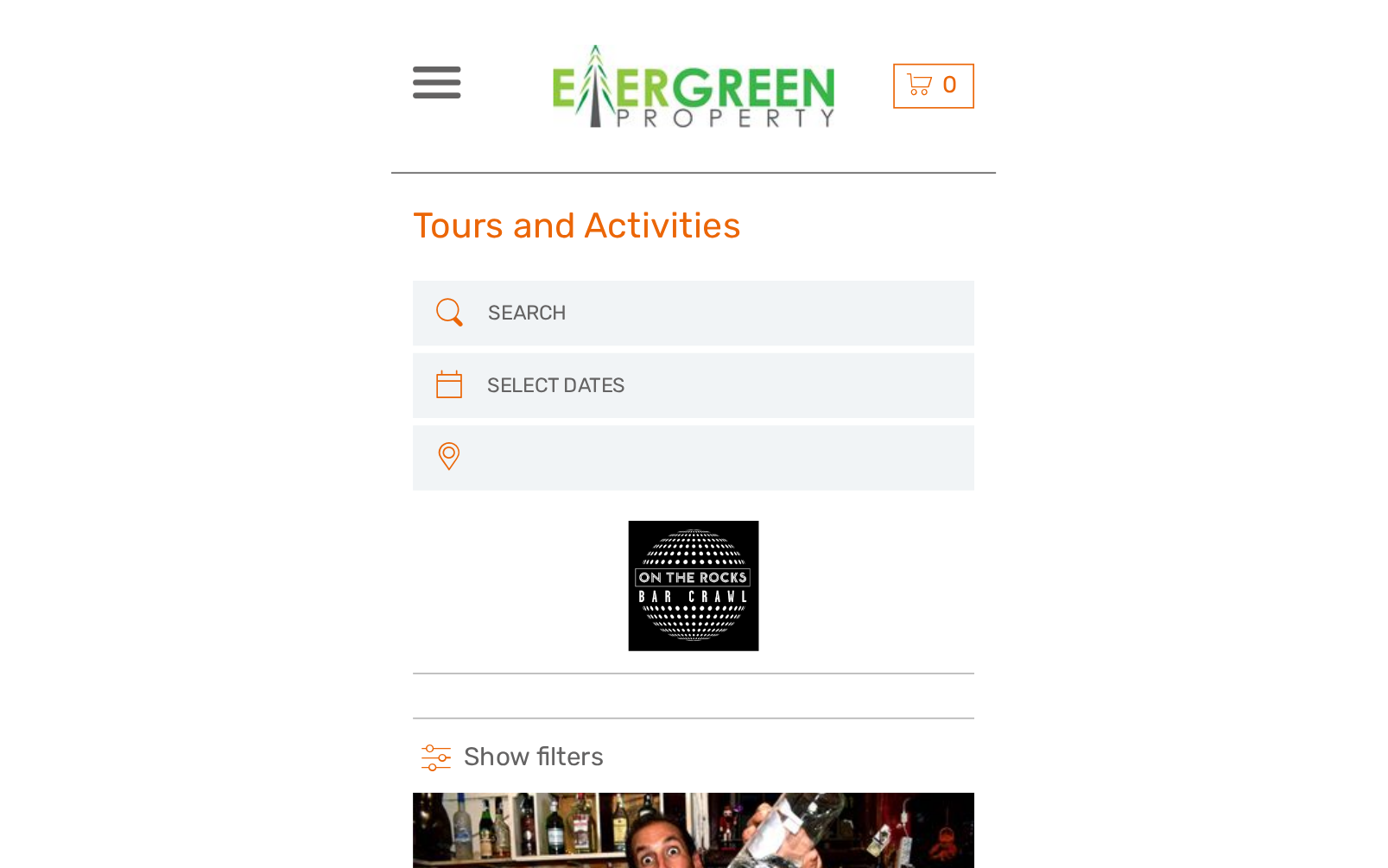 scroll, scrollTop: 0, scrollLeft: 0, axis: both 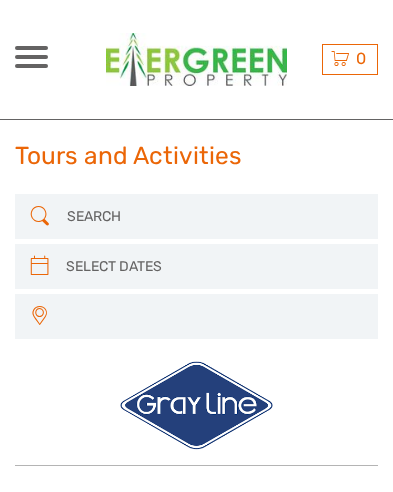 select 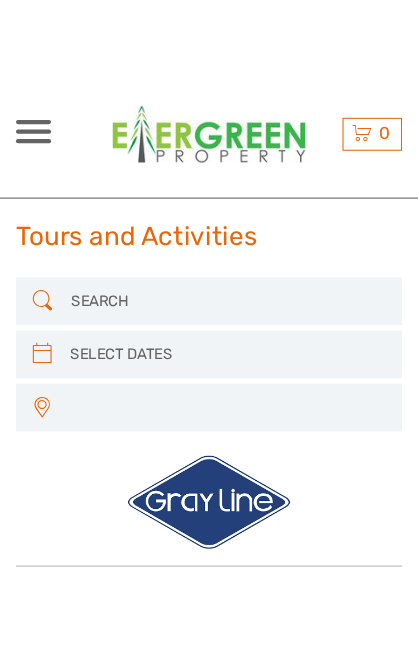 scroll, scrollTop: 0, scrollLeft: 0, axis: both 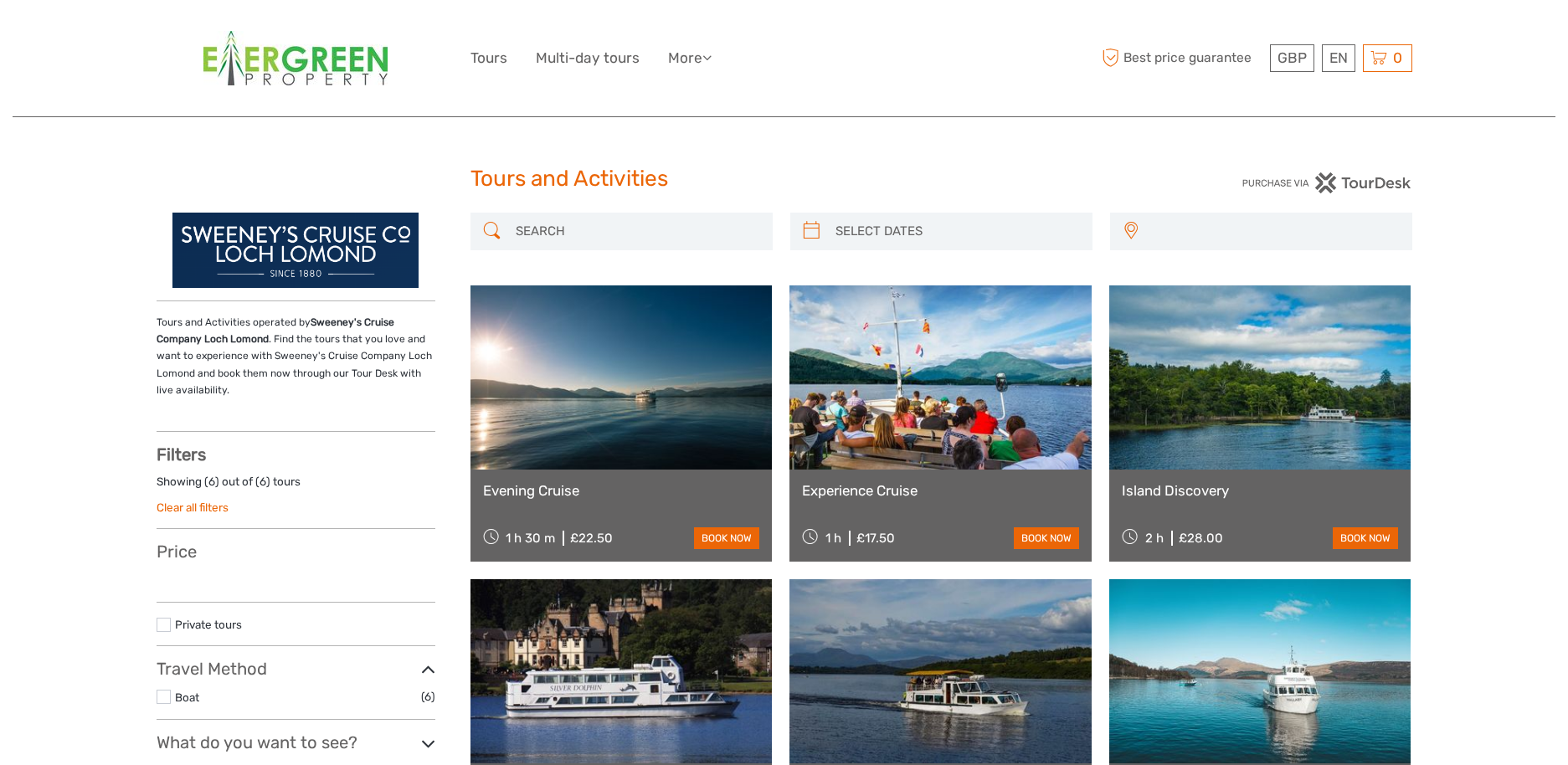 select 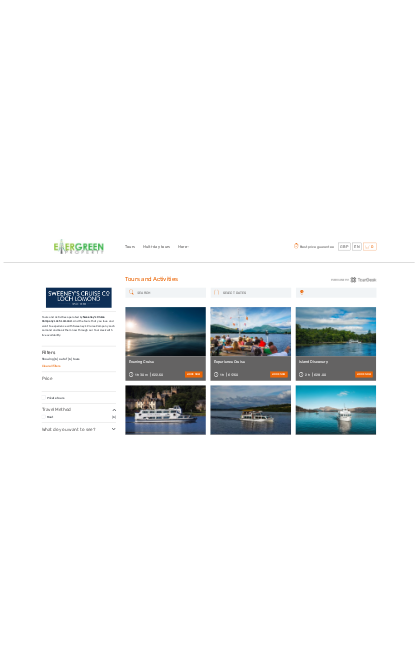 scroll, scrollTop: 0, scrollLeft: 0, axis: both 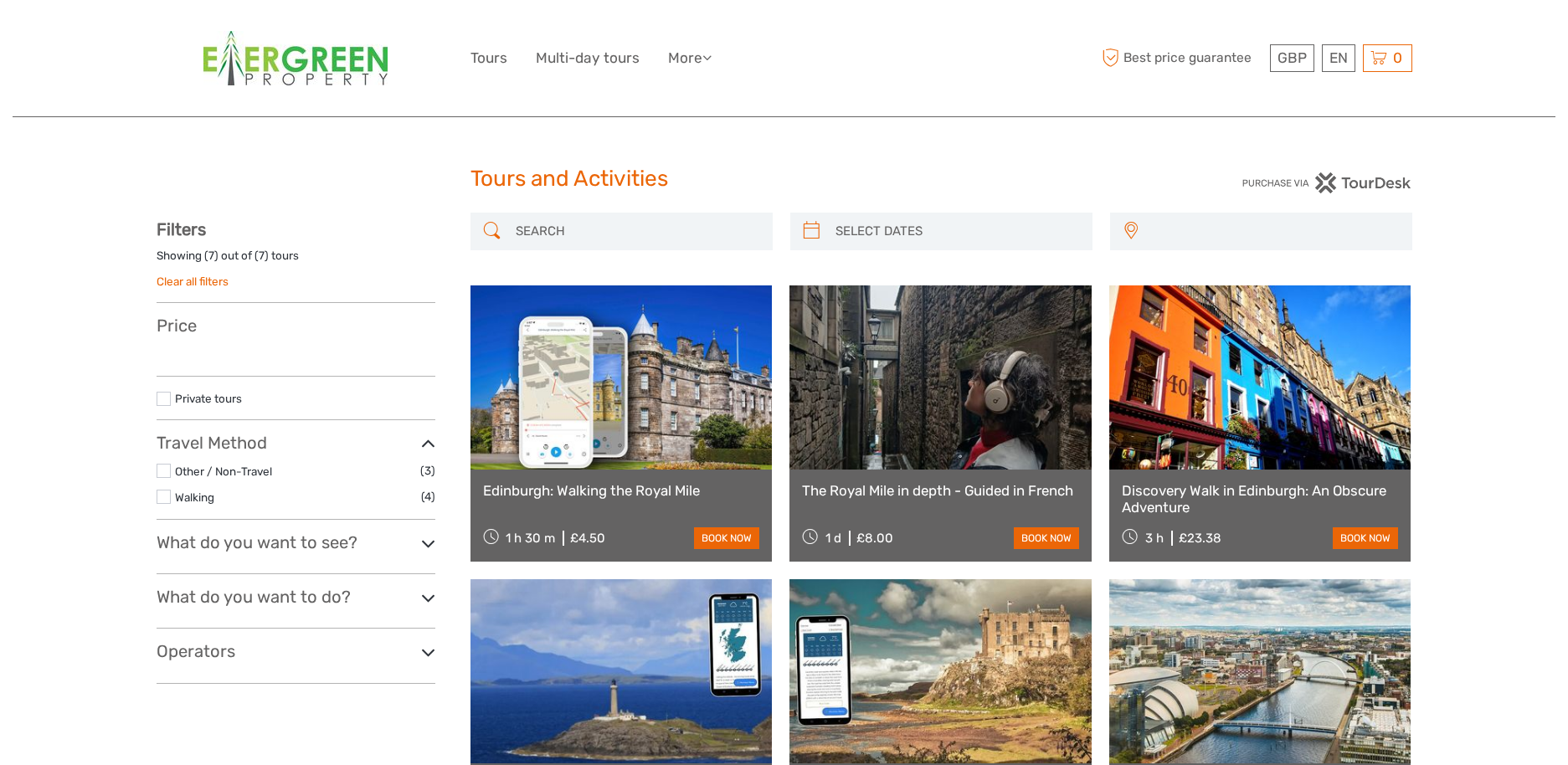 select 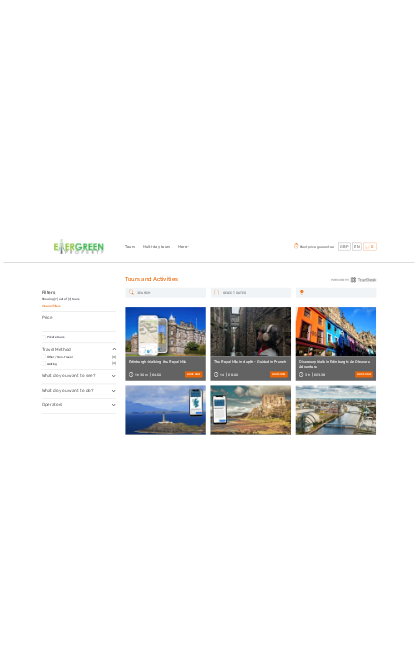 scroll, scrollTop: 0, scrollLeft: 0, axis: both 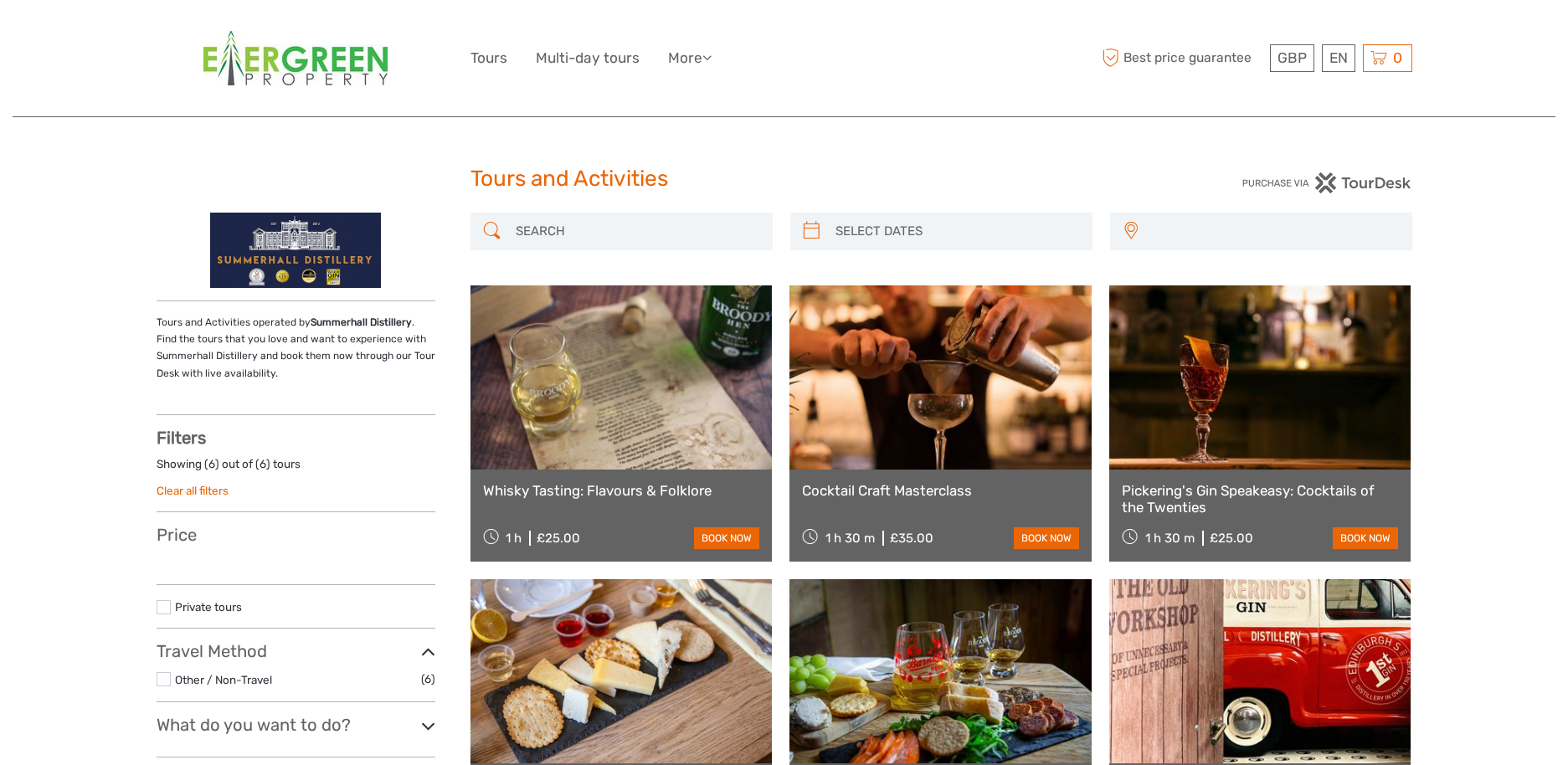 select 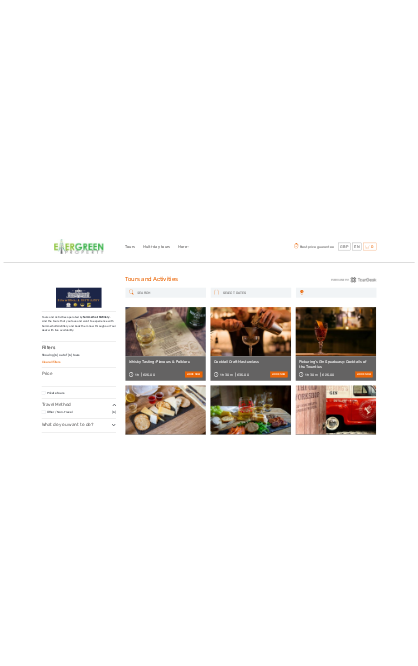 scroll, scrollTop: 0, scrollLeft: 0, axis: both 